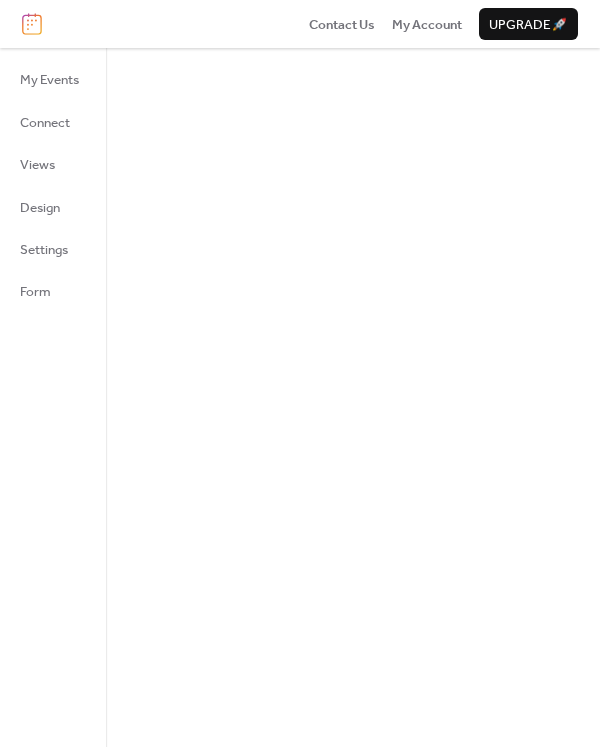 scroll, scrollTop: 0, scrollLeft: 0, axis: both 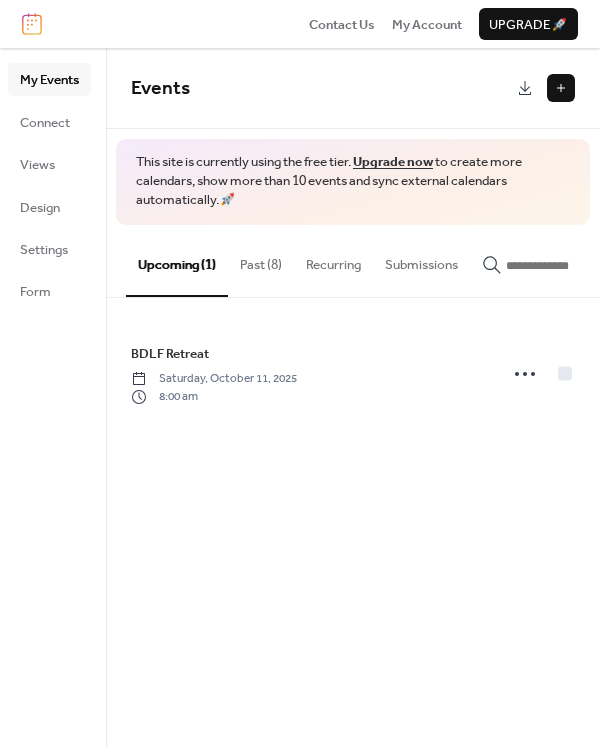 click at bounding box center (561, 88) 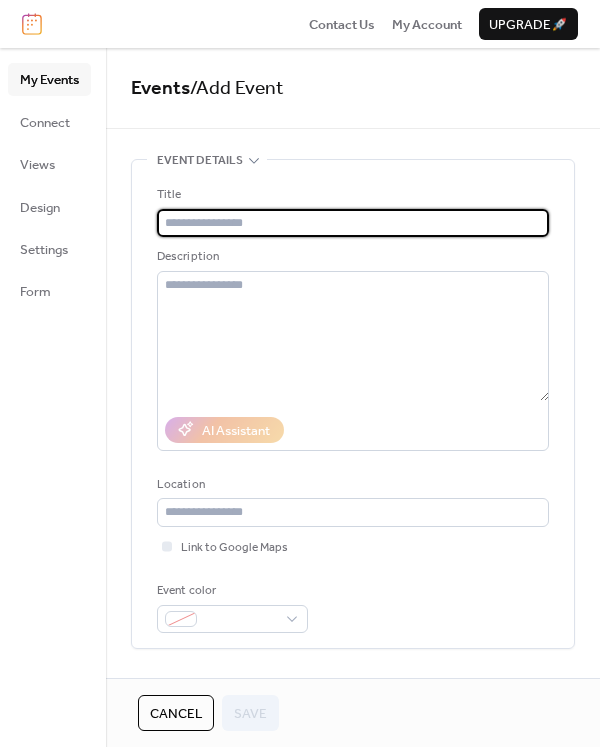 click at bounding box center (353, 223) 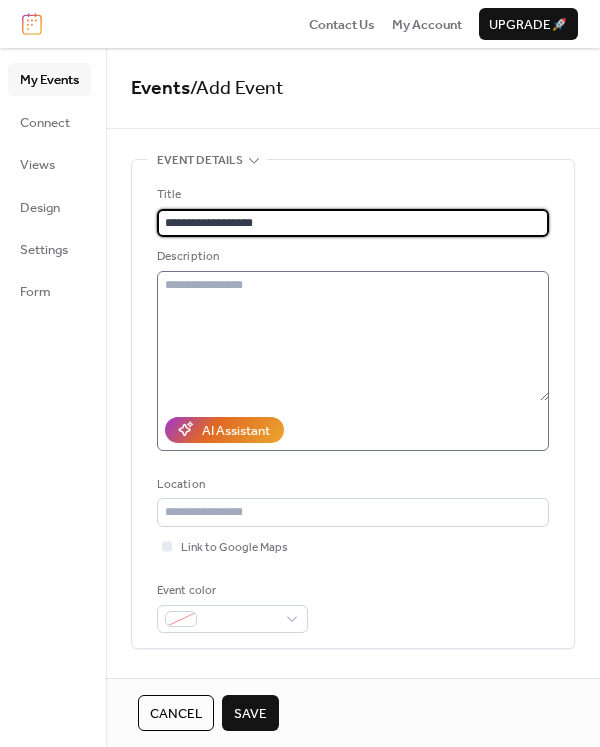 type on "**********" 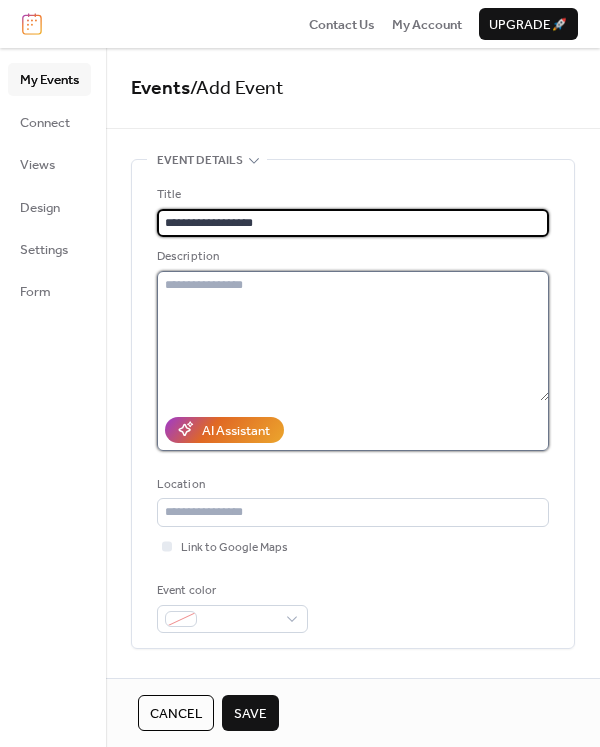 click at bounding box center [353, 336] 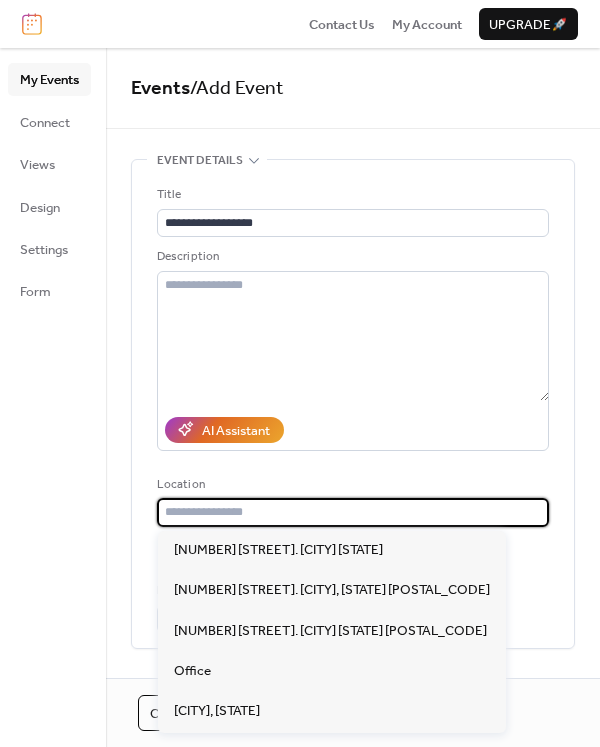 click at bounding box center (353, 512) 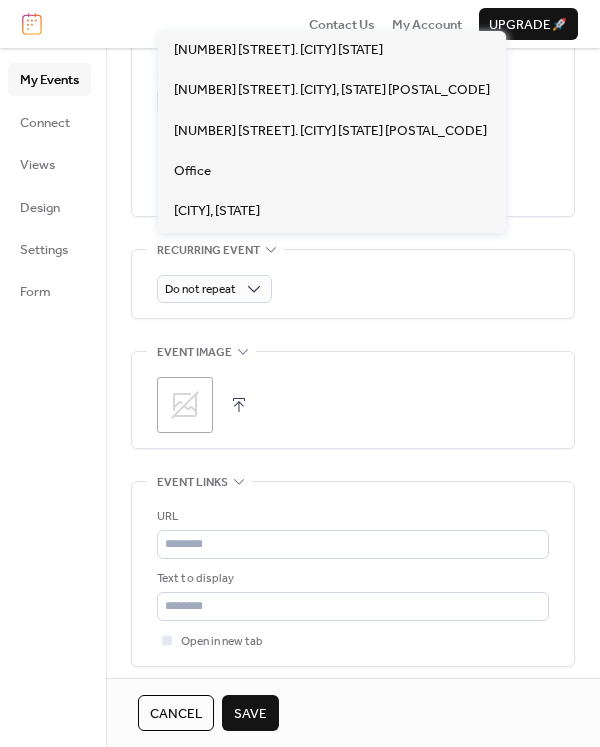 scroll, scrollTop: 800, scrollLeft: 0, axis: vertical 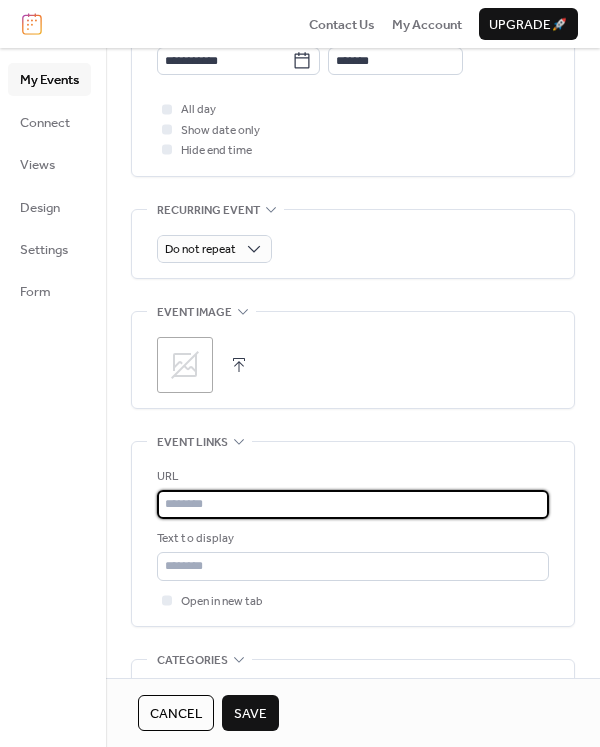 click at bounding box center [353, 504] 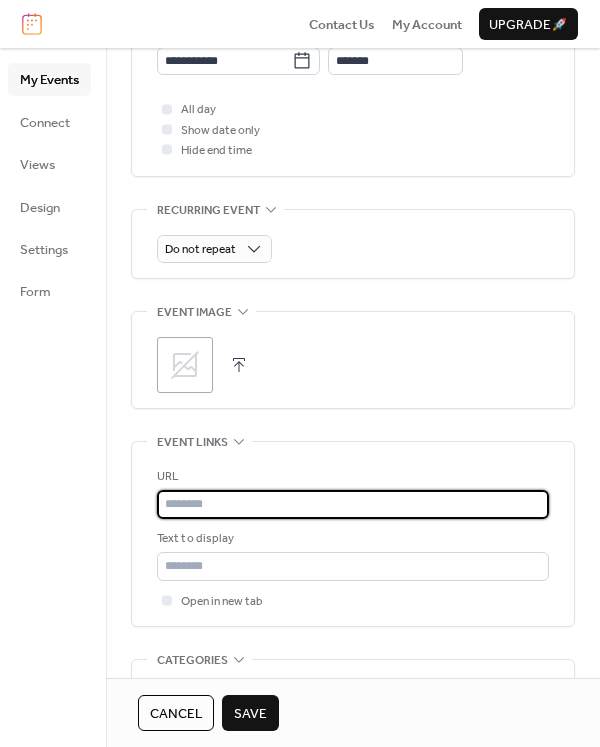 paste on "**********" 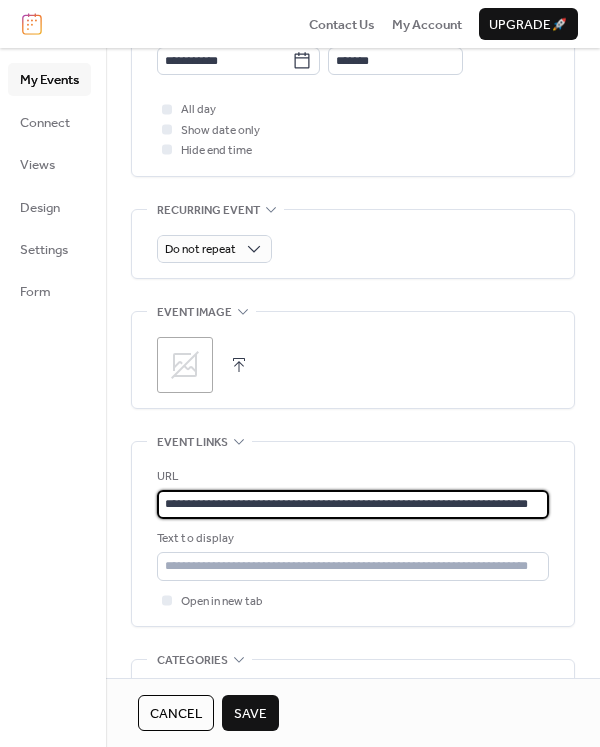 scroll, scrollTop: 0, scrollLeft: 19, axis: horizontal 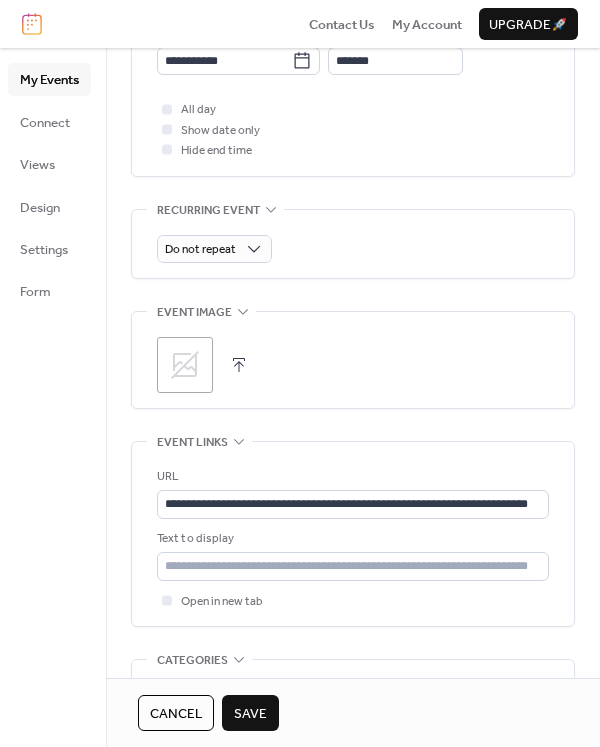 click on "Save" at bounding box center (250, 714) 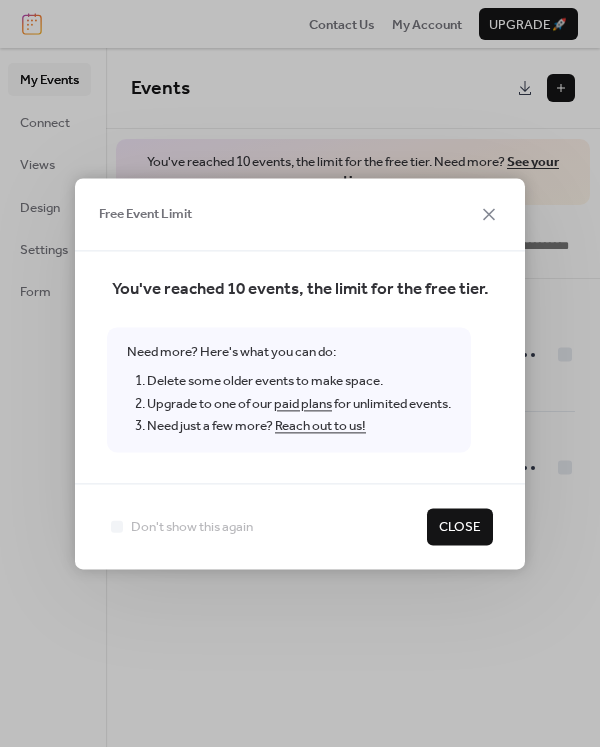 click on "Close" at bounding box center [460, 528] 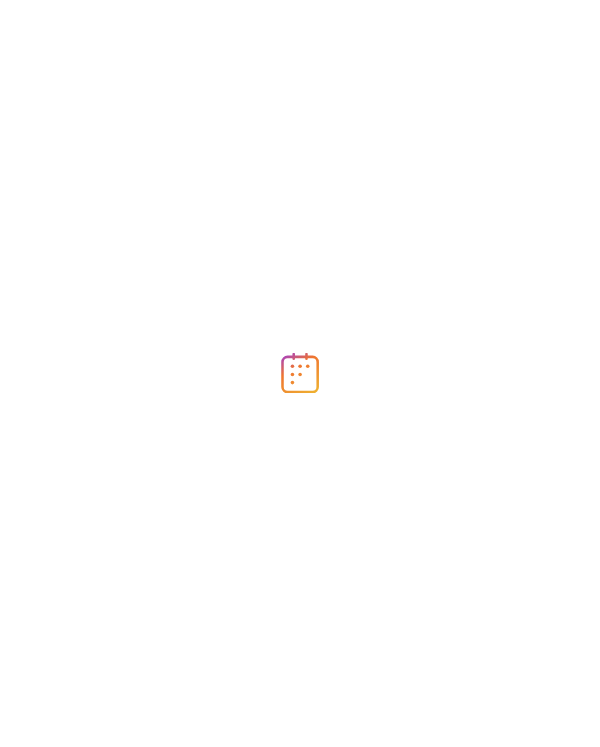 scroll, scrollTop: 0, scrollLeft: 0, axis: both 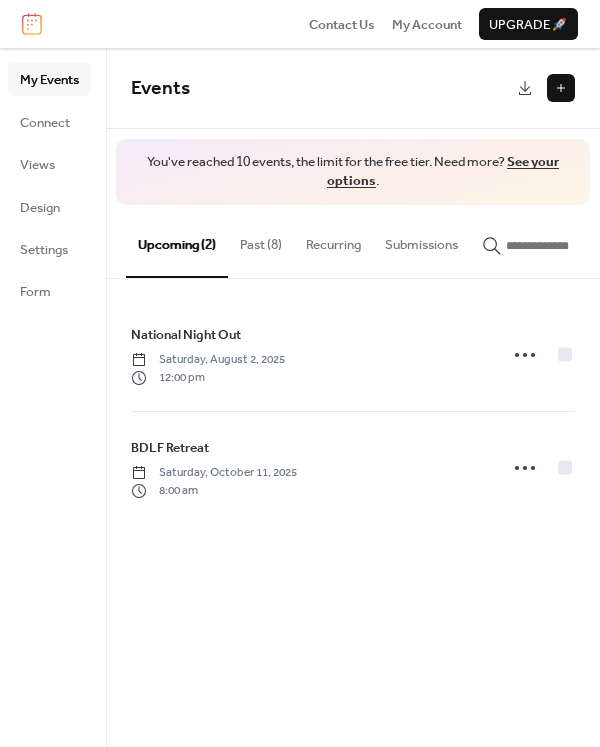 click on "Past (8)" at bounding box center [261, 240] 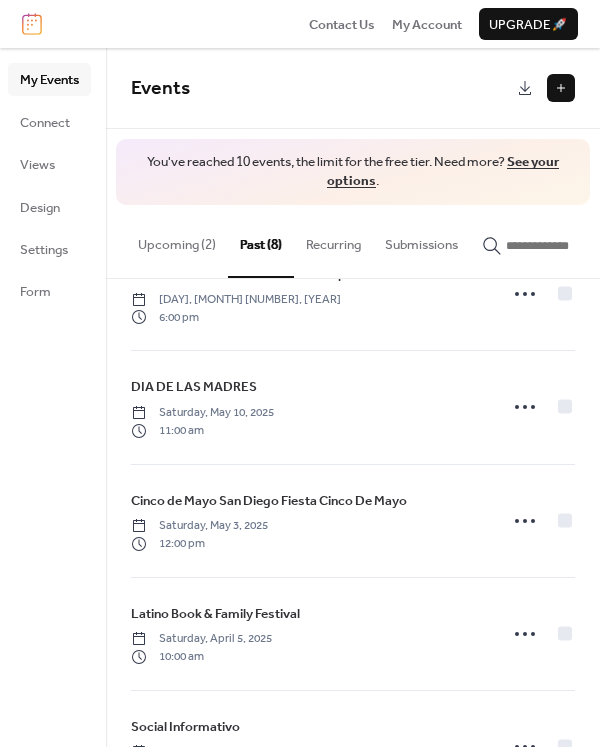 scroll, scrollTop: 482, scrollLeft: 0, axis: vertical 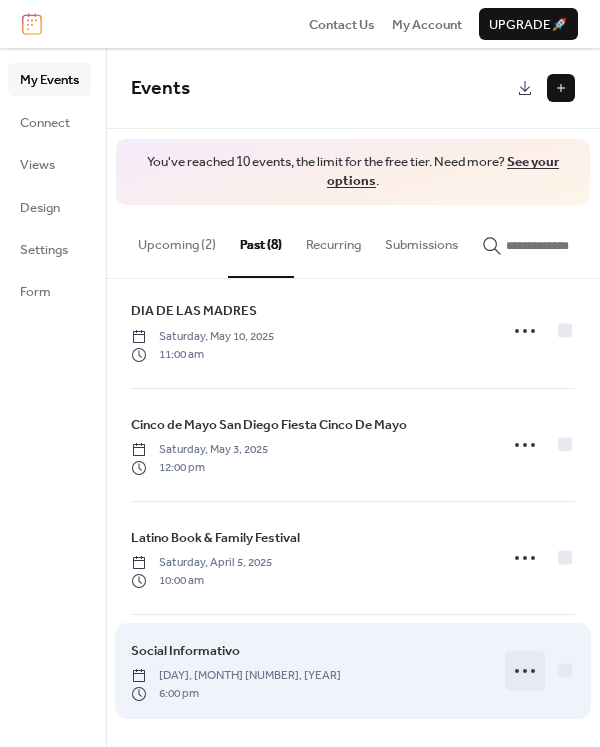 click 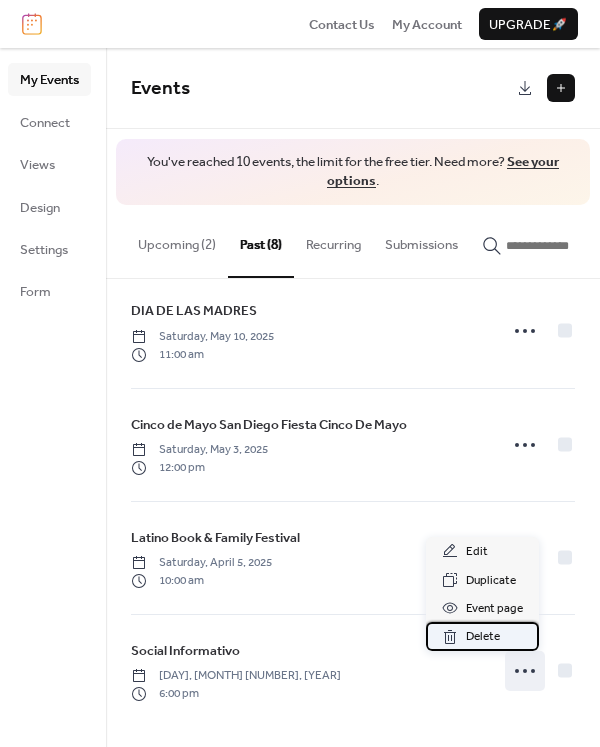 click on "Delete" at bounding box center (483, 637) 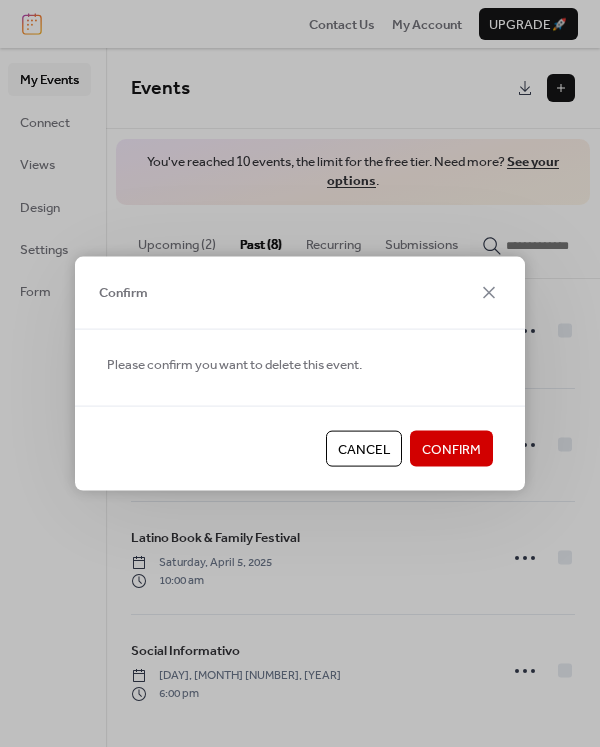 click on "Confirm" at bounding box center (451, 450) 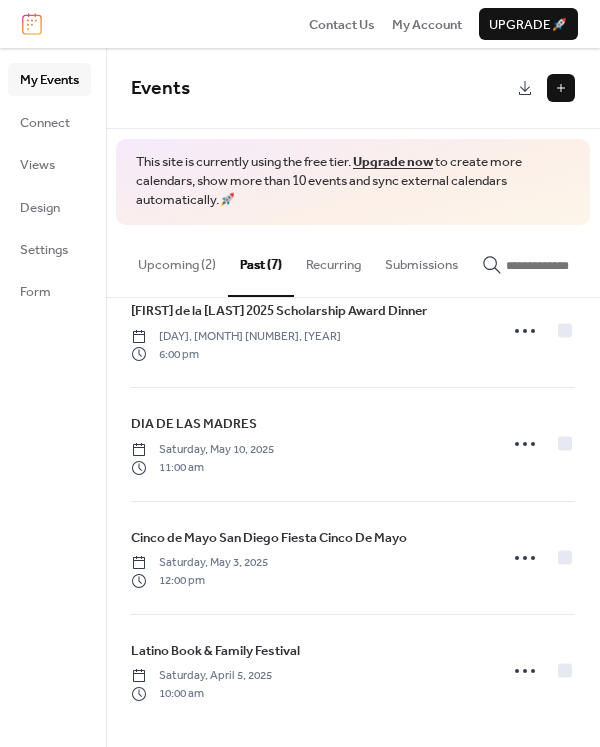 scroll, scrollTop: 388, scrollLeft: 0, axis: vertical 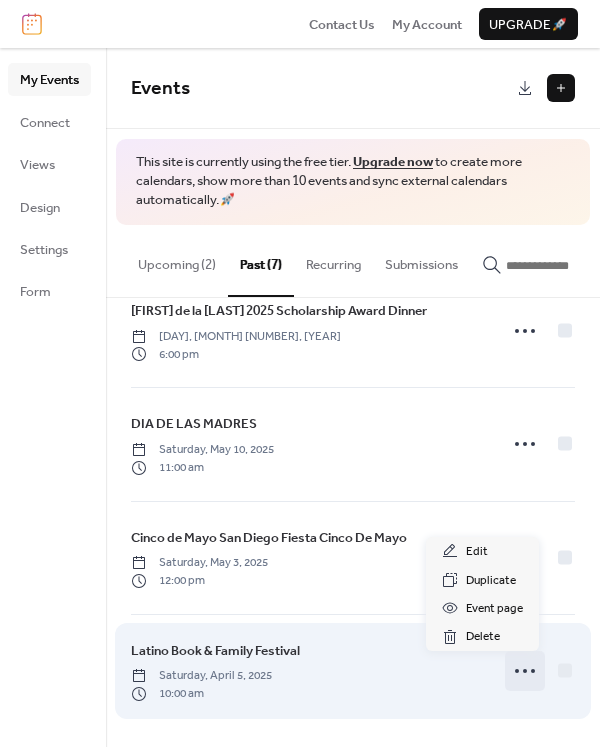 click 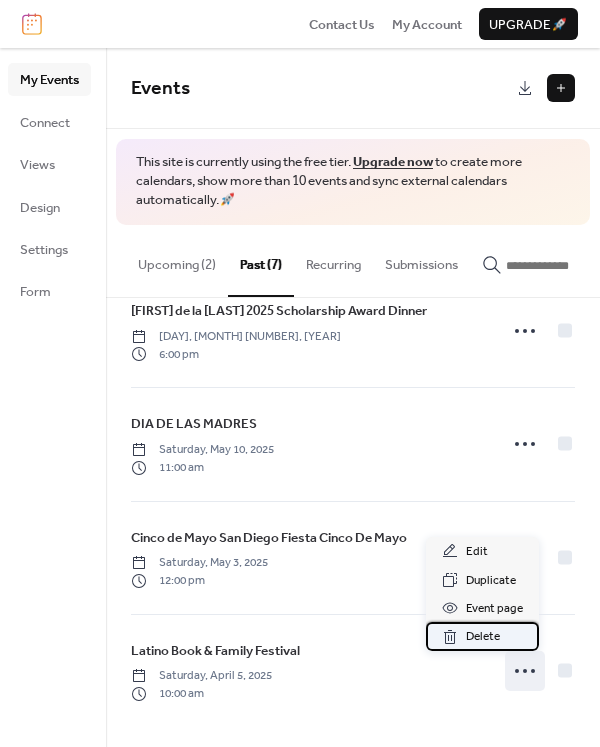 click on "Delete" at bounding box center [482, 636] 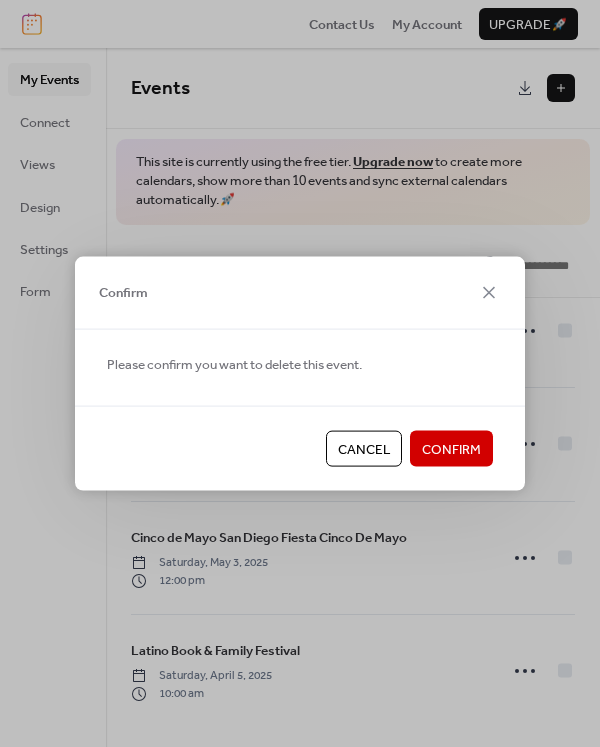 click on "Confirm" at bounding box center [451, 449] 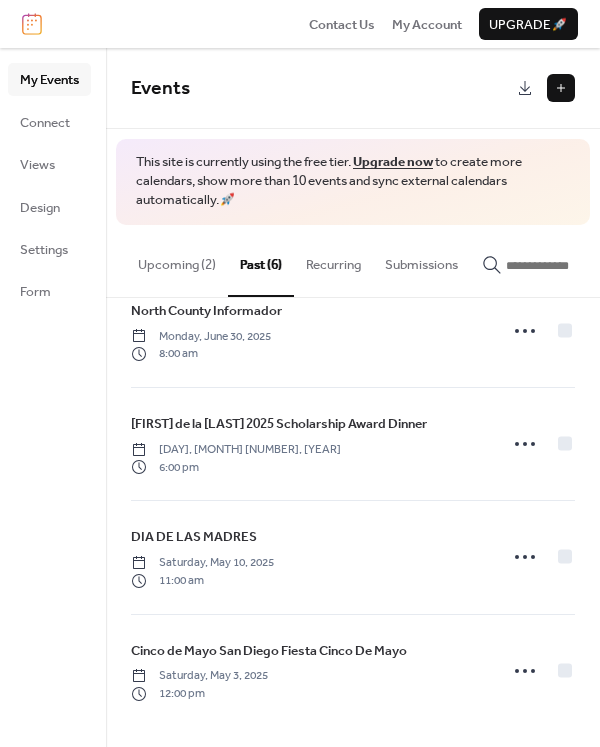 scroll, scrollTop: 275, scrollLeft: 0, axis: vertical 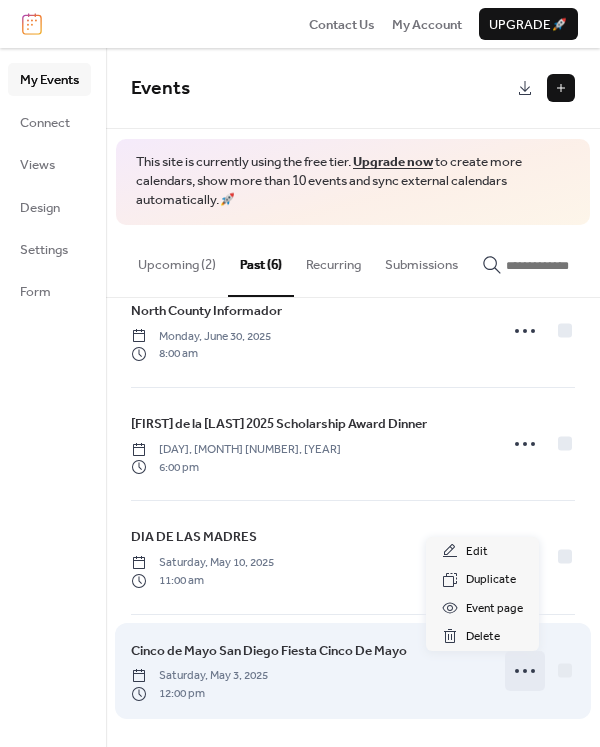 click 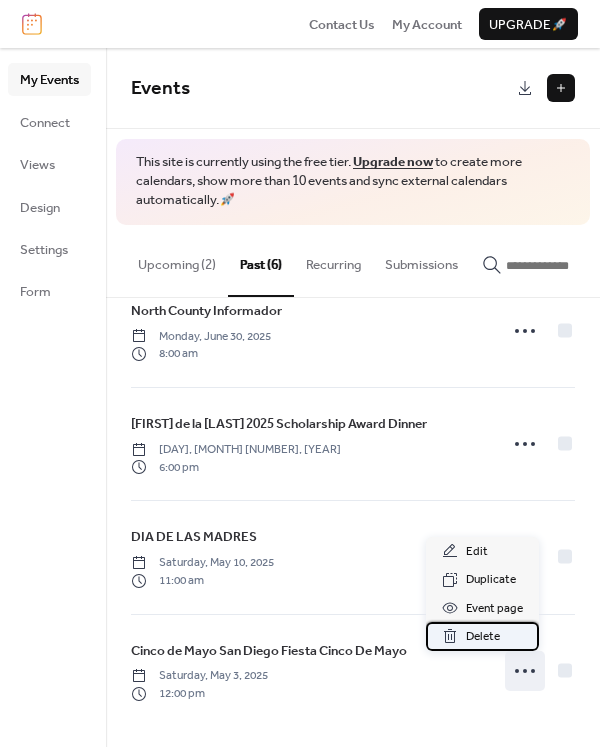 click on "Delete" at bounding box center [482, 636] 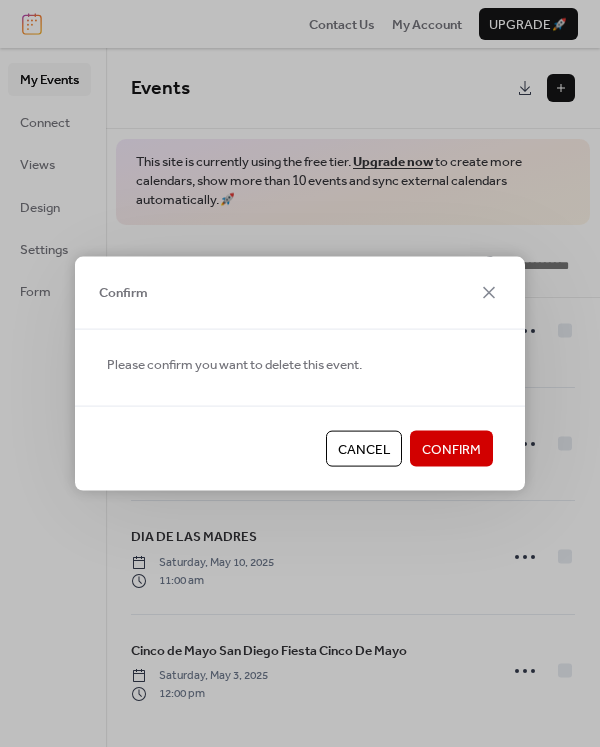 click on "Confirm" at bounding box center [451, 450] 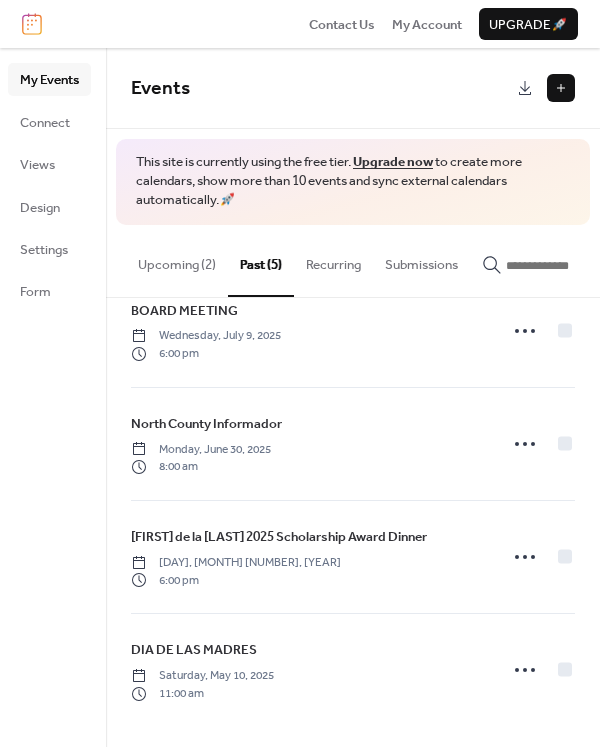 scroll, scrollTop: 162, scrollLeft: 0, axis: vertical 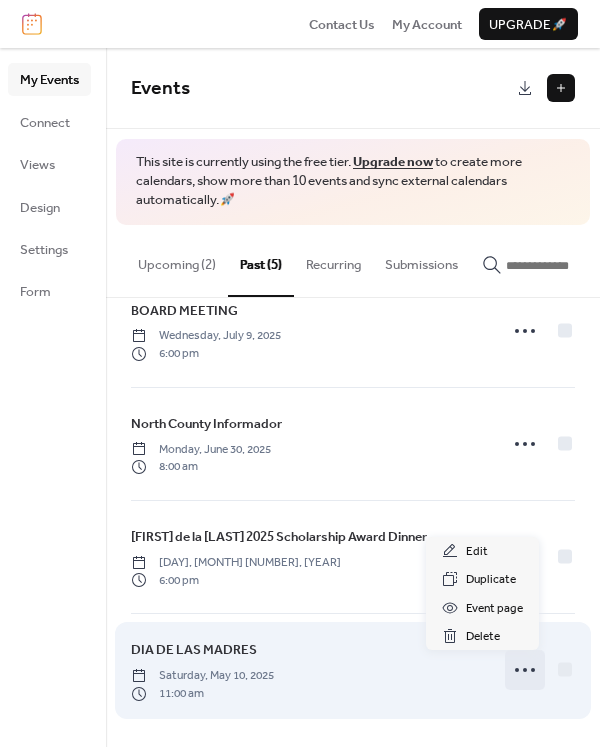 click 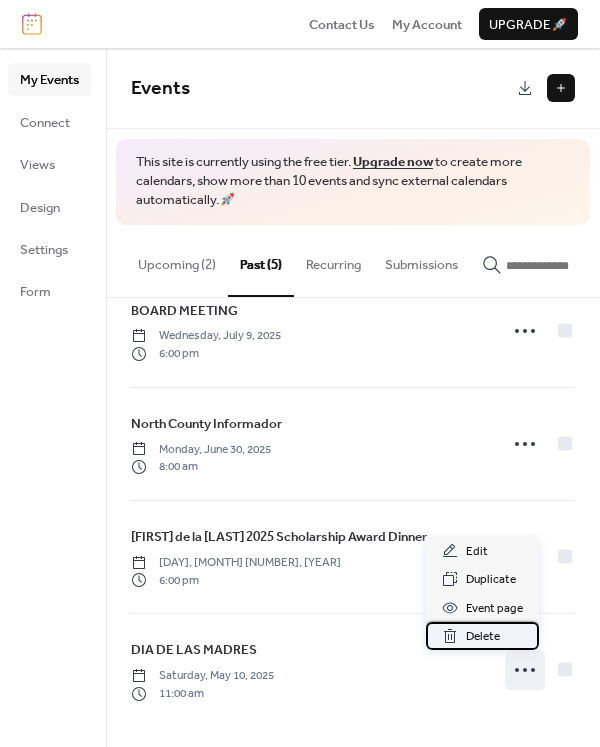 click on "Delete" at bounding box center [483, 637] 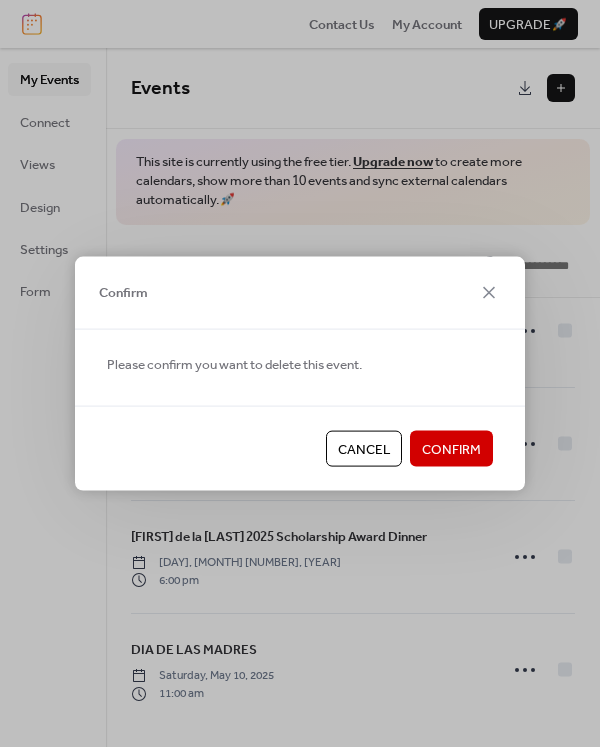 click on "Confirm" at bounding box center [451, 450] 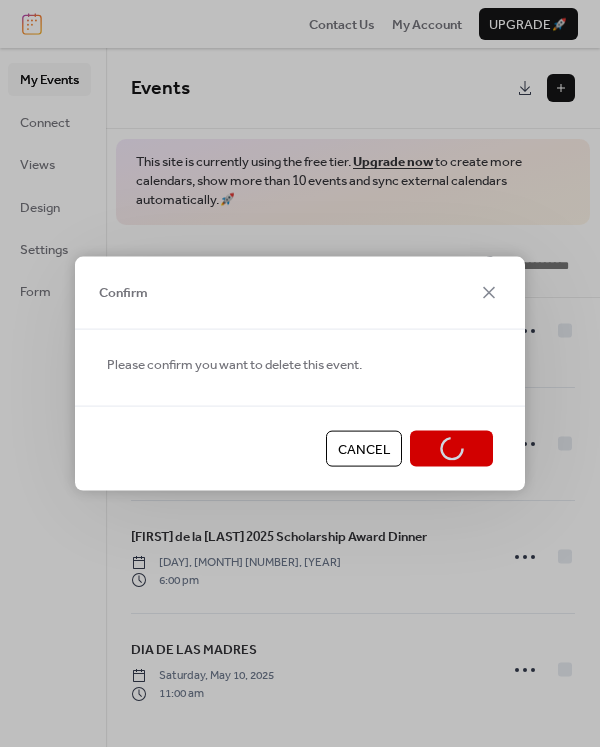 scroll, scrollTop: 49, scrollLeft: 0, axis: vertical 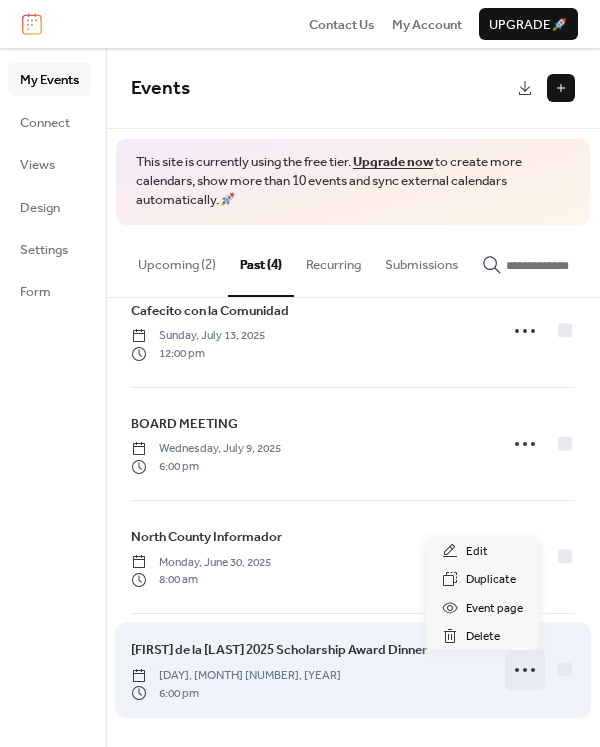 click 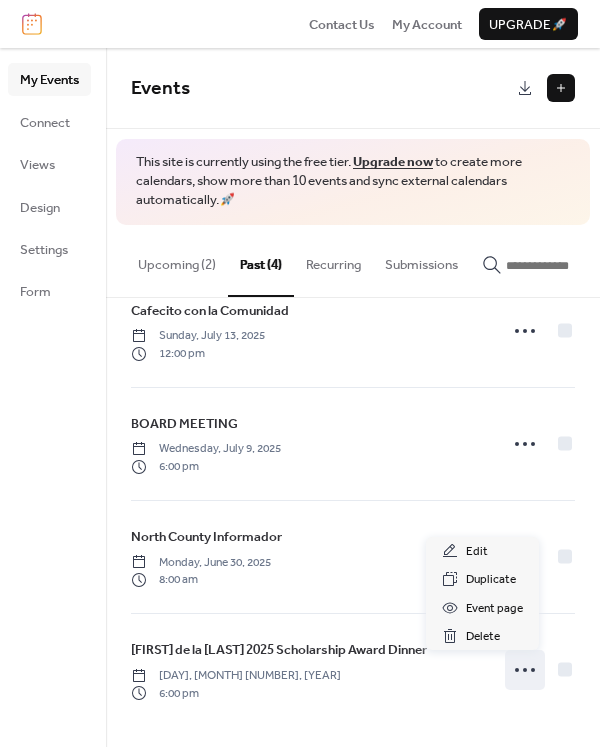 click on "My Events Connect Views Design Settings Form" at bounding box center [53, 397] 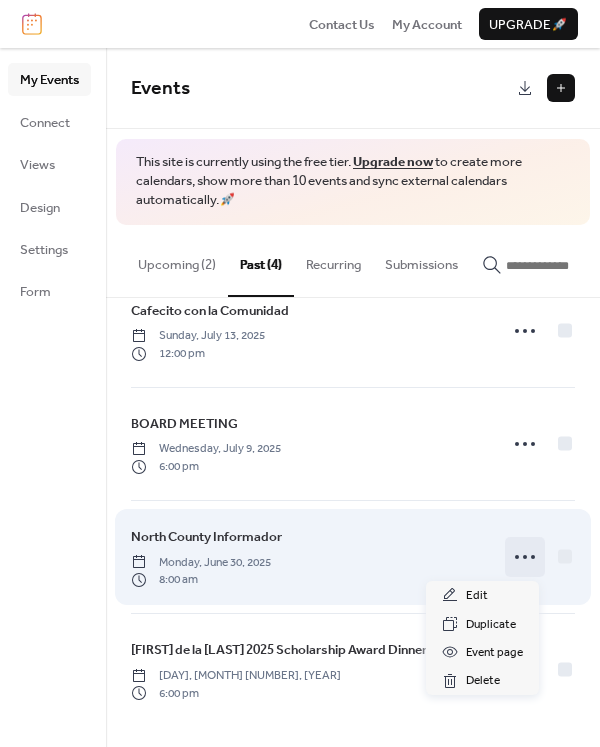 click 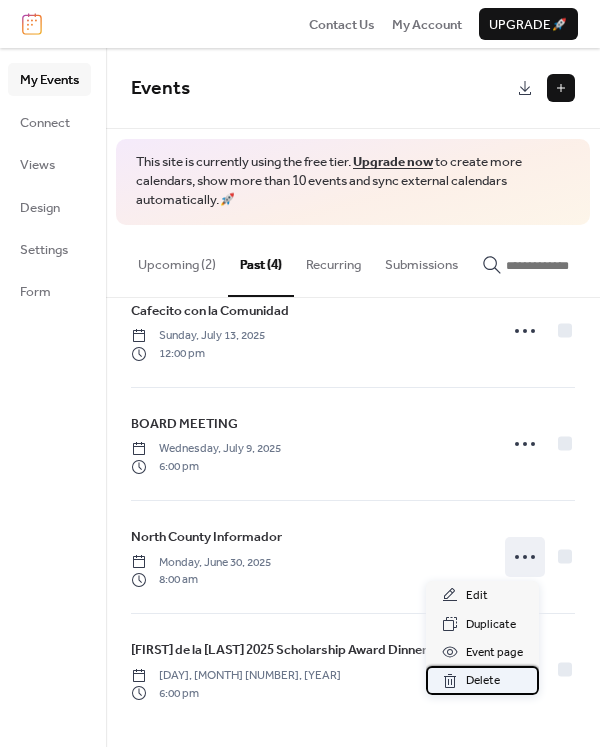click on "Delete" at bounding box center [483, 681] 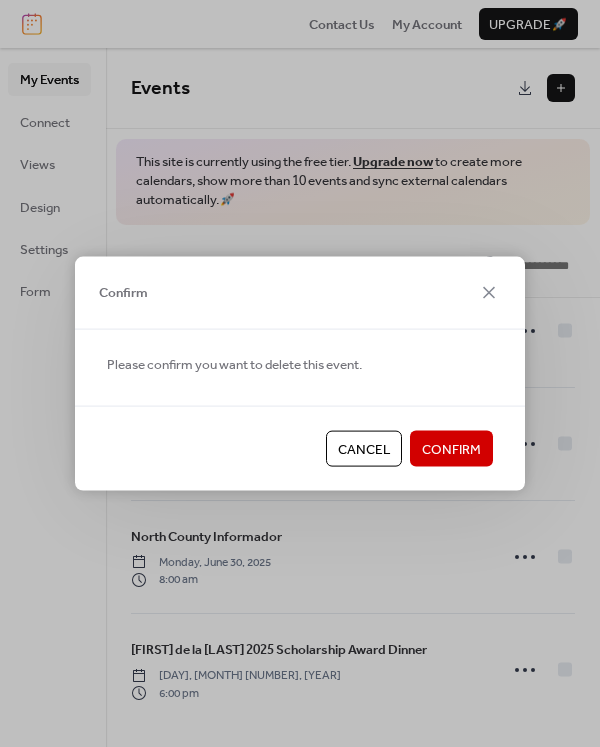 click on "Confirm" at bounding box center (451, 450) 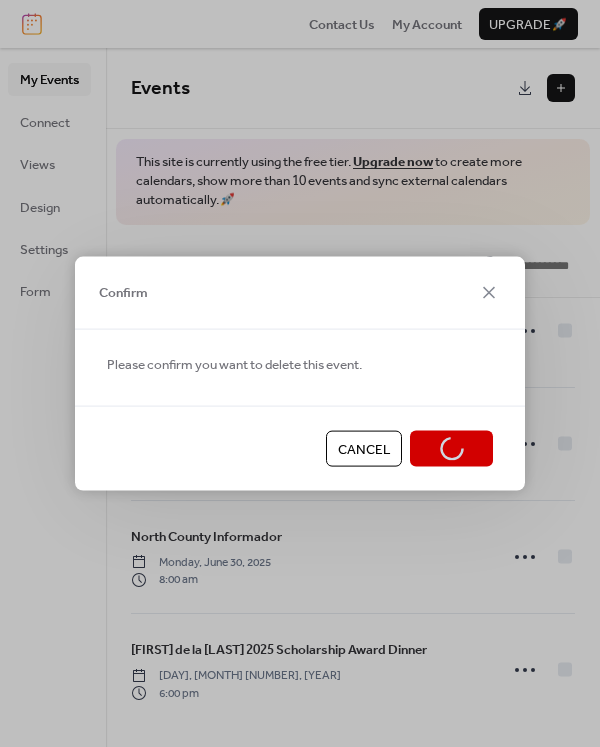 scroll, scrollTop: 0, scrollLeft: 0, axis: both 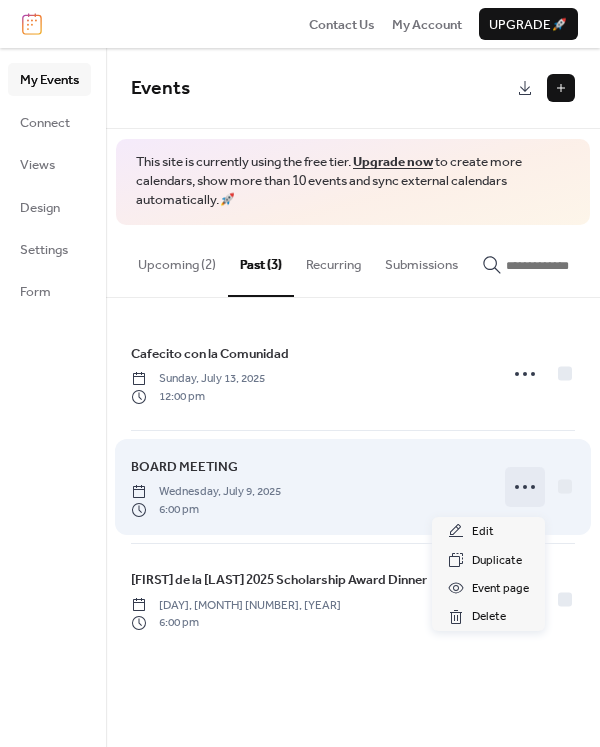 click 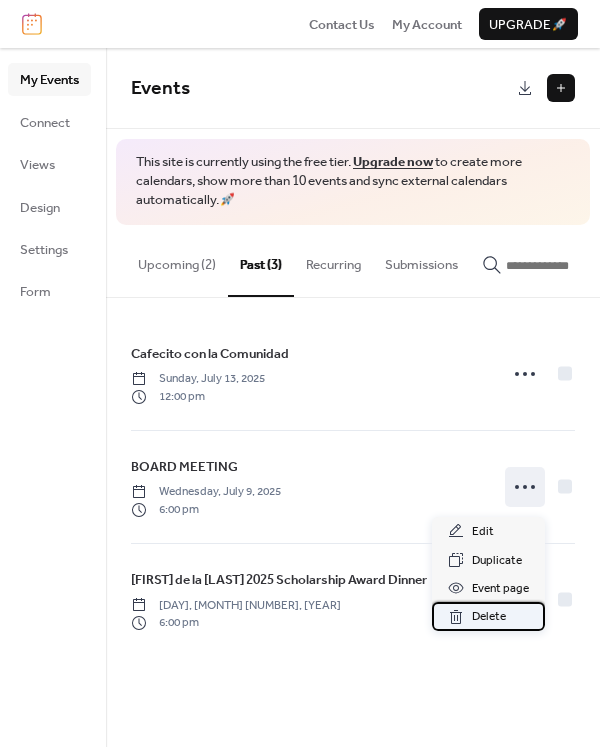 click on "Delete" at bounding box center (489, 617) 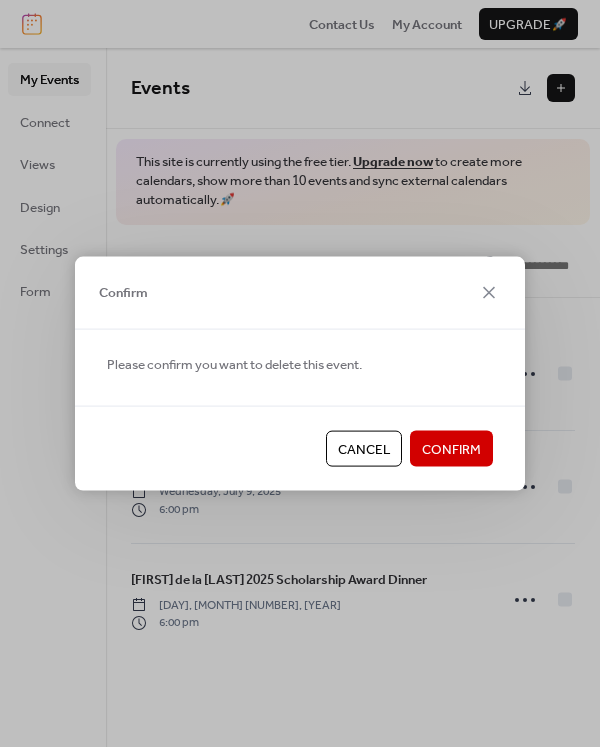 click on "Confirm" at bounding box center [451, 450] 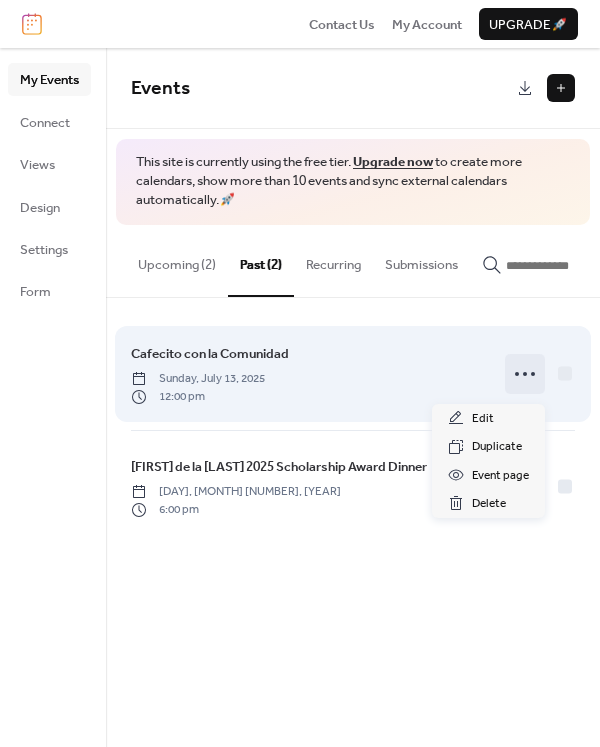 click 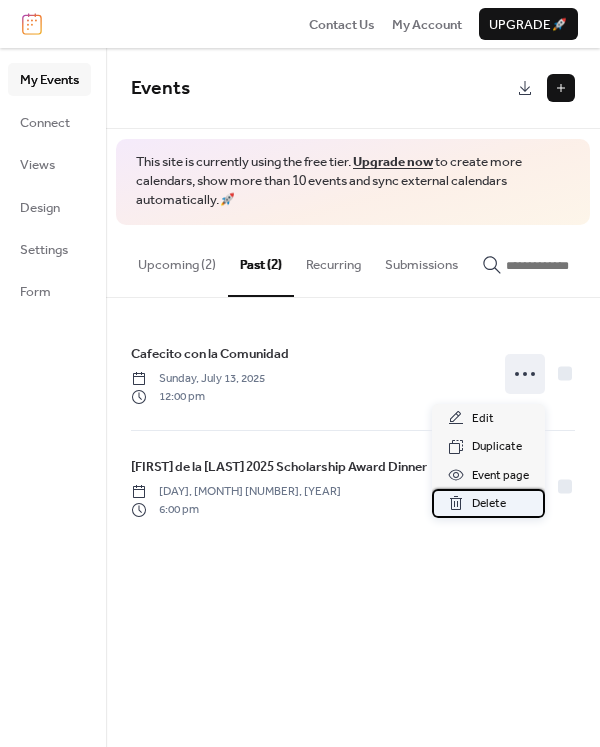 click on "Delete" at bounding box center [489, 504] 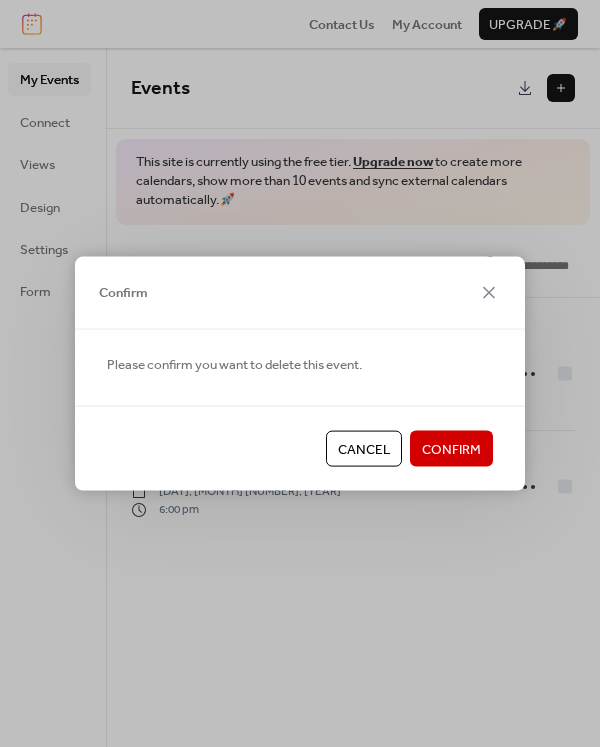 click on "Confirm" at bounding box center (451, 450) 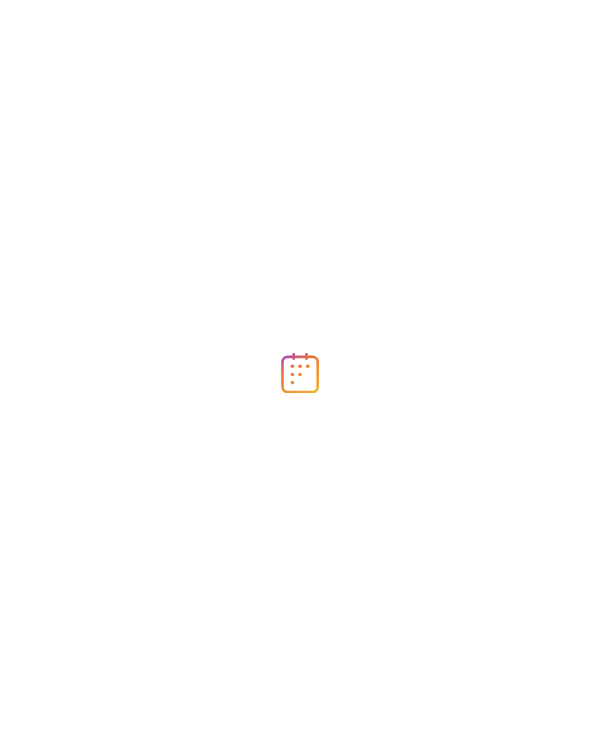 scroll, scrollTop: 0, scrollLeft: 0, axis: both 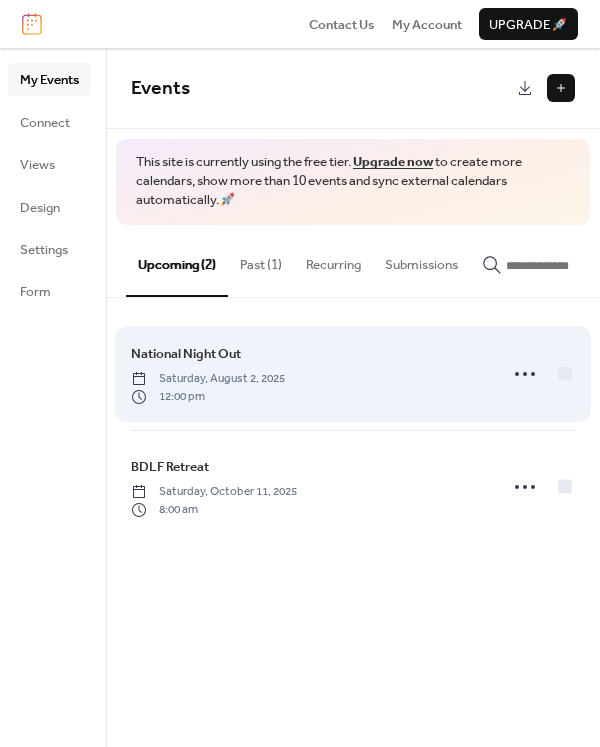 click on "National Night Out" at bounding box center (186, 354) 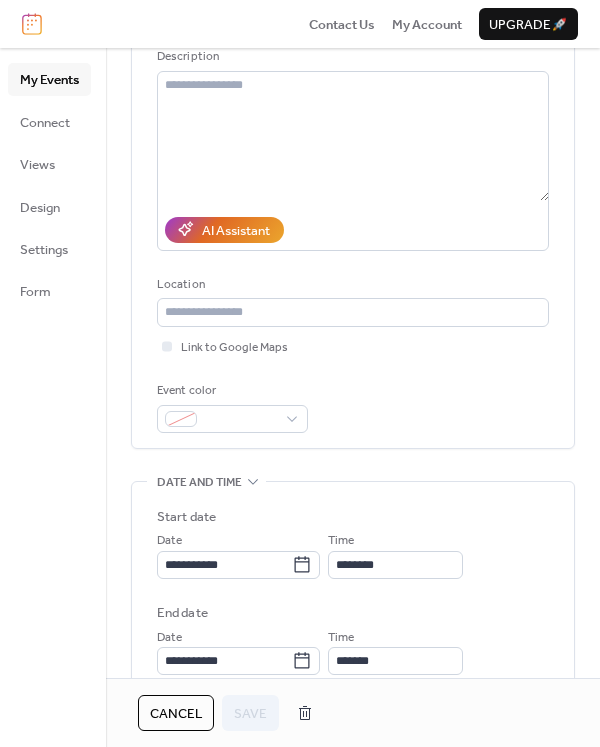 scroll, scrollTop: 0, scrollLeft: 0, axis: both 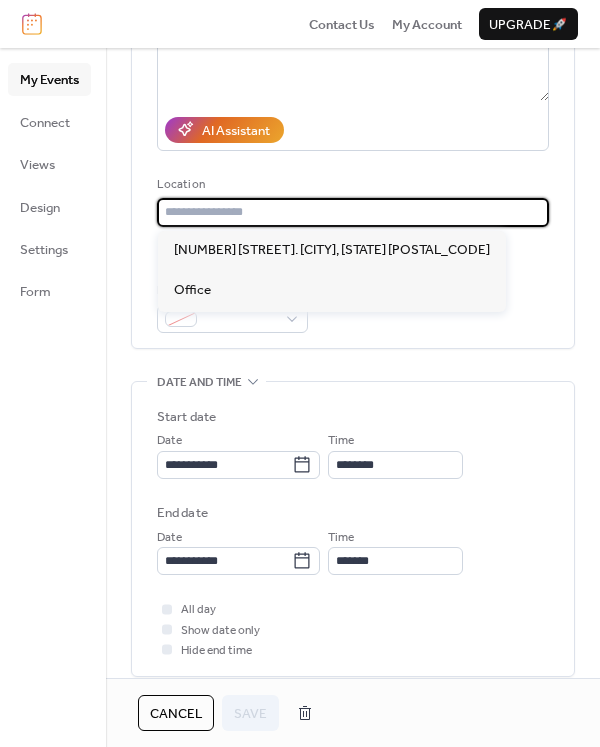 click at bounding box center (353, 212) 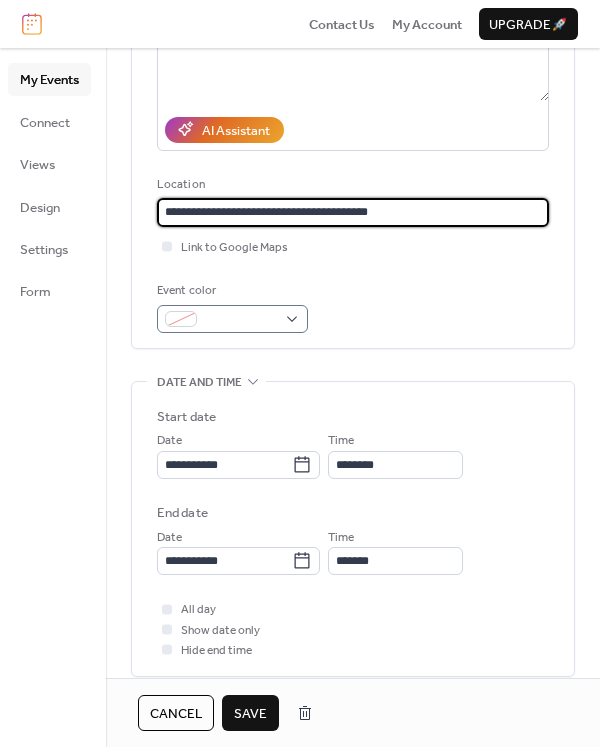 type on "**********" 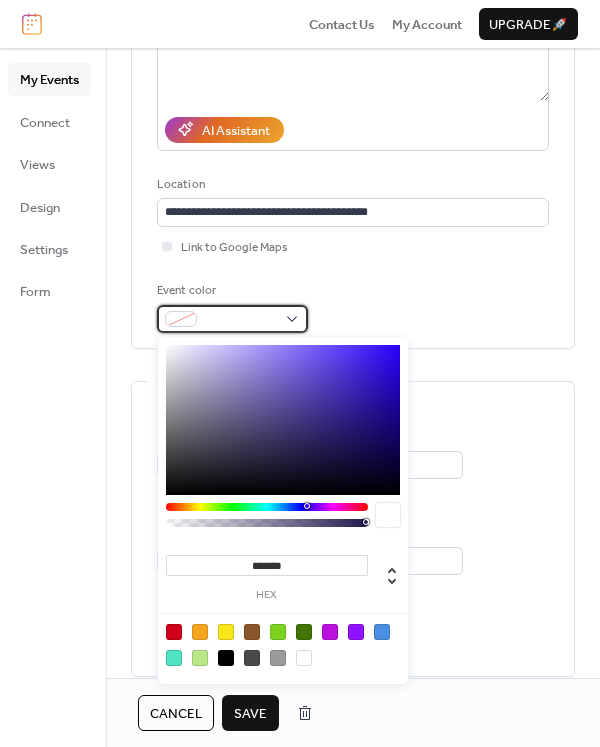 click at bounding box center [232, 319] 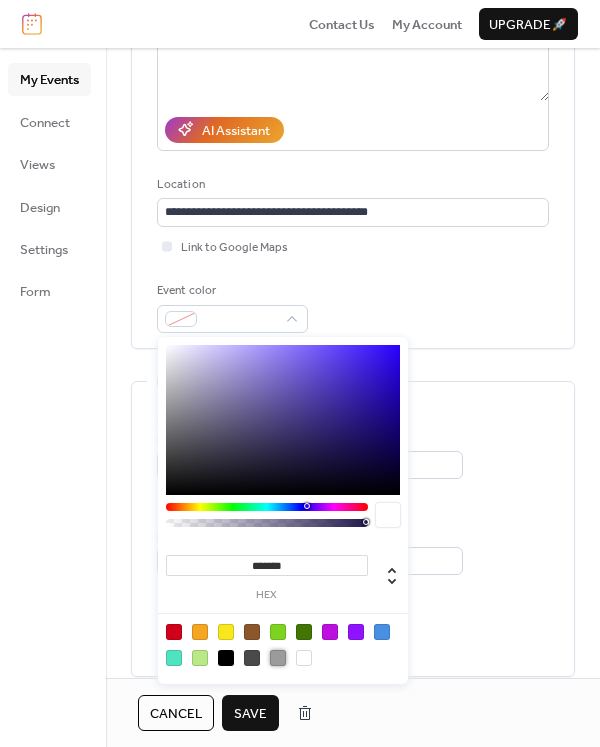 click at bounding box center (278, 658) 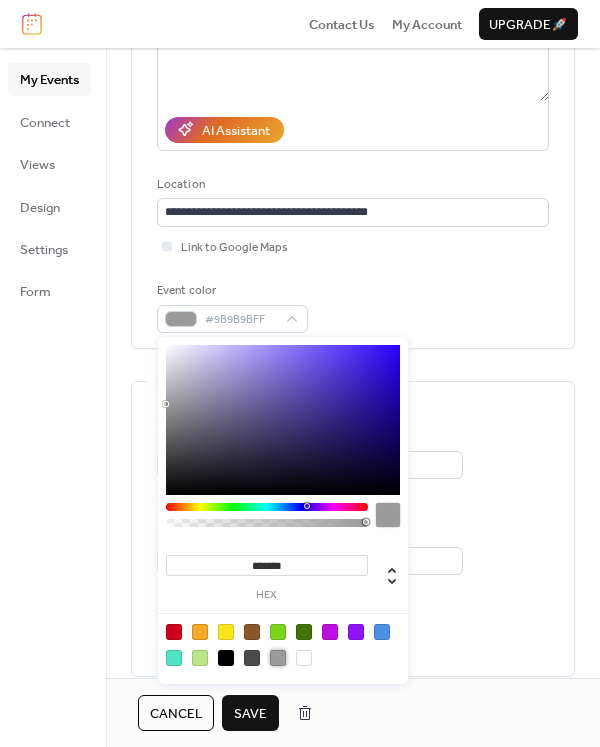 click on "Save" at bounding box center (250, 714) 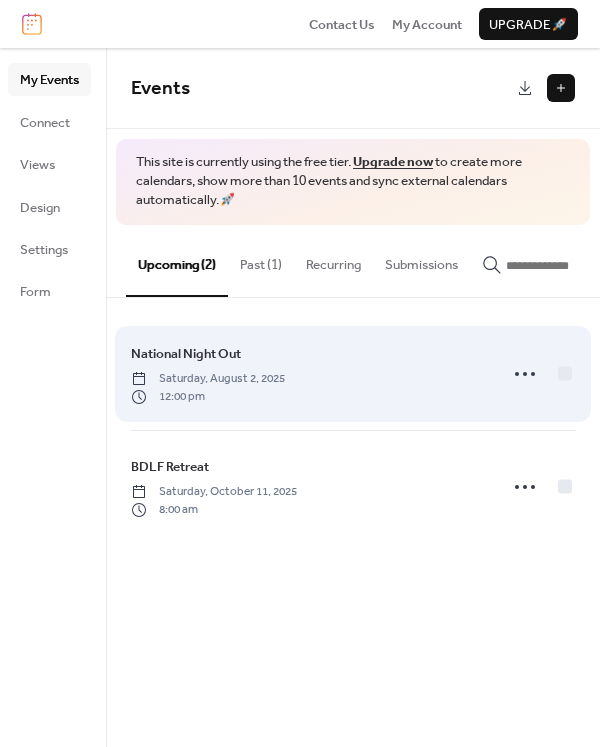 click on "National Night Out Saturday, August 2, 2025 12:00 pm" at bounding box center (308, 374) 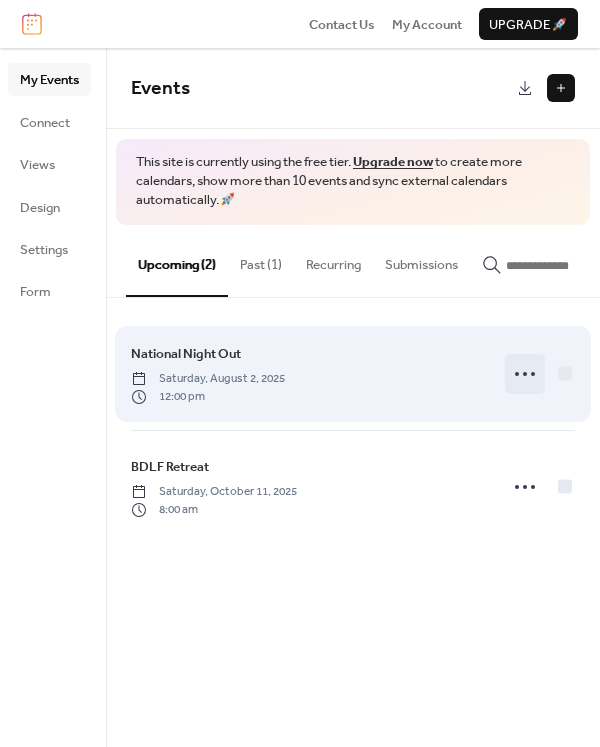 click 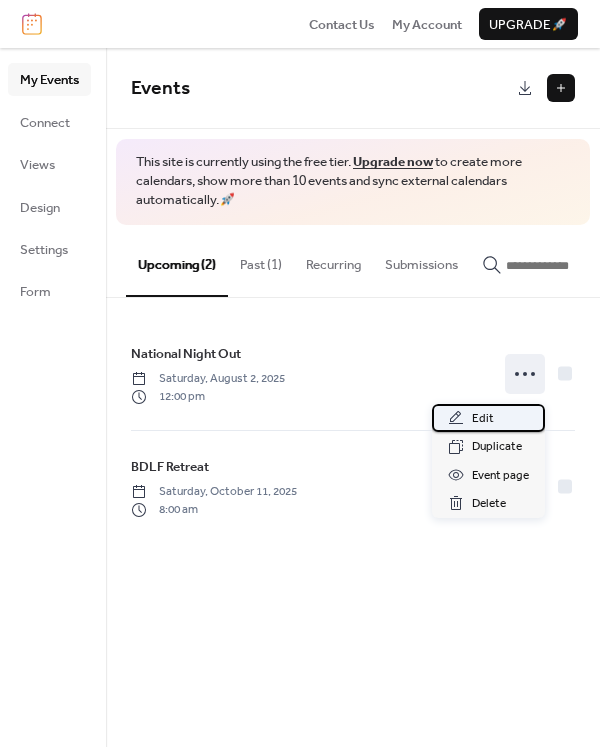 click on "Edit" at bounding box center (488, 418) 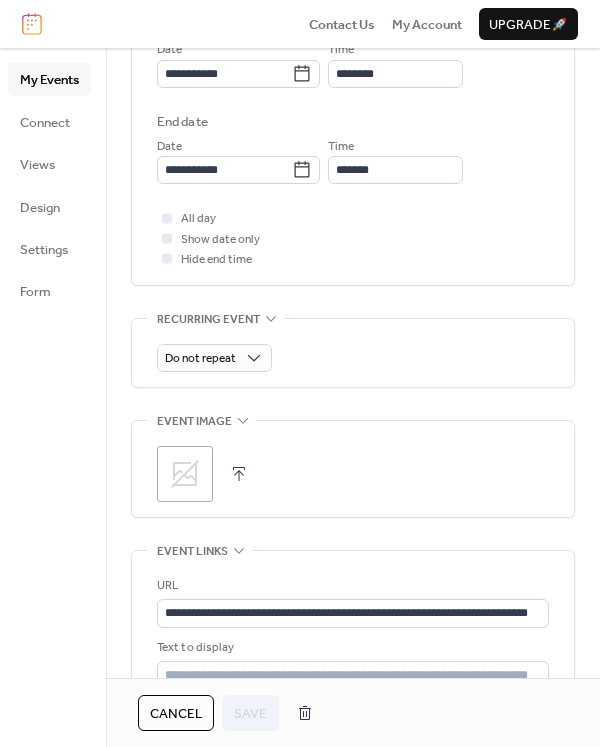 scroll, scrollTop: 700, scrollLeft: 0, axis: vertical 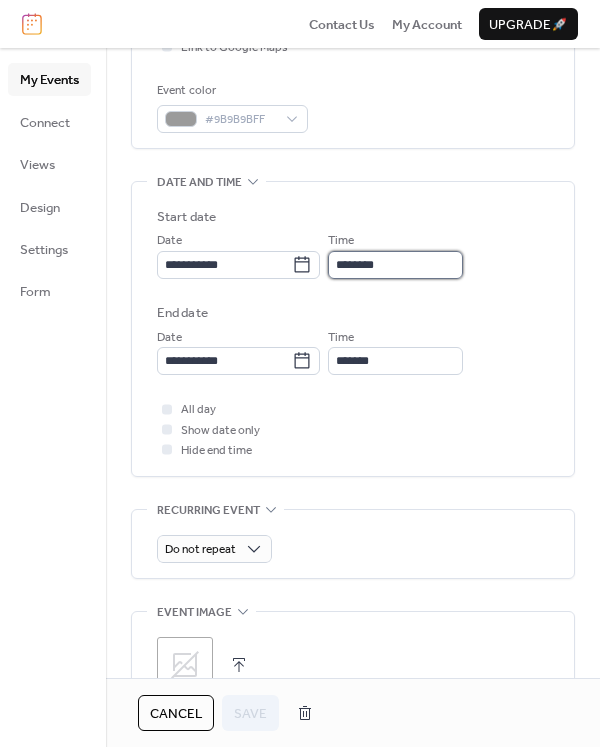 click on "********" at bounding box center [395, 265] 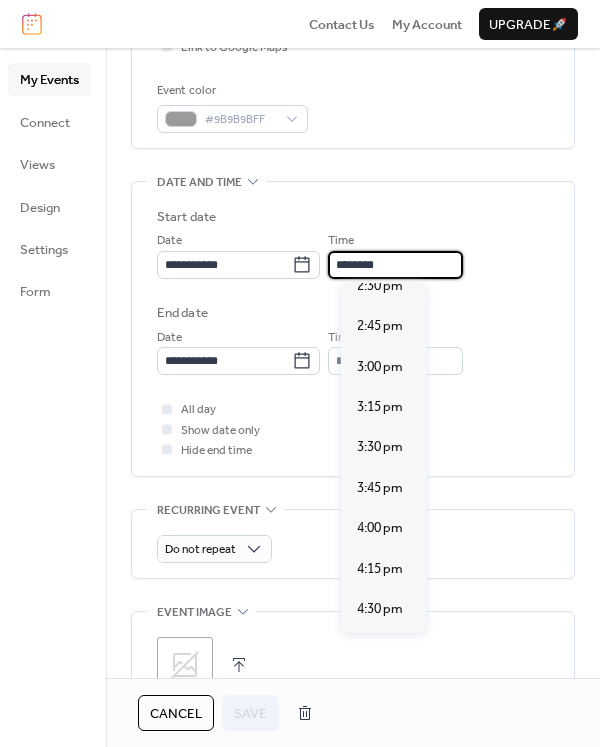scroll, scrollTop: 2540, scrollLeft: 0, axis: vertical 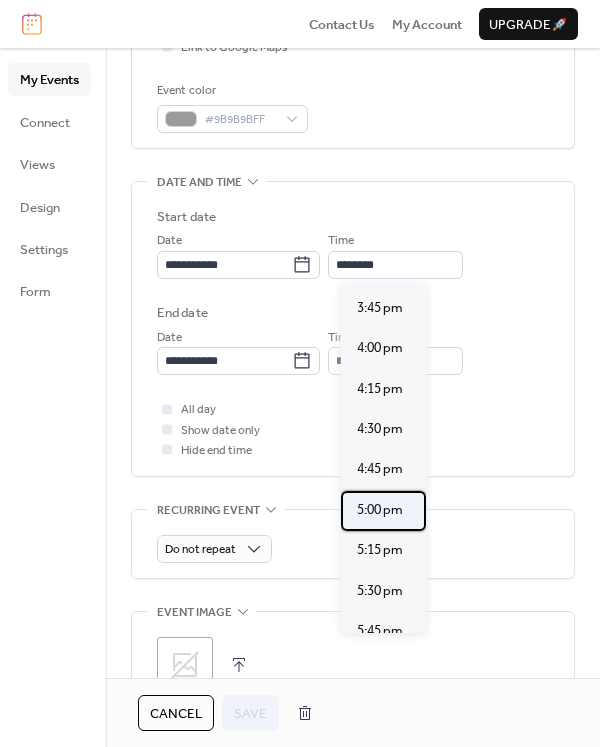 click on "5:00 pm" at bounding box center [380, 510] 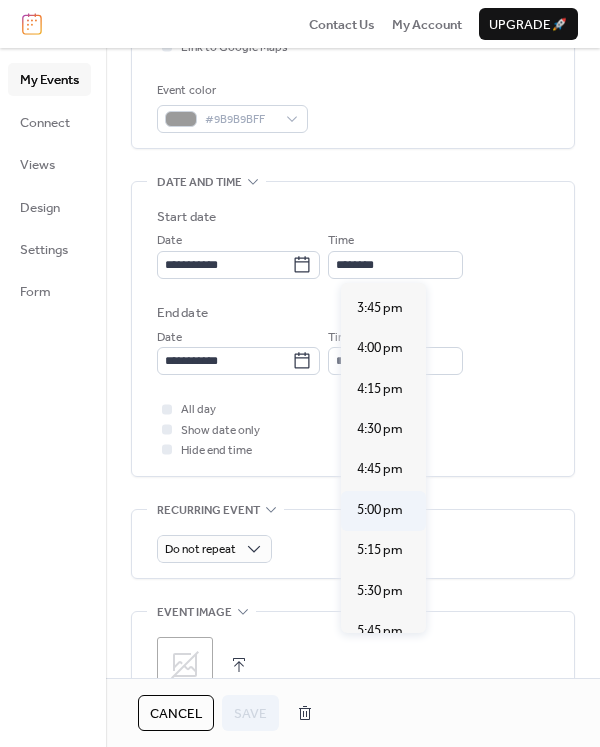 type on "*******" 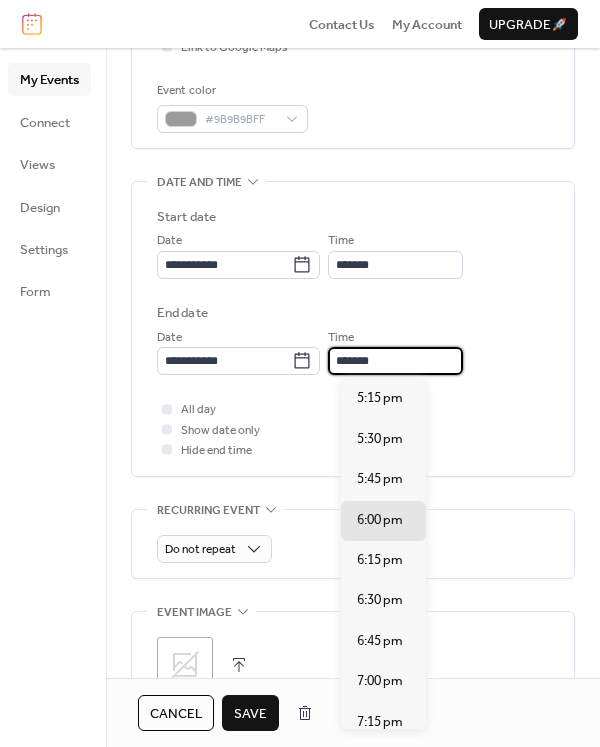 click on "*******" at bounding box center [395, 361] 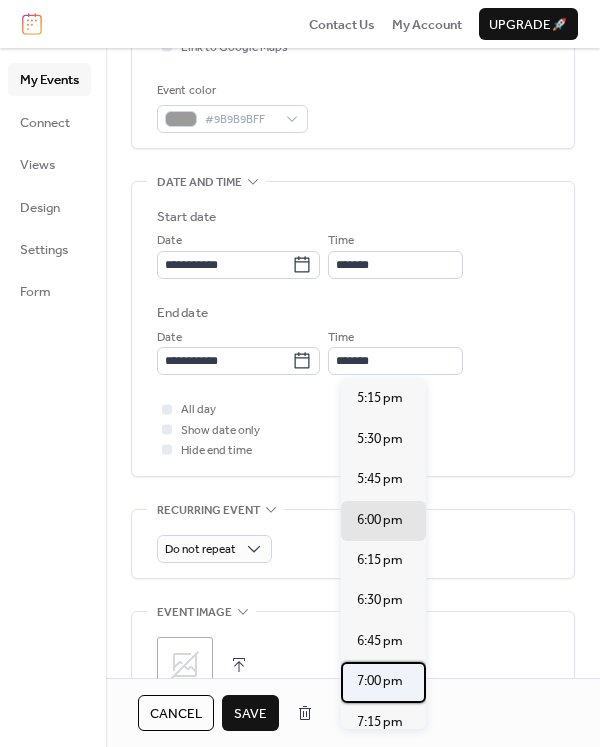 click on "7:00 pm" at bounding box center (380, 681) 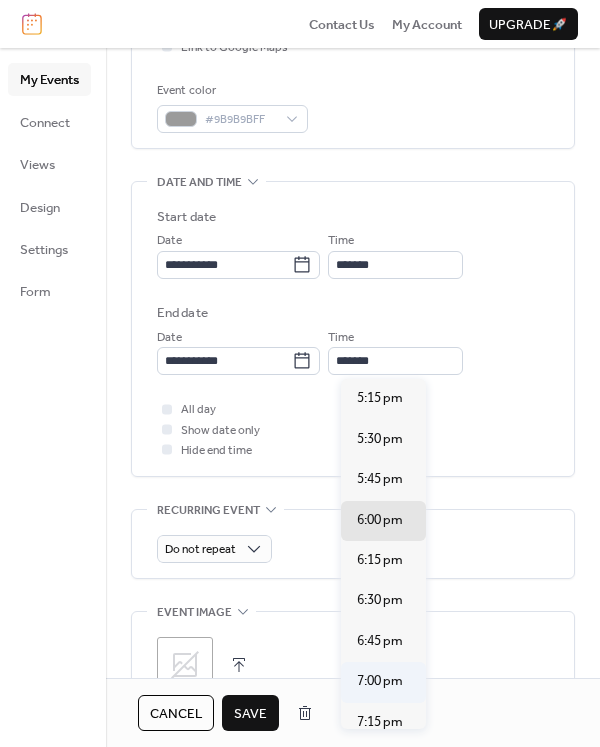 type on "*******" 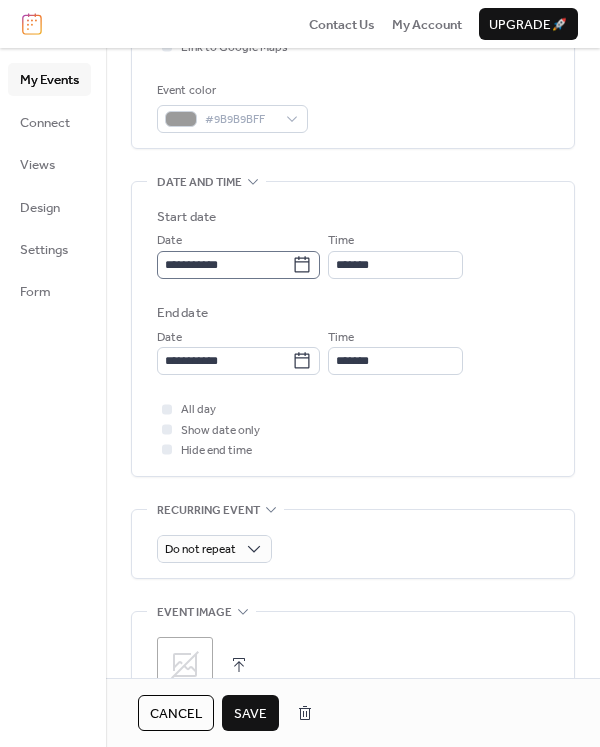 click 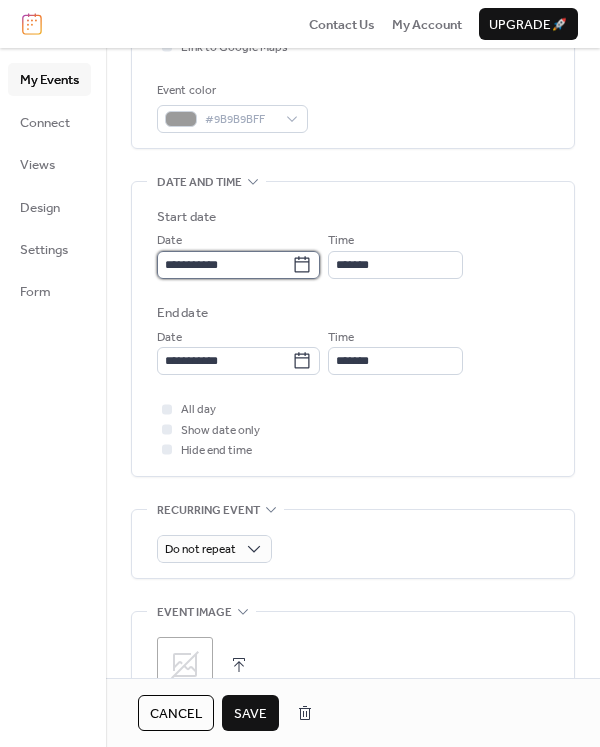 click on "**********" at bounding box center (224, 265) 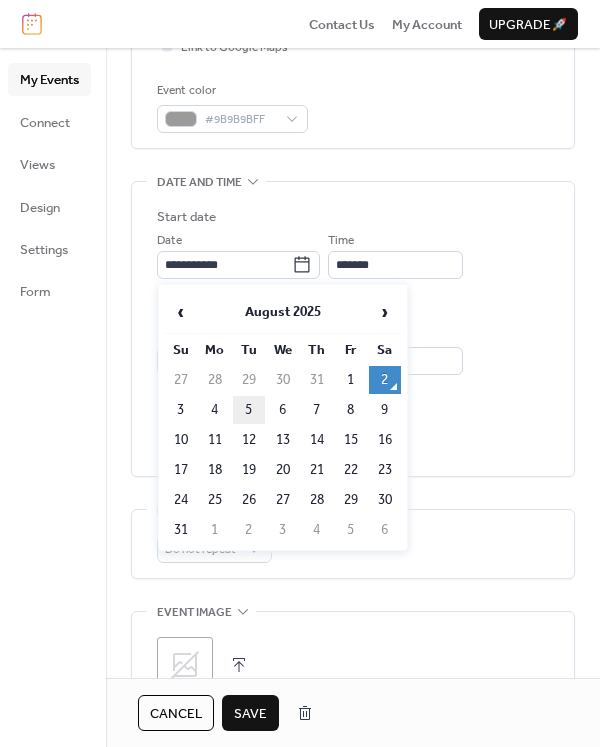 click on "5" at bounding box center [249, 410] 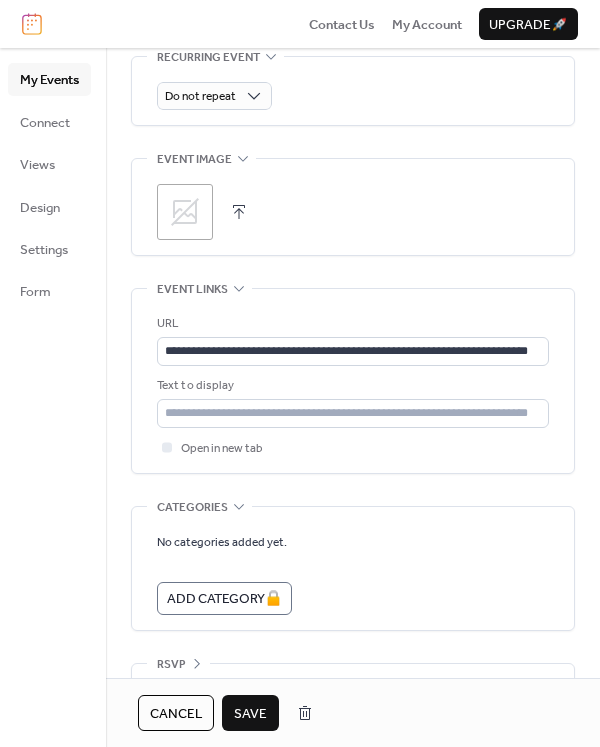 scroll, scrollTop: 1000, scrollLeft: 0, axis: vertical 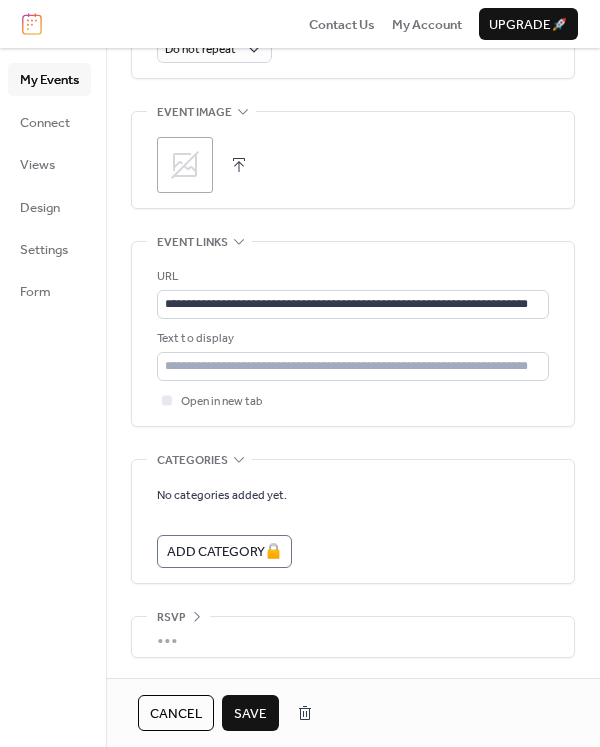 click on "Save" at bounding box center [250, 714] 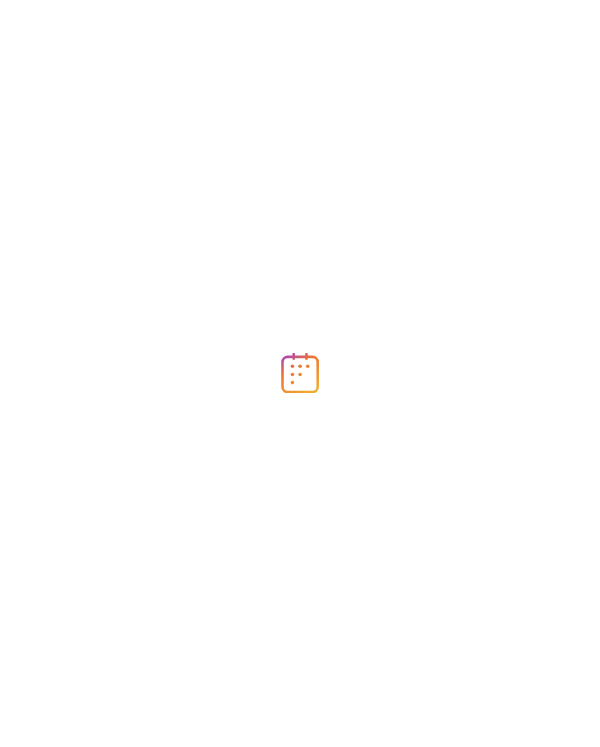 scroll, scrollTop: 0, scrollLeft: 0, axis: both 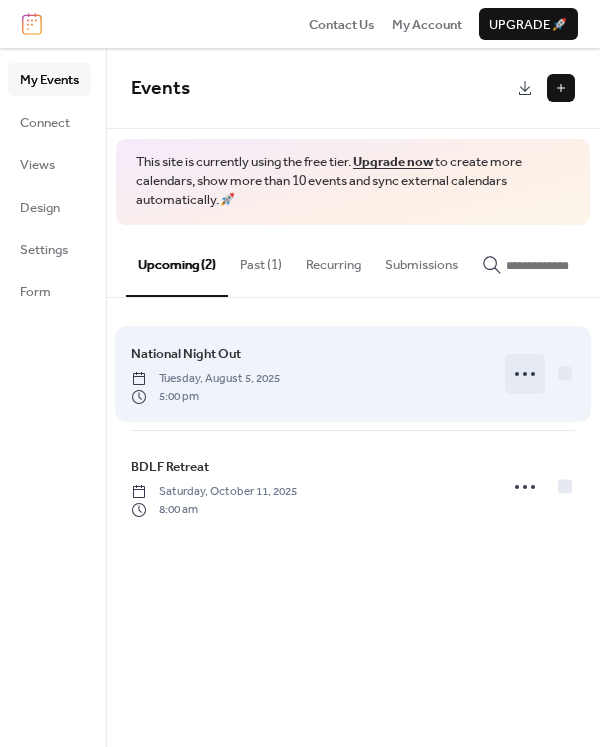 click 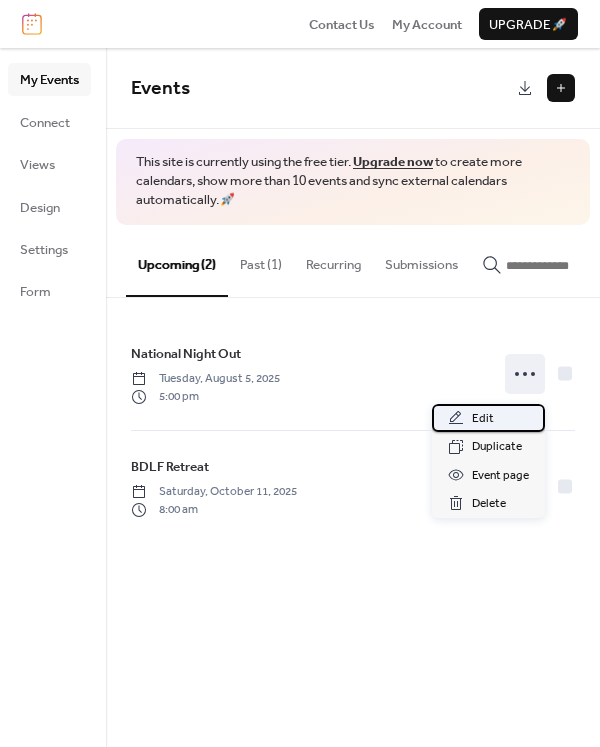 click on "Edit" at bounding box center (488, 418) 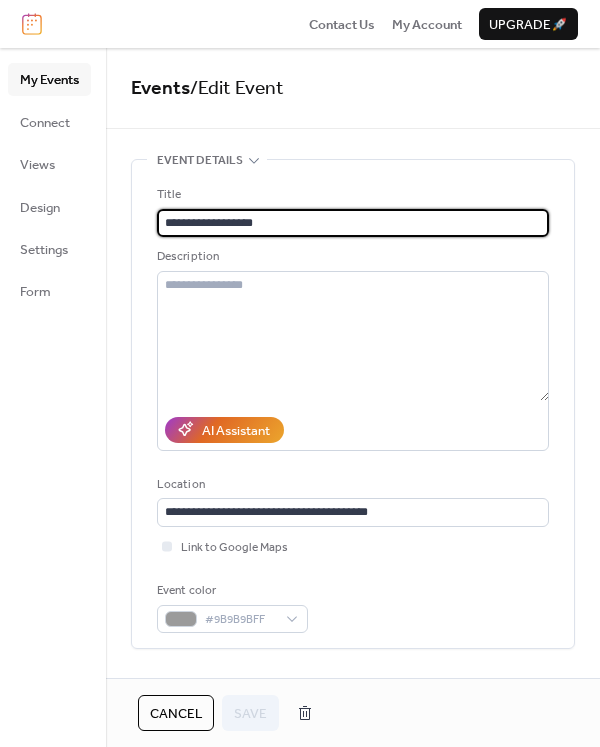 click on "**********" at bounding box center (353, 223) 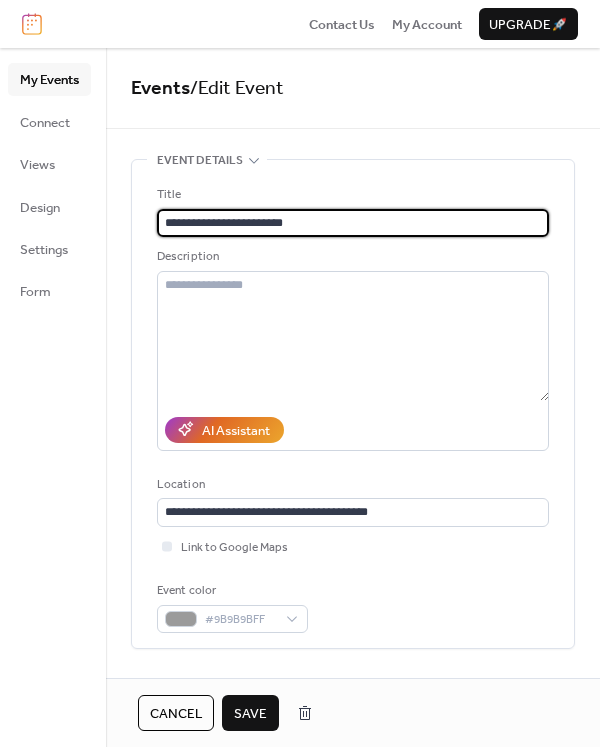 type on "**********" 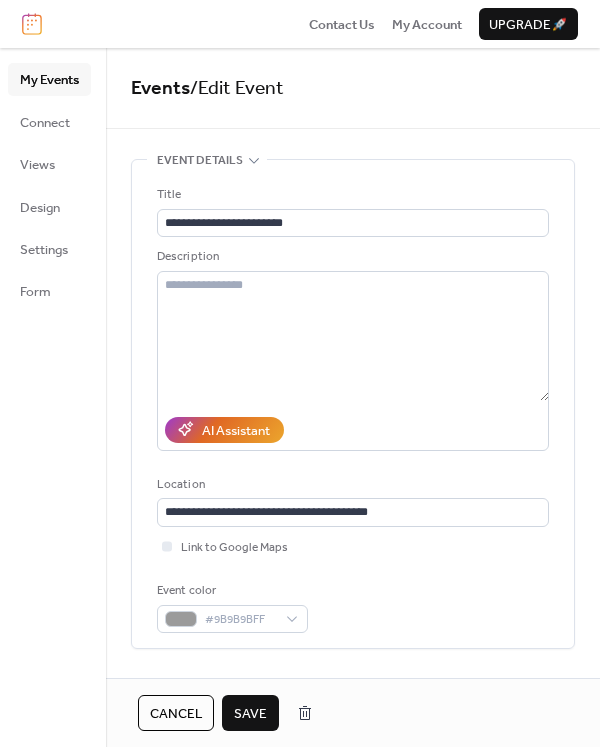 click on "Save" at bounding box center (250, 714) 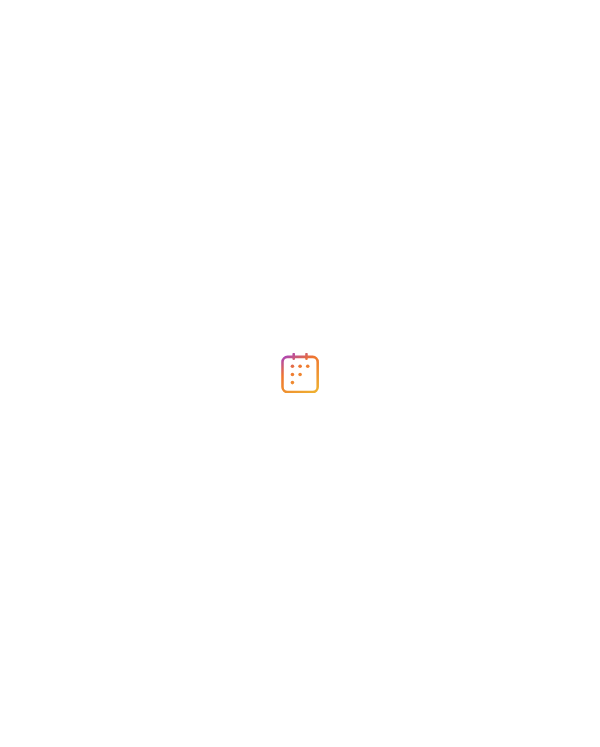 scroll, scrollTop: 0, scrollLeft: 0, axis: both 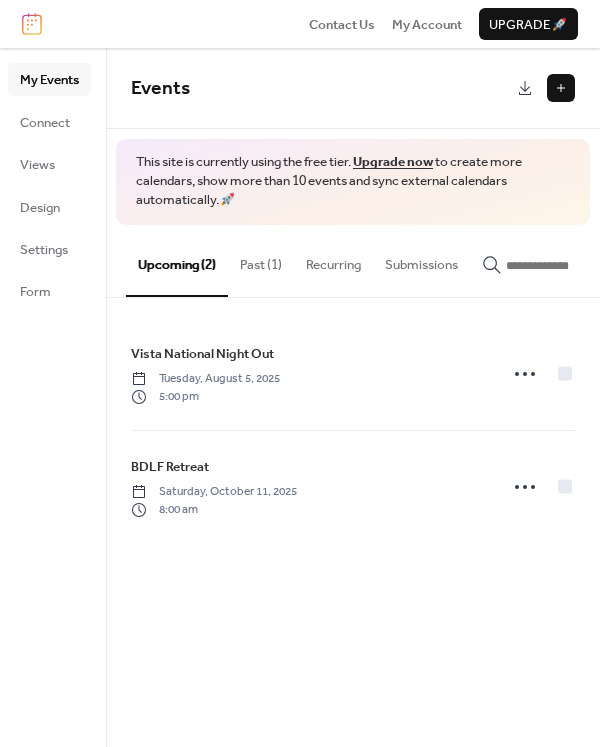 click at bounding box center (561, 88) 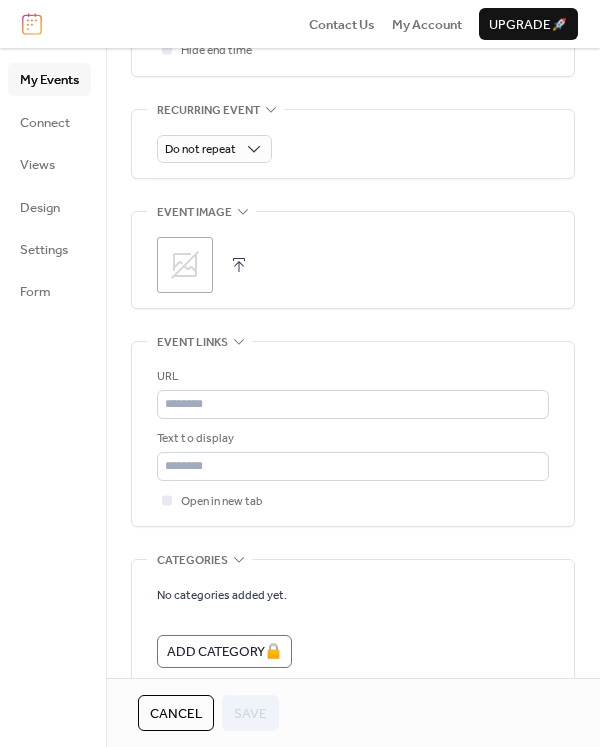 scroll, scrollTop: 1000, scrollLeft: 0, axis: vertical 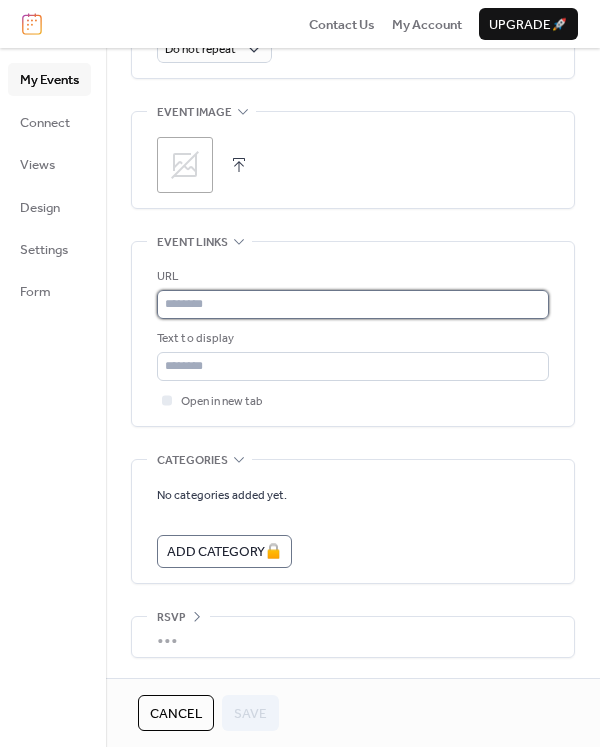 click at bounding box center [353, 304] 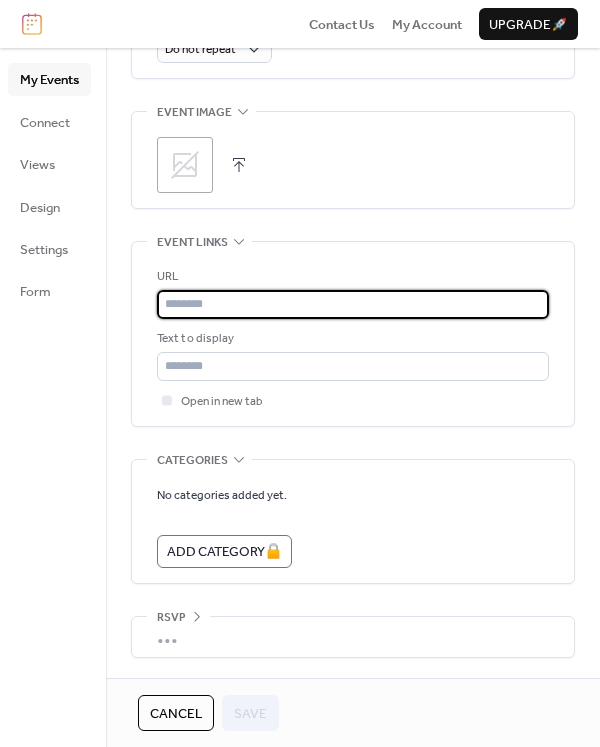 paste on "**********" 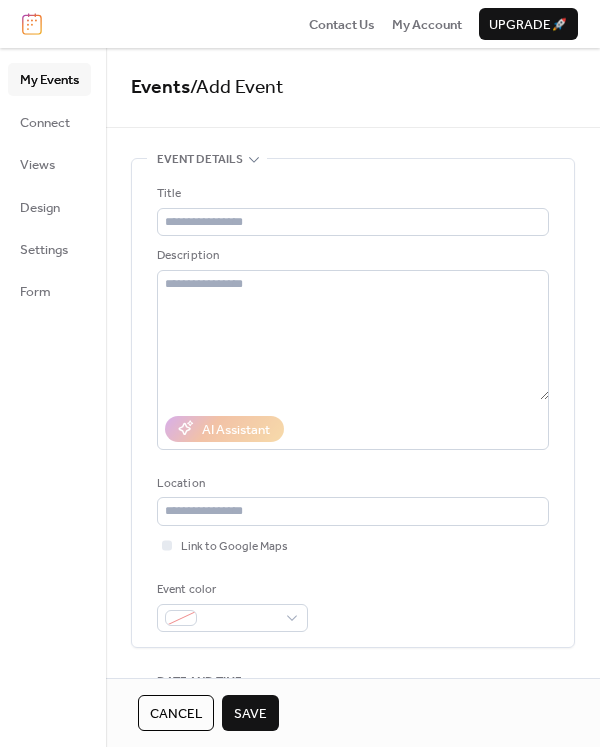 scroll, scrollTop: 0, scrollLeft: 0, axis: both 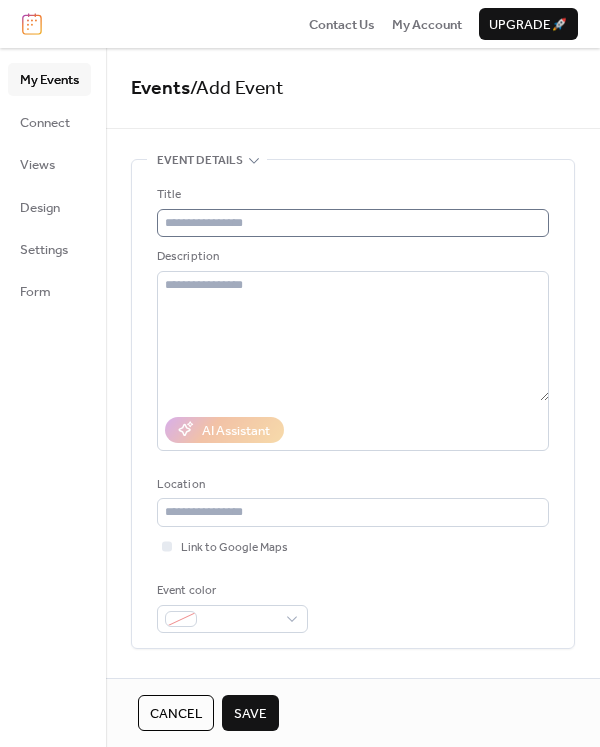 type on "**********" 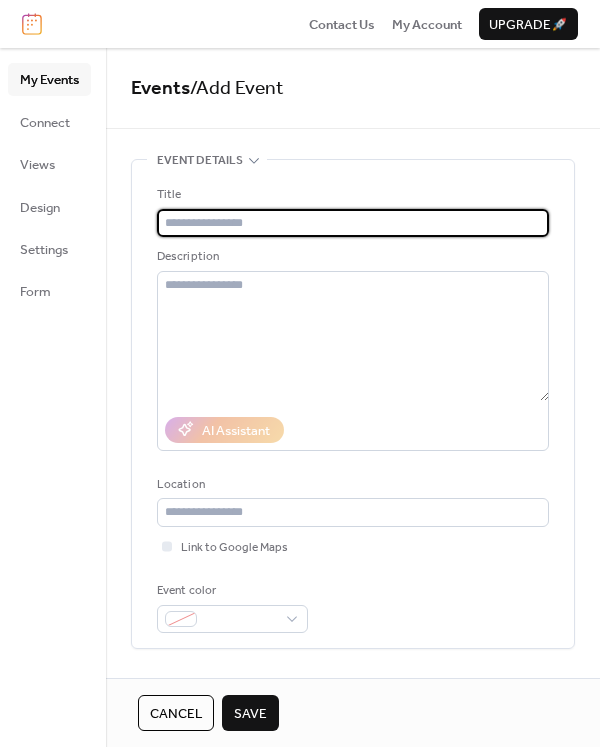 click at bounding box center (353, 223) 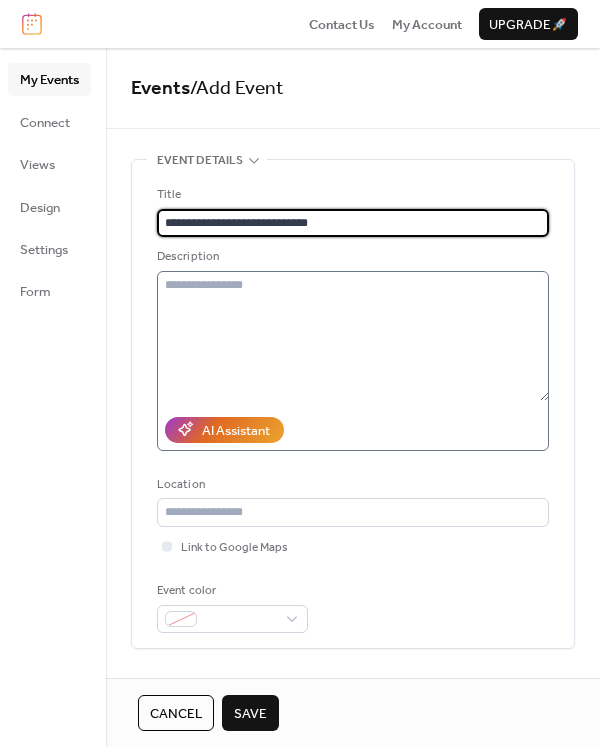 type on "**********" 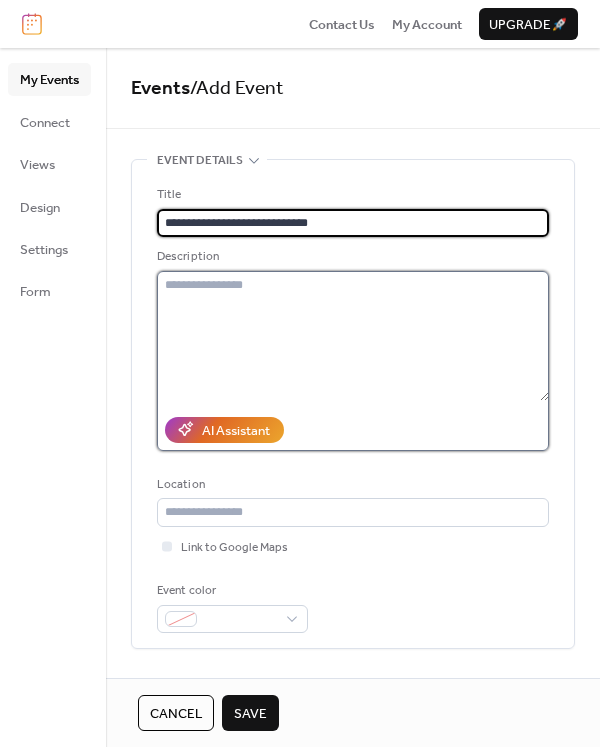 click at bounding box center (353, 336) 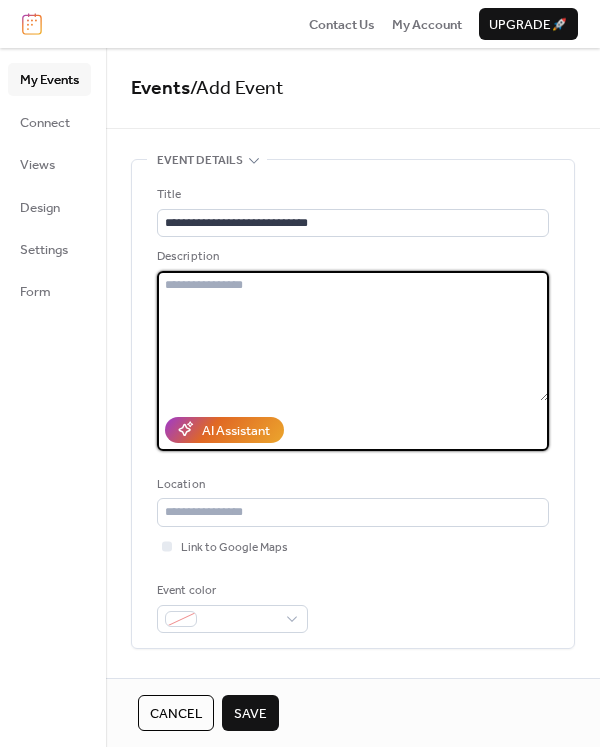 click at bounding box center [353, 336] 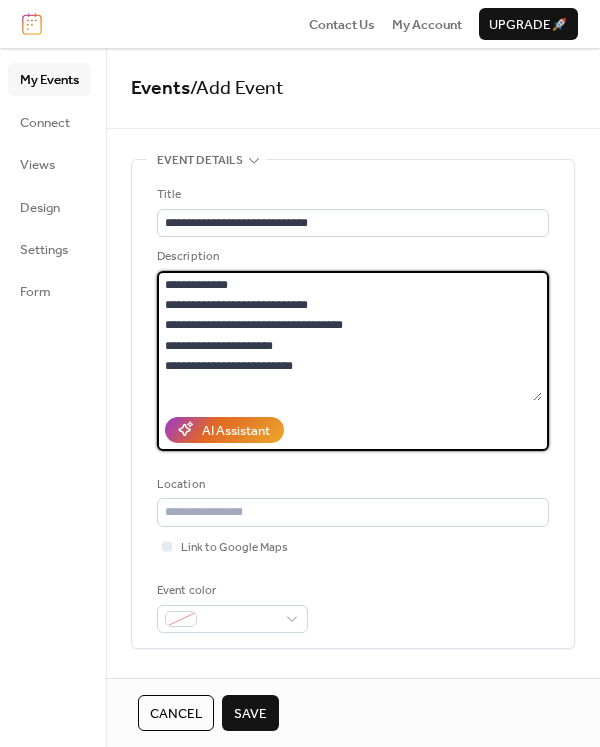 click on "**********" at bounding box center (349, 336) 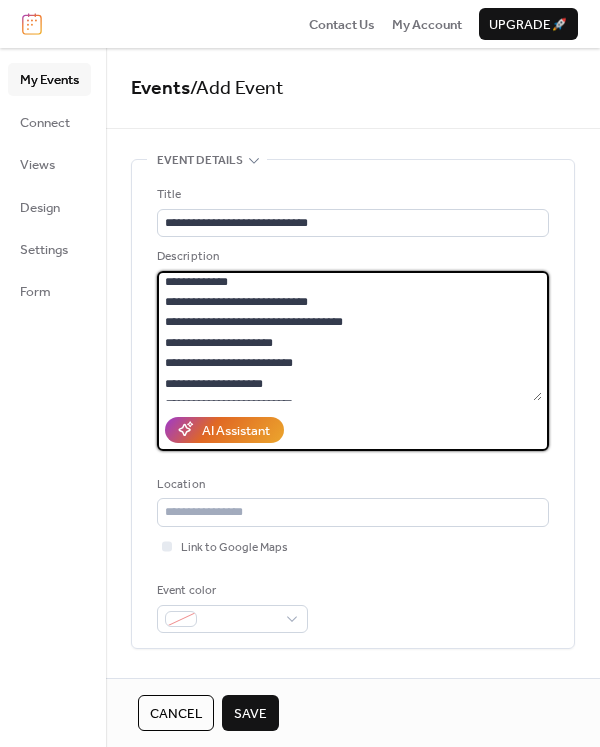 scroll, scrollTop: 0, scrollLeft: 0, axis: both 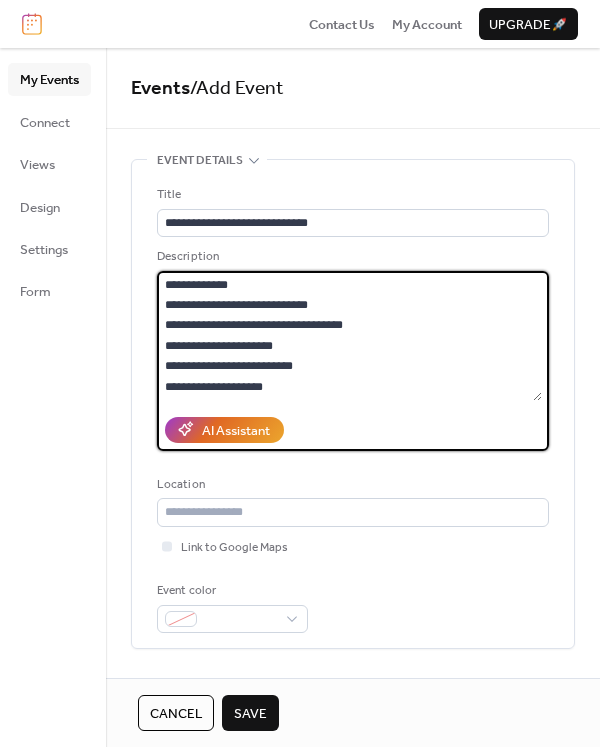 click on "**********" at bounding box center [349, 336] 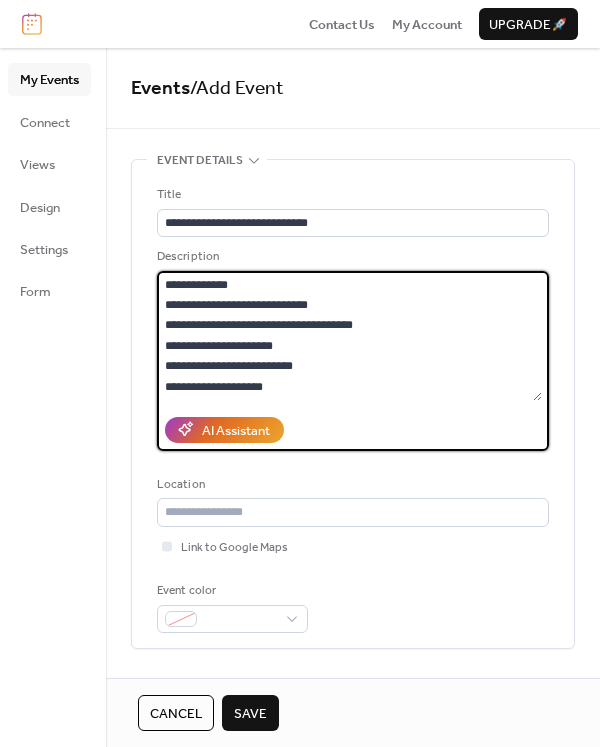 click on "**********" at bounding box center [349, 336] 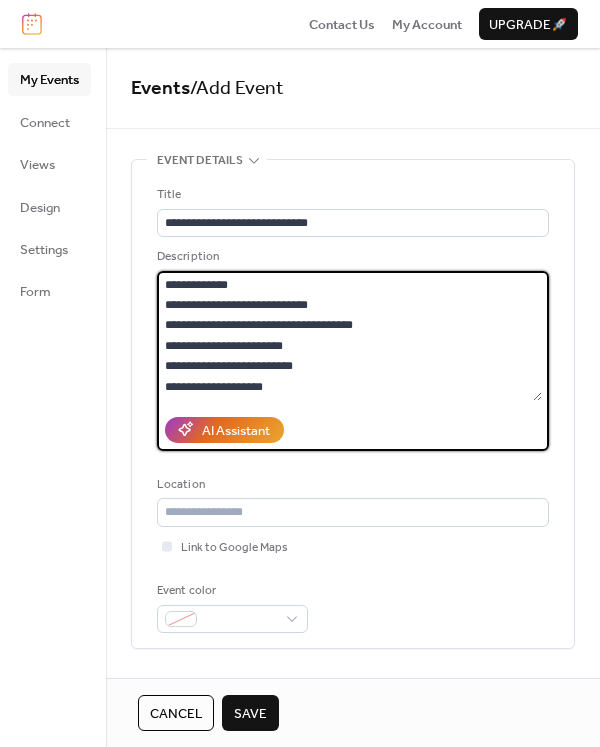 click on "**********" at bounding box center [349, 336] 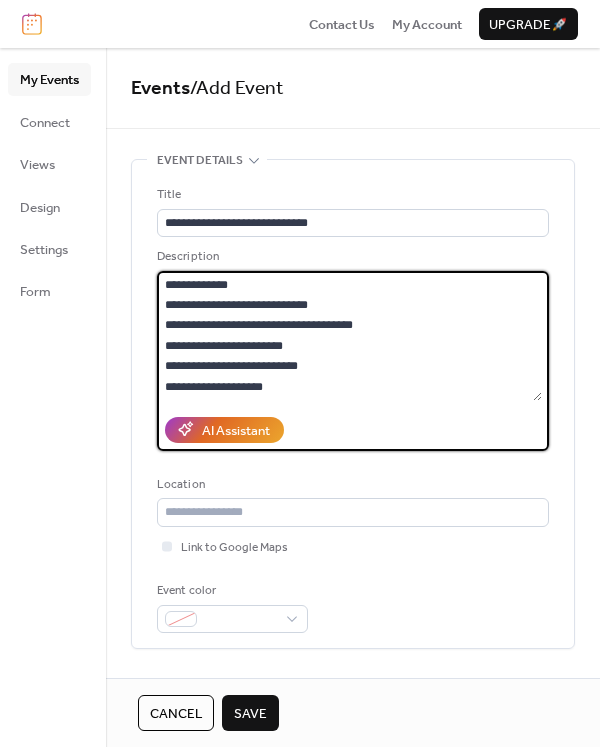click on "**********" at bounding box center (349, 336) 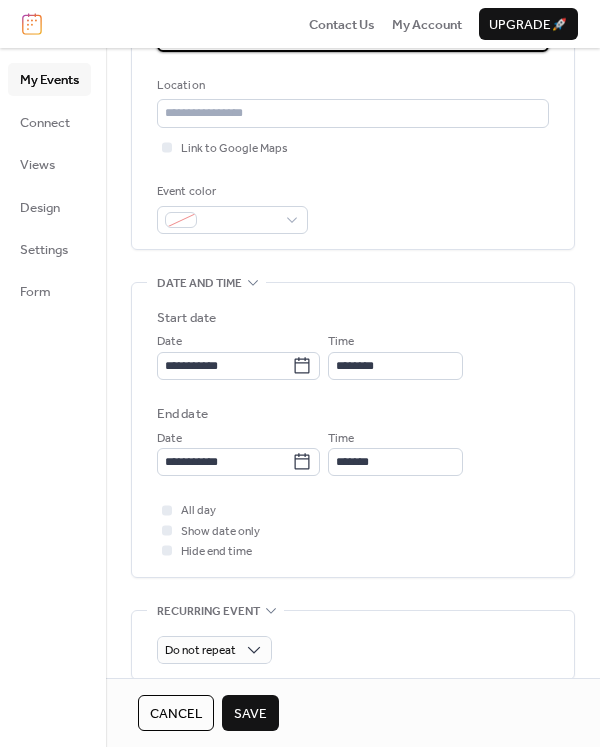 scroll, scrollTop: 400, scrollLeft: 0, axis: vertical 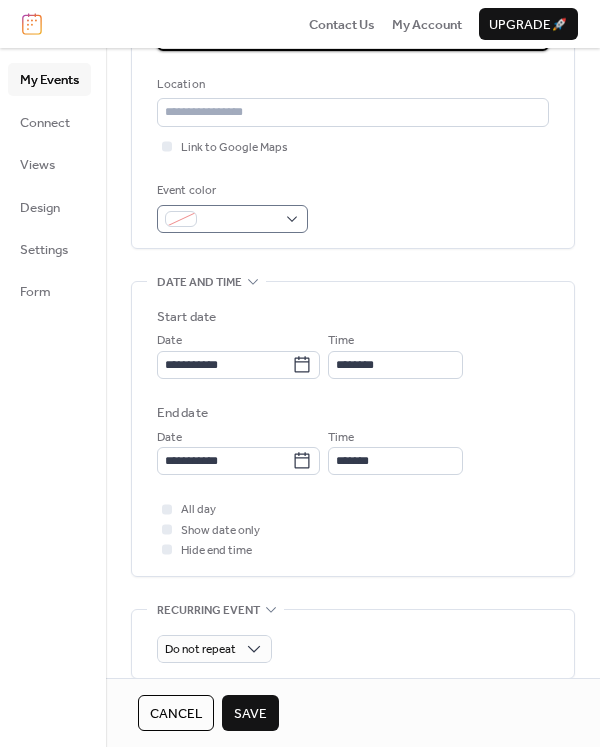 type on "**********" 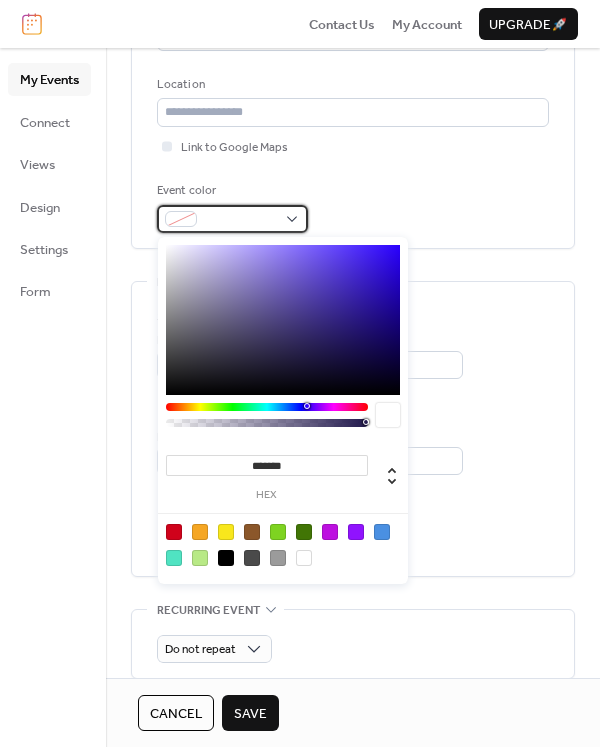 click at bounding box center [232, 219] 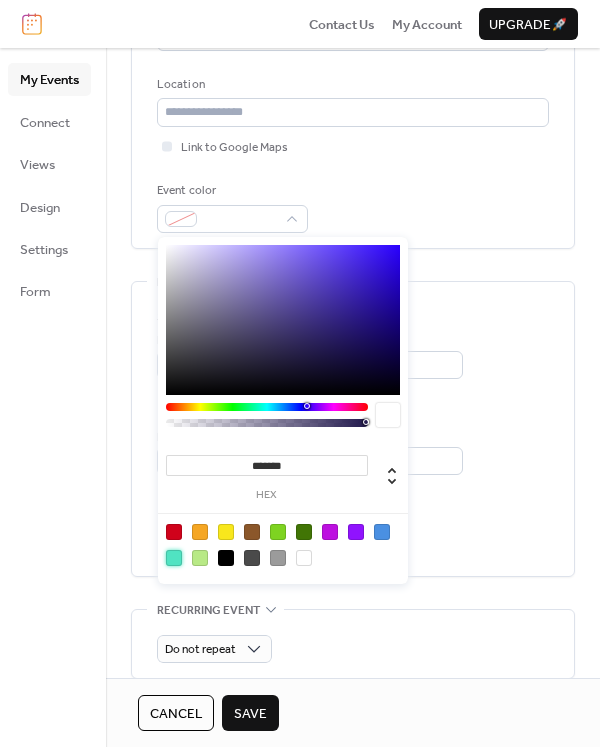 click at bounding box center (174, 558) 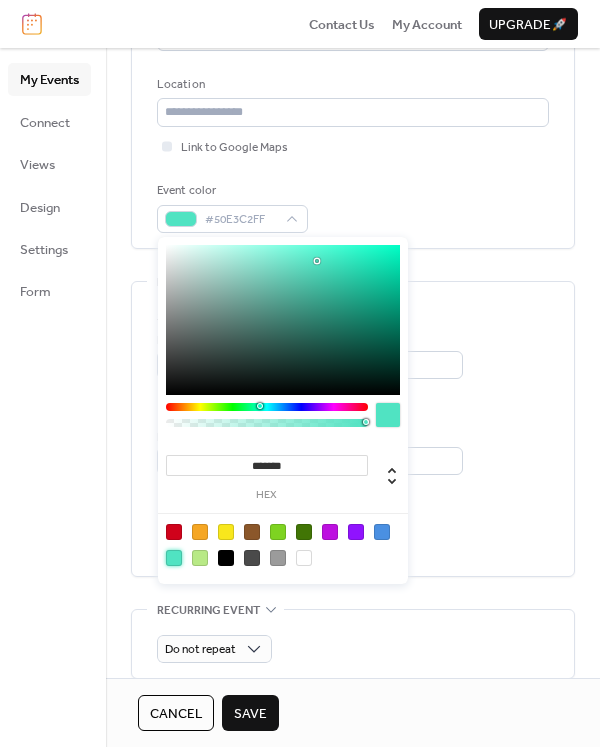 click on "Save" at bounding box center (250, 714) 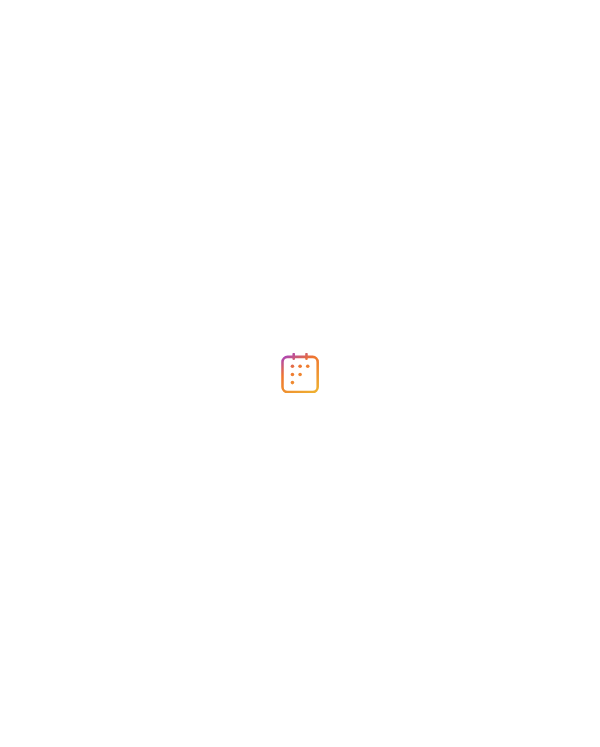scroll, scrollTop: 0, scrollLeft: 0, axis: both 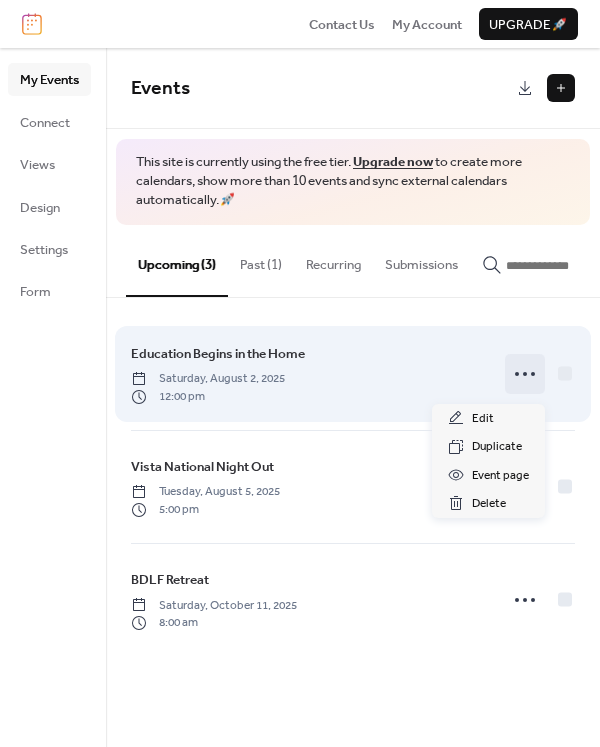 click 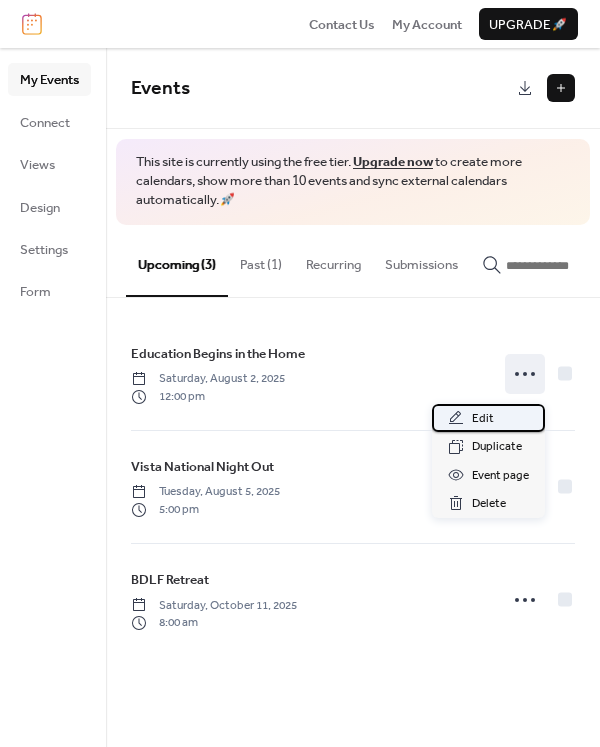 click on "Edit" at bounding box center [483, 419] 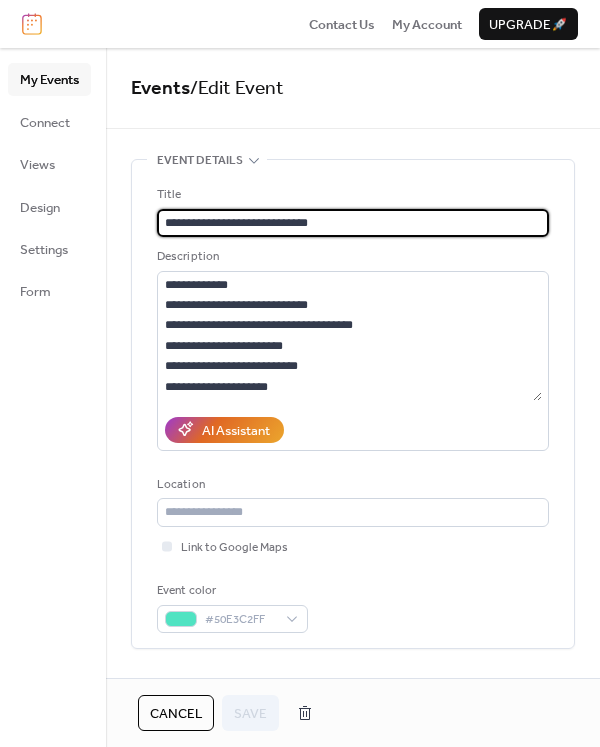 drag, startPoint x: 164, startPoint y: 220, endPoint x: 378, endPoint y: 216, distance: 214.03738 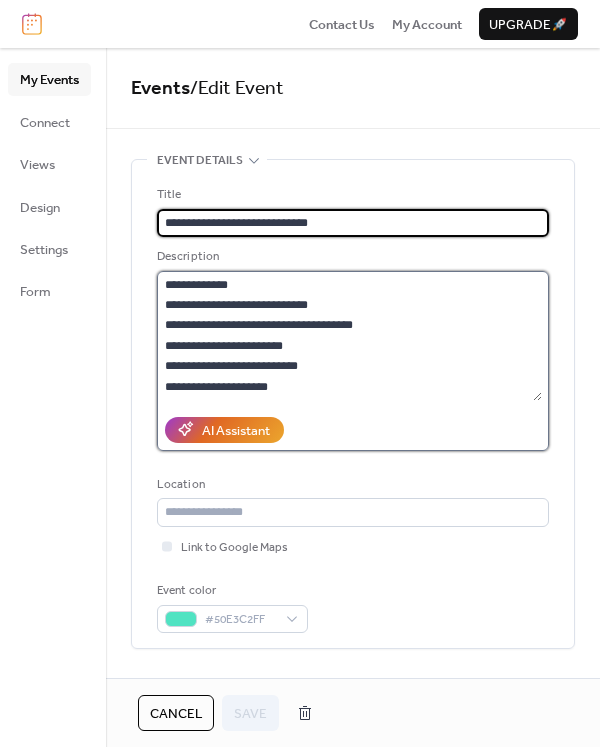 click on "**********" at bounding box center [349, 336] 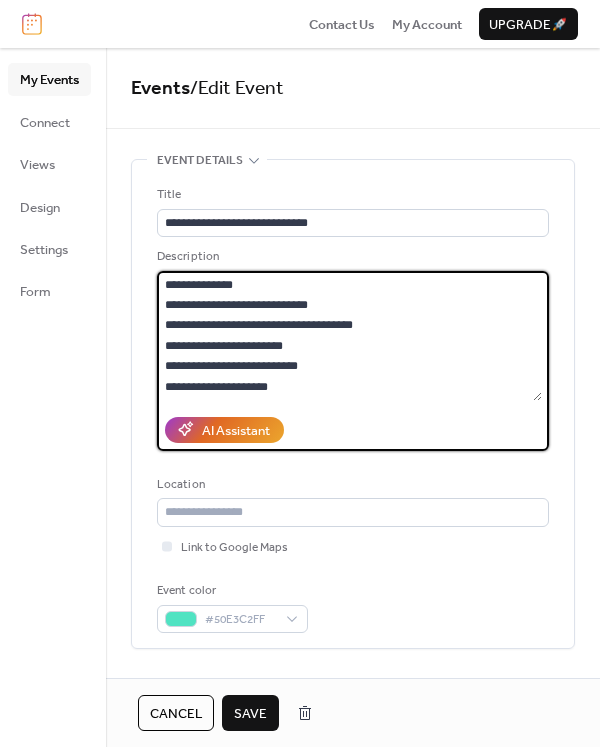 paste on "**********" 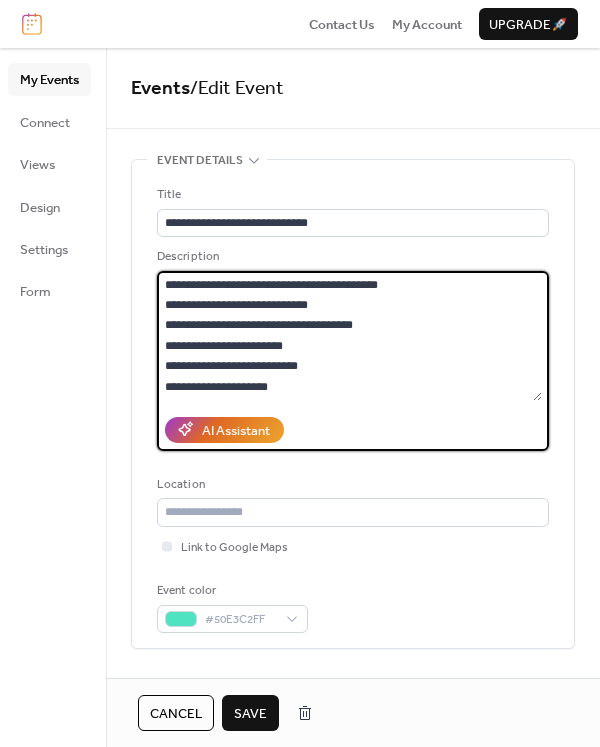 drag, startPoint x: 239, startPoint y: 282, endPoint x: 430, endPoint y: 282, distance: 191 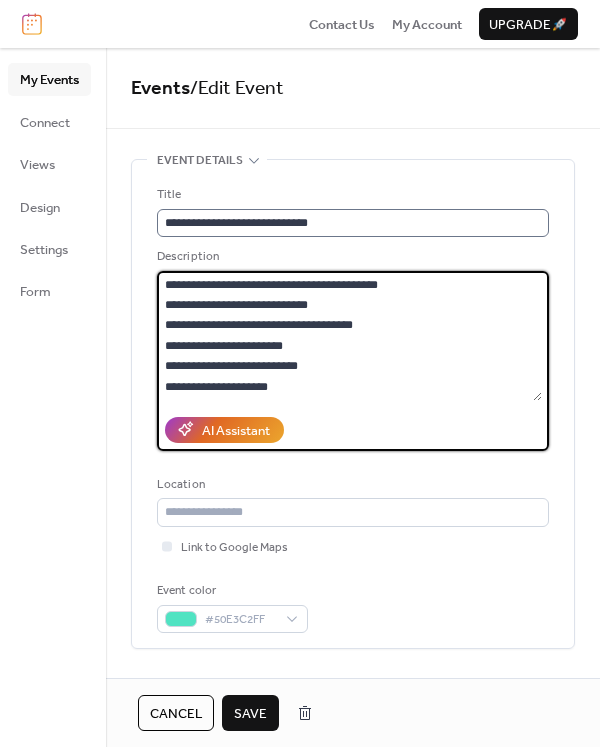 type on "**********" 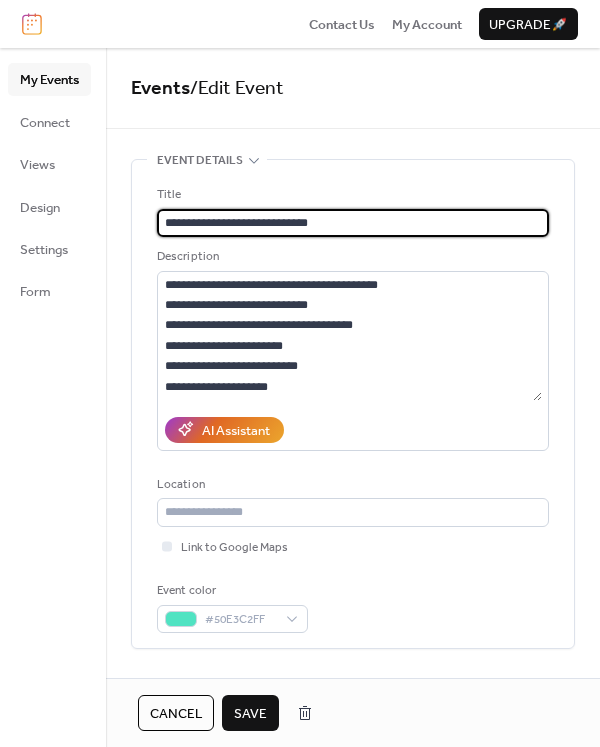 click on "**********" at bounding box center (353, 223) 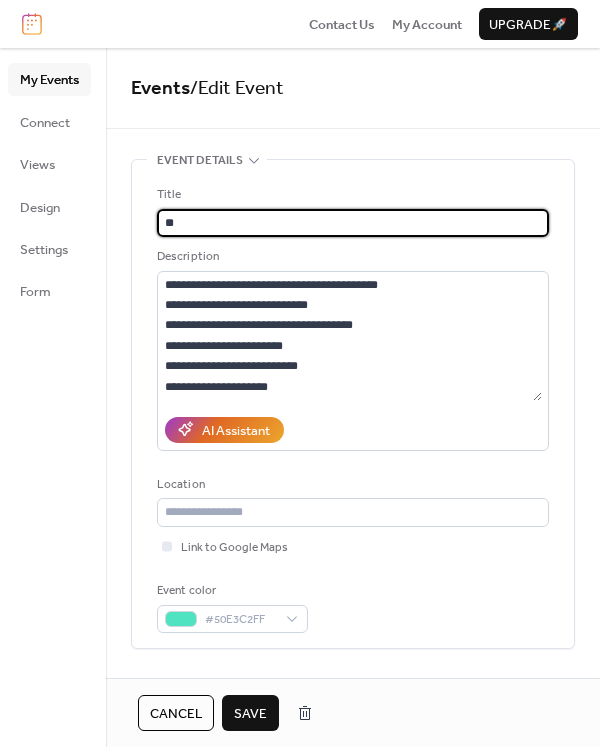 type on "*" 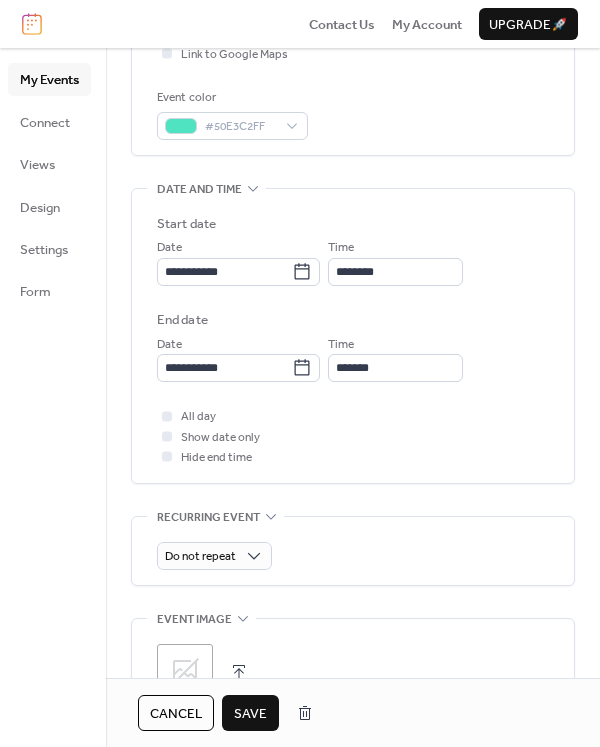 scroll, scrollTop: 500, scrollLeft: 0, axis: vertical 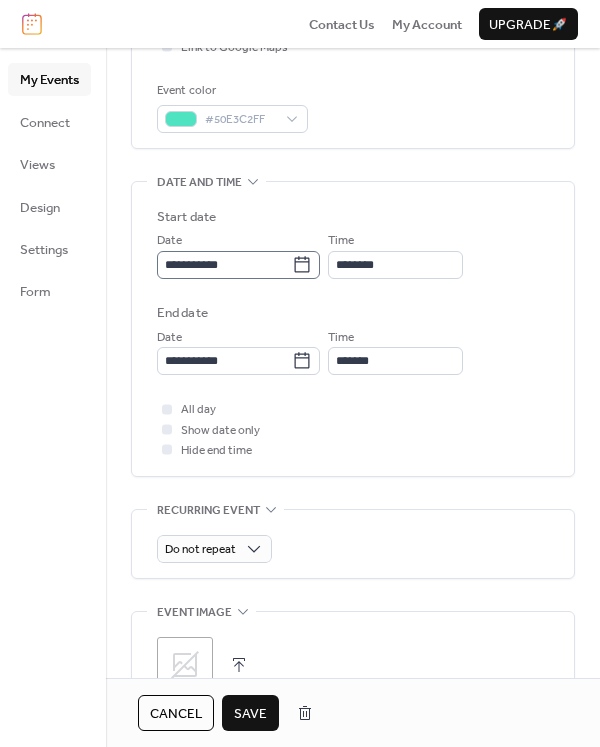 type on "******" 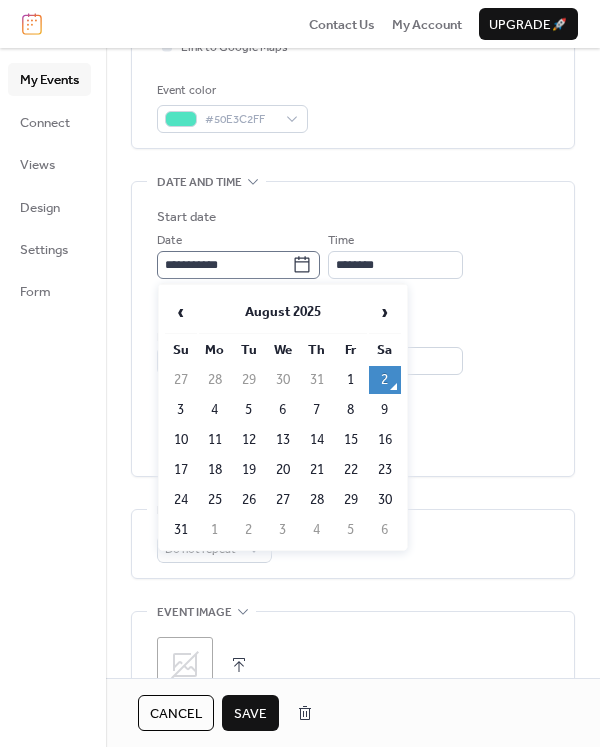 click 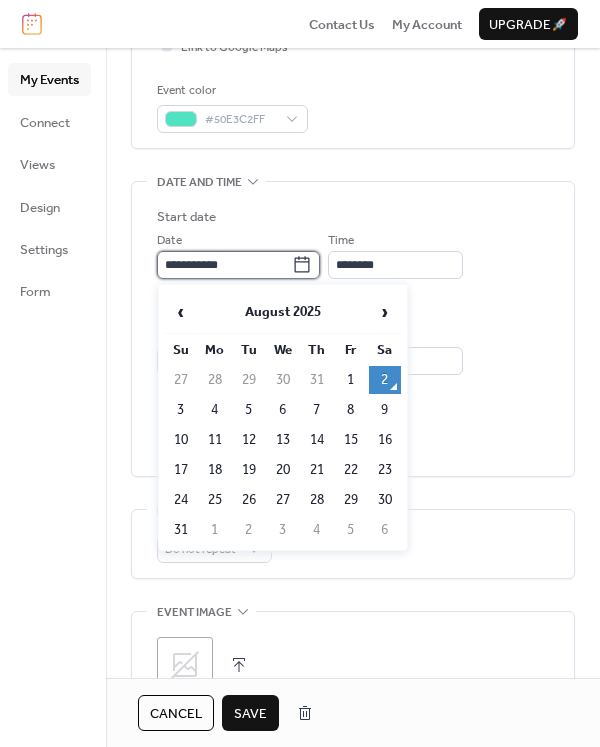 click on "**********" at bounding box center (224, 265) 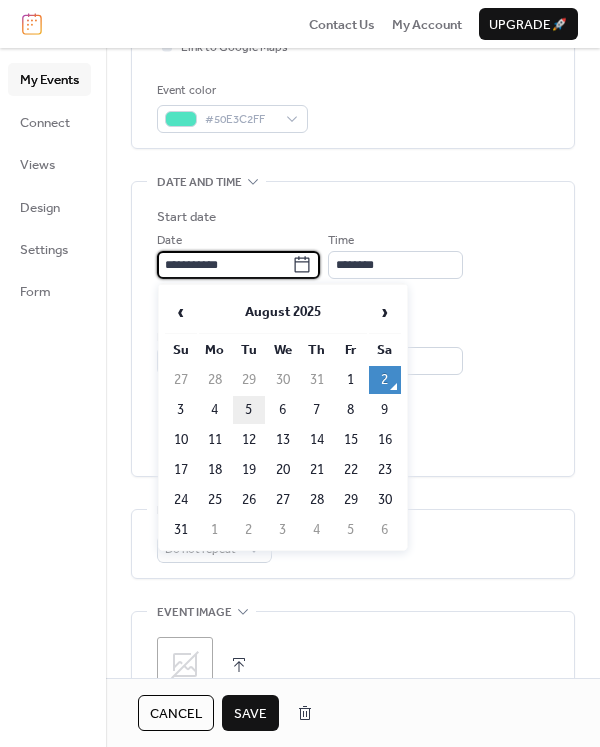 click on "5" at bounding box center (249, 410) 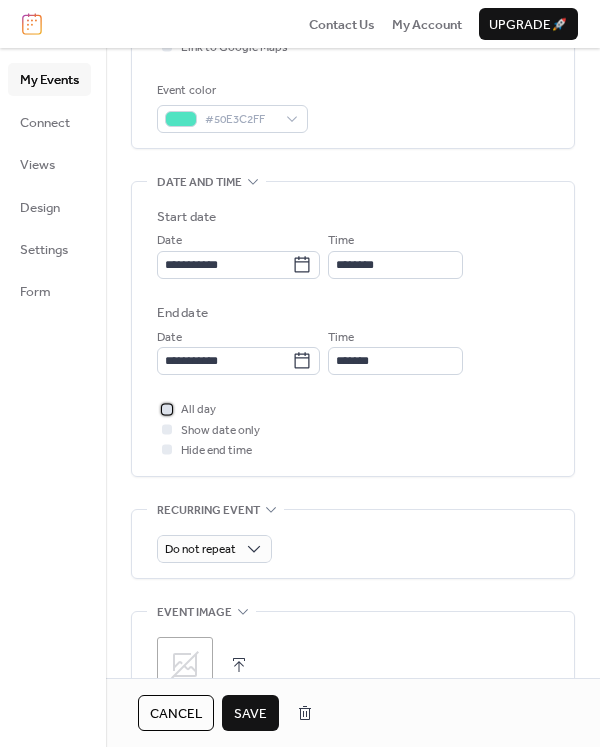 click at bounding box center (167, 409) 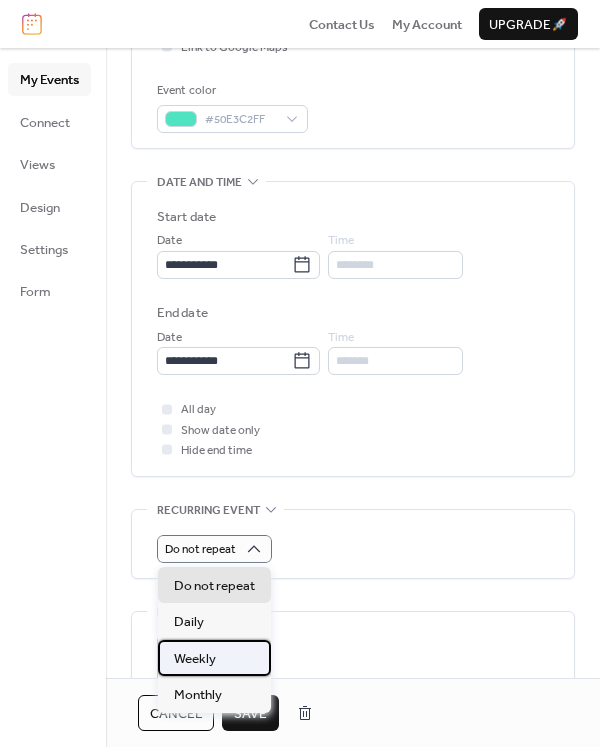 click on "Weekly" at bounding box center [214, 658] 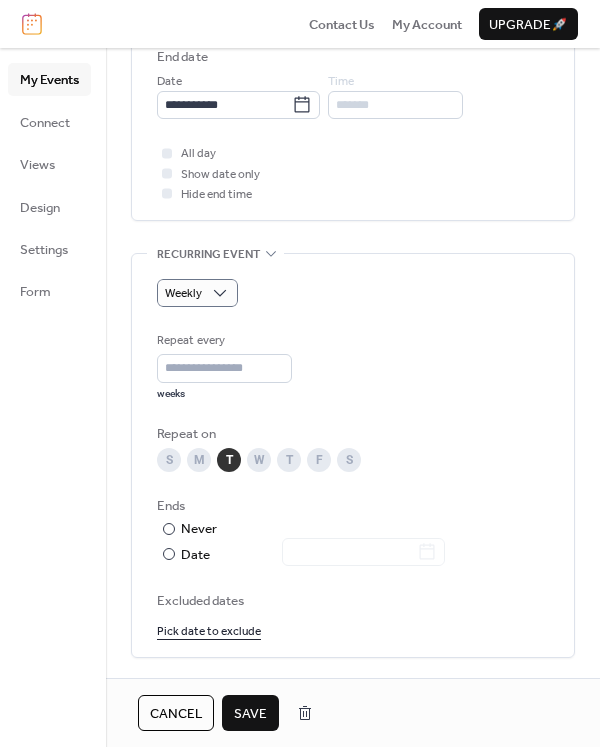 scroll, scrollTop: 800, scrollLeft: 0, axis: vertical 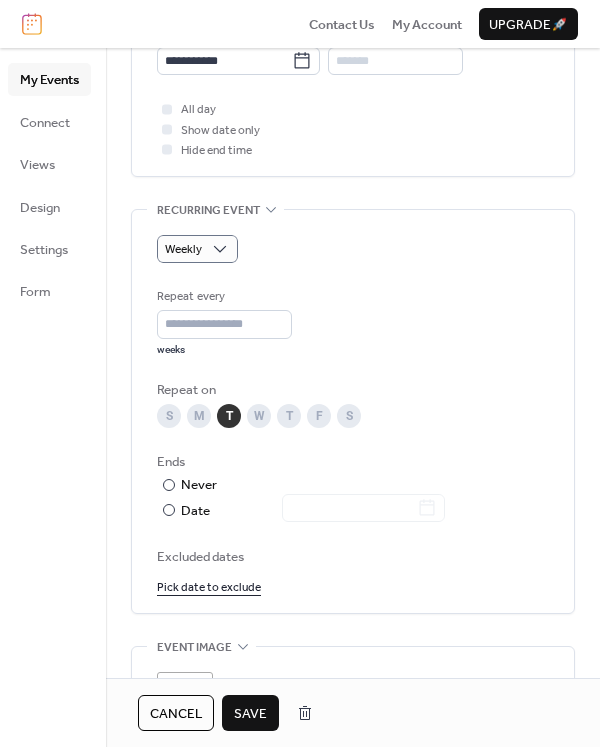 click on "M" at bounding box center [199, 416] 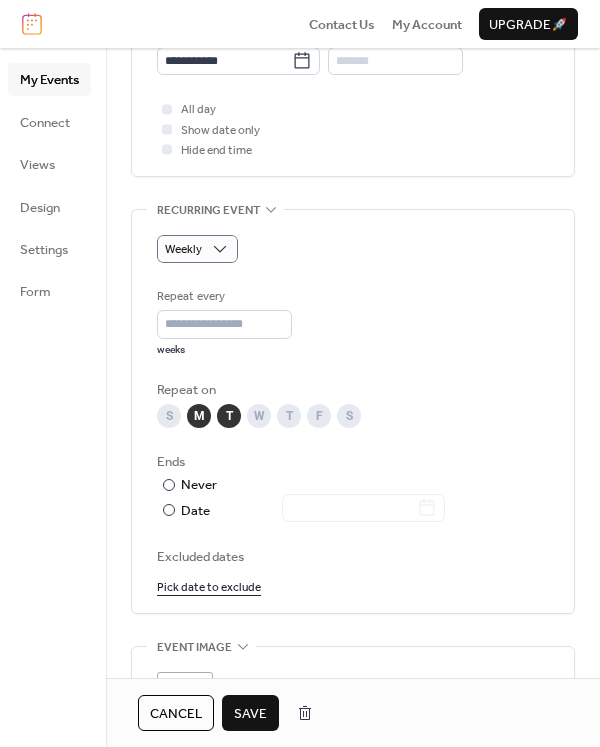 click on "W" at bounding box center [259, 416] 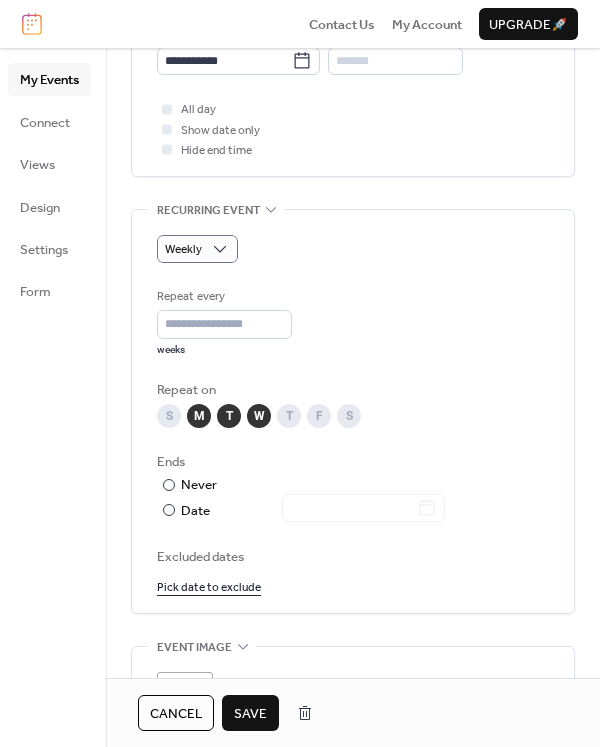 click on "T" at bounding box center [289, 416] 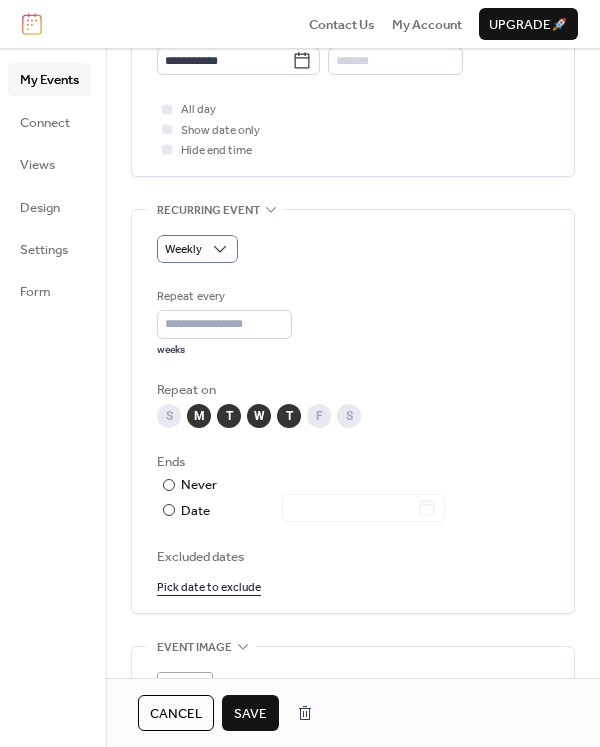 click on "F" at bounding box center [319, 416] 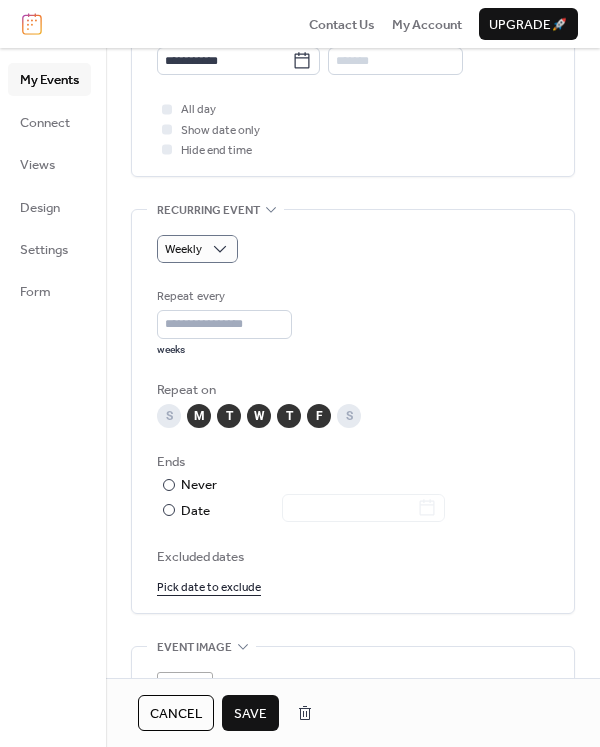 click on "S" at bounding box center [349, 416] 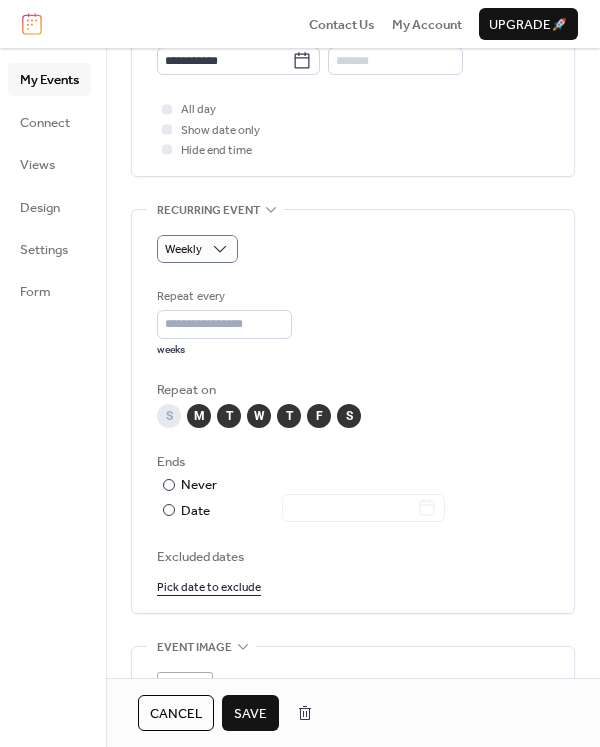 click on "S" at bounding box center [169, 416] 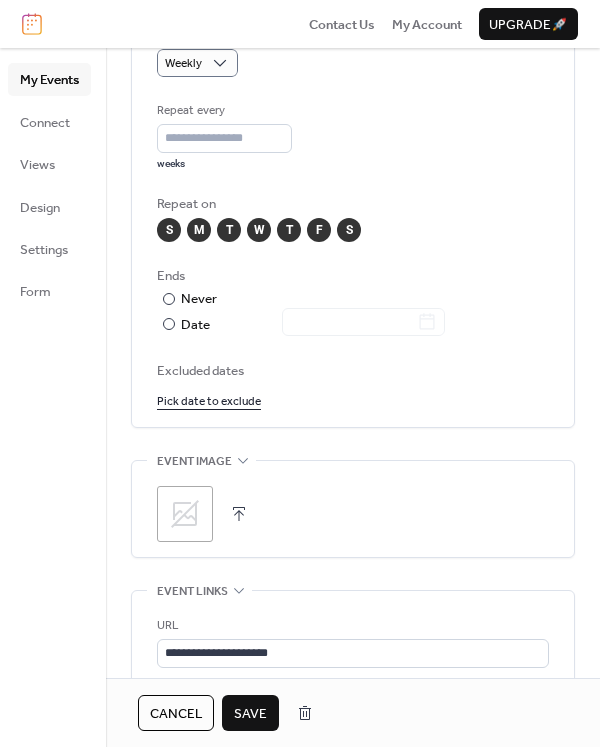 scroll, scrollTop: 1000, scrollLeft: 0, axis: vertical 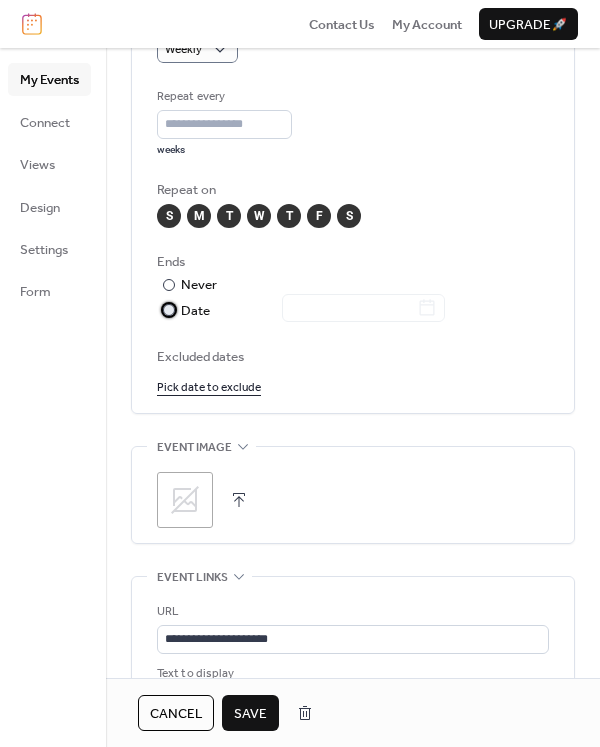 click at bounding box center [169, 310] 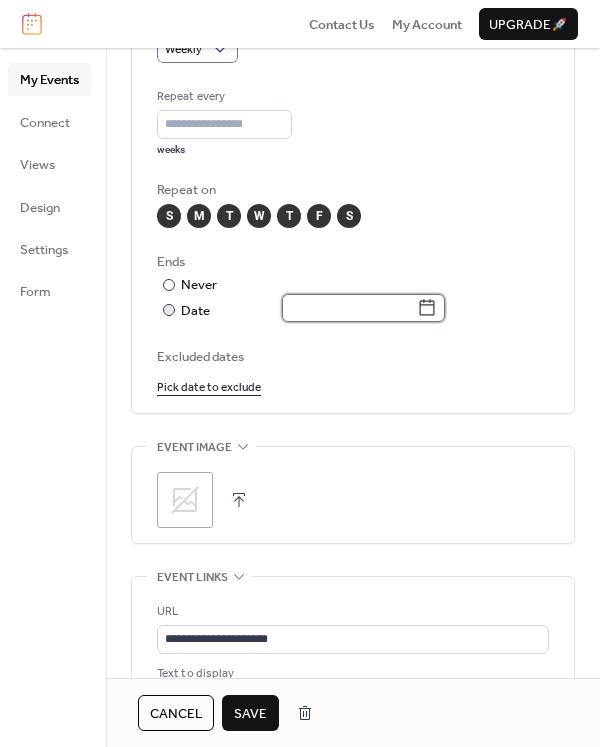 click at bounding box center (349, 308) 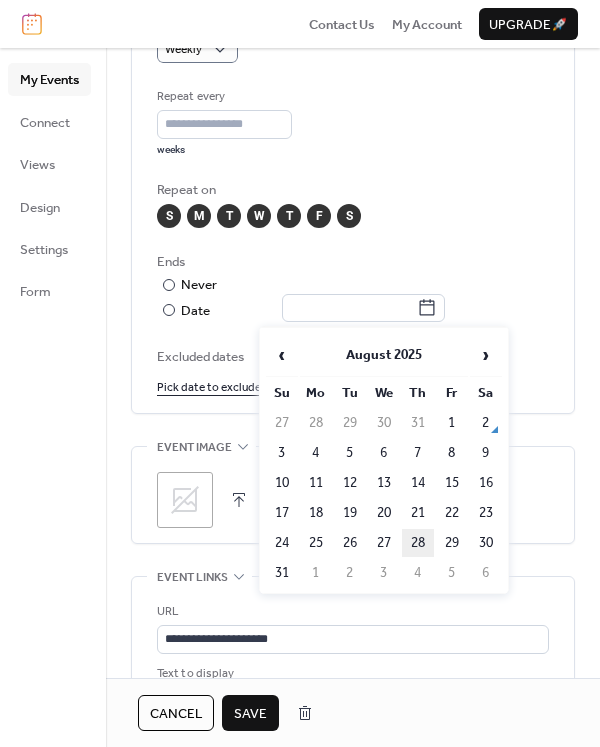 click on "28" at bounding box center [418, 543] 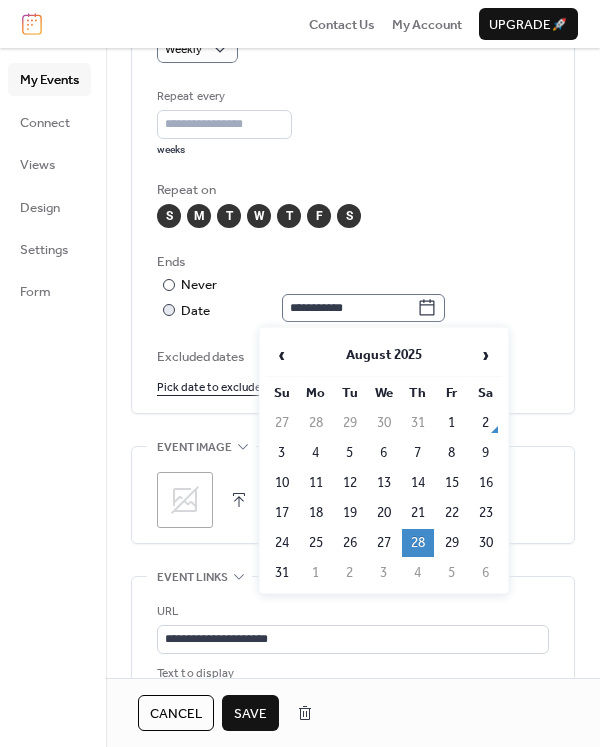 click 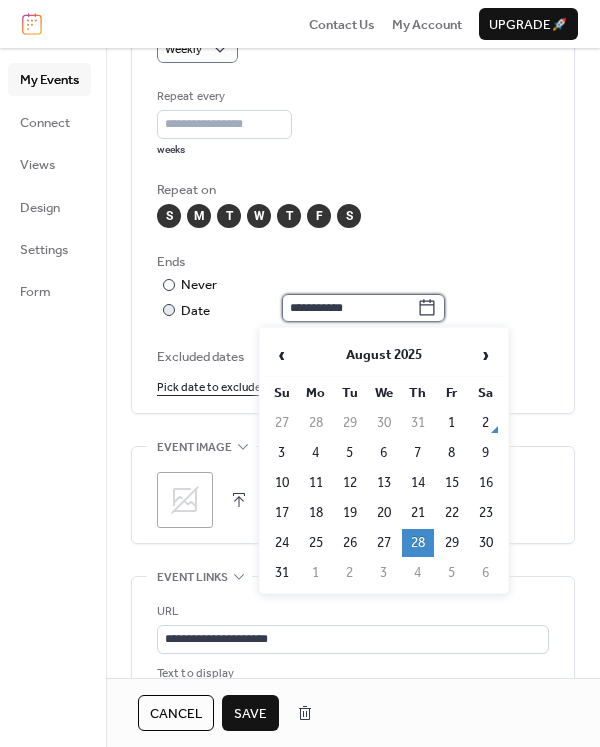 click on "**********" at bounding box center (349, 308) 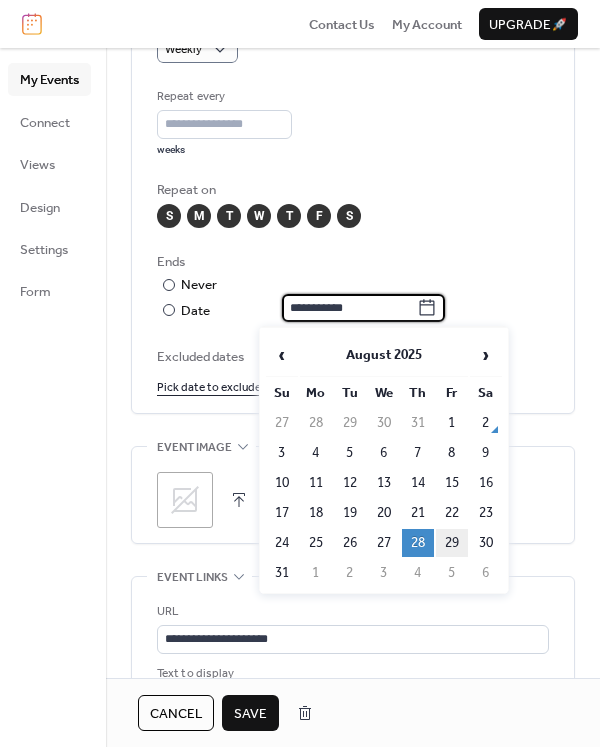 click on "29" at bounding box center [452, 543] 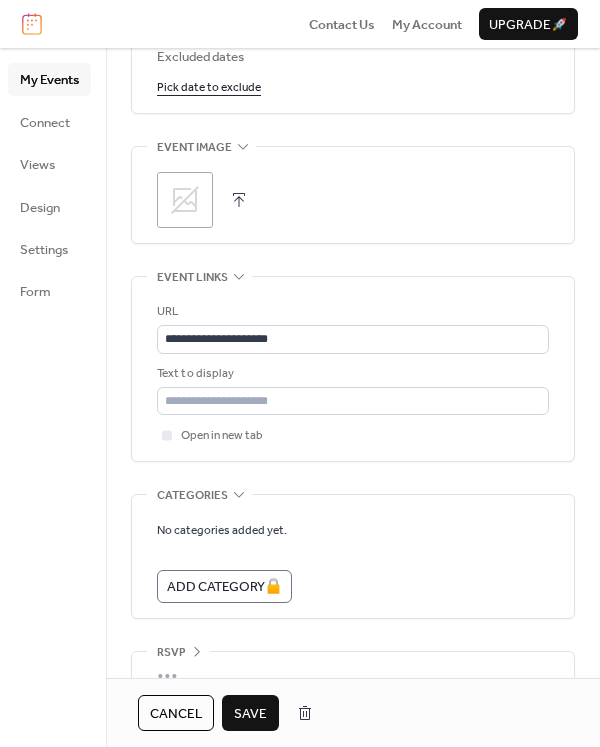 scroll, scrollTop: 1335, scrollLeft: 0, axis: vertical 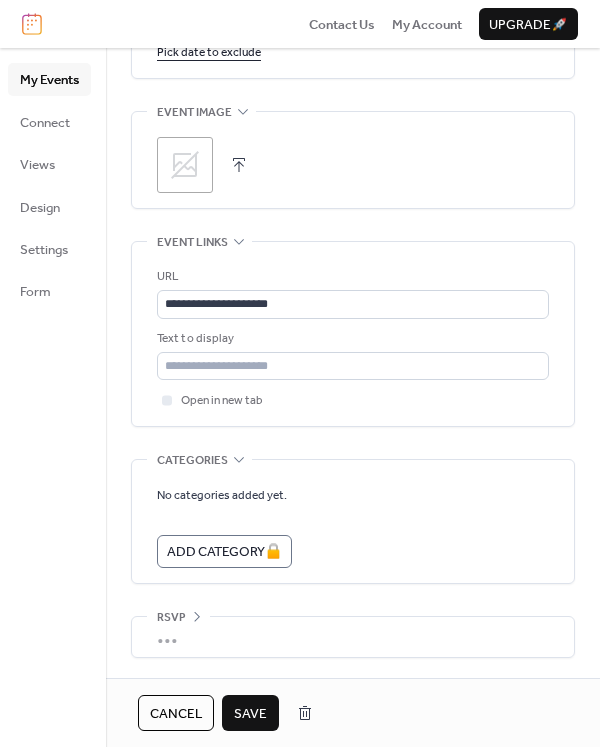 click at bounding box center (239, 165) 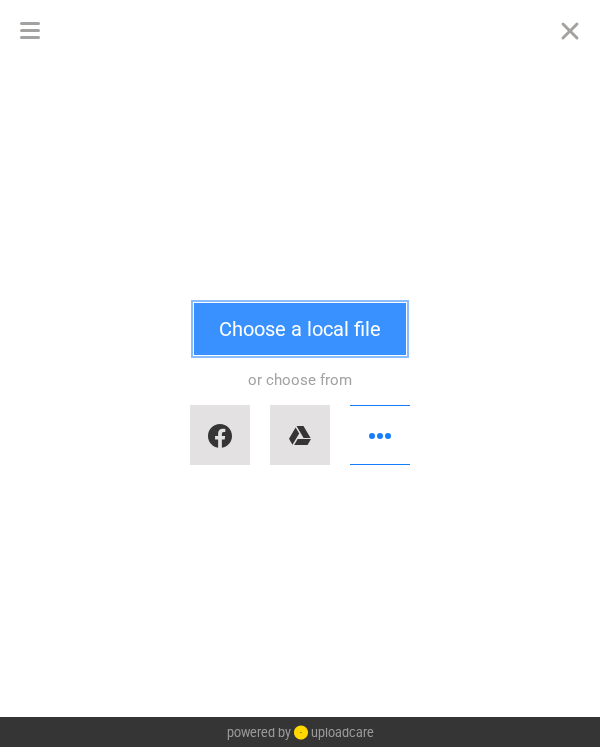 click on "Choose a local file" at bounding box center (300, 329) 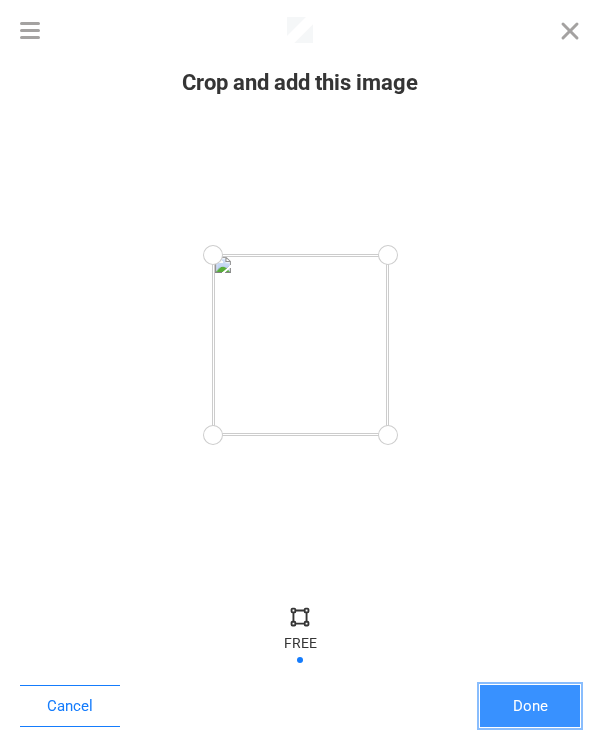 click on "Done" at bounding box center (530, 706) 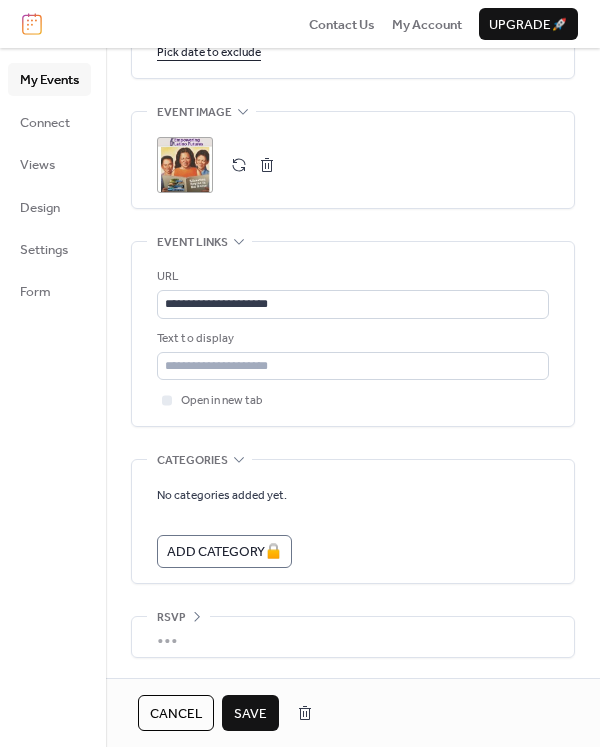 click on "Save" at bounding box center [250, 714] 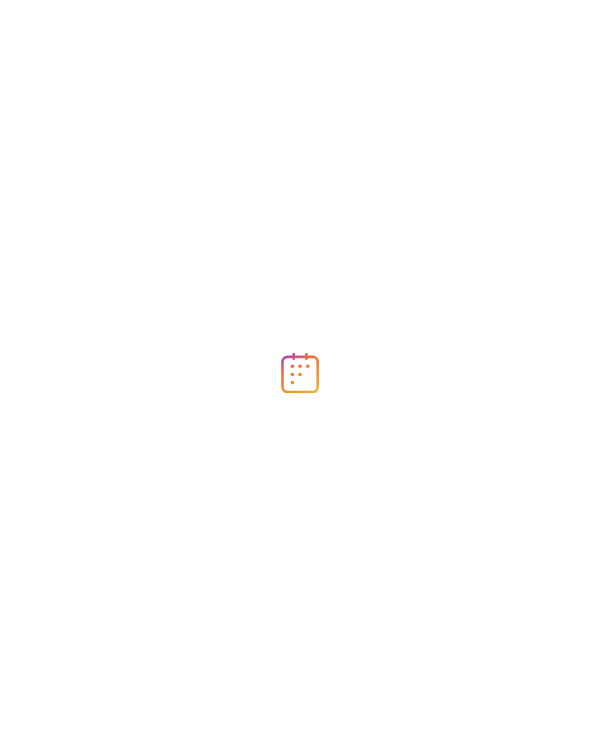 scroll, scrollTop: 0, scrollLeft: 0, axis: both 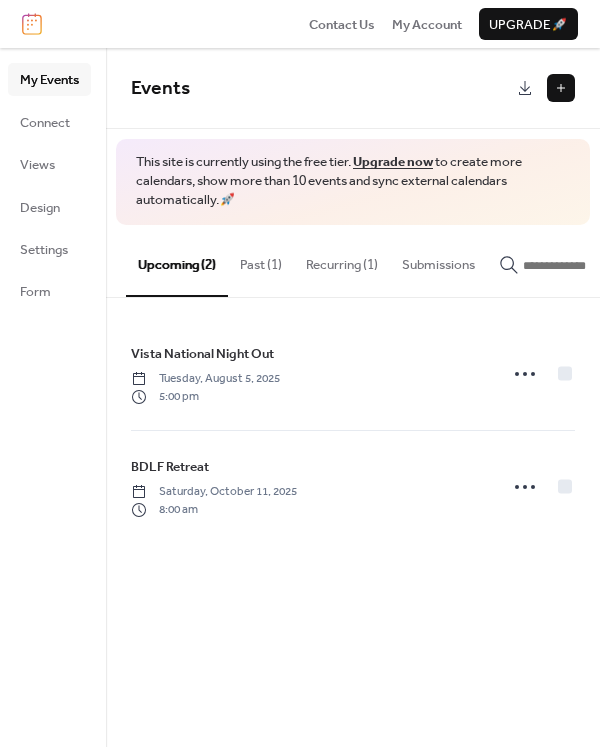 click on "Recurring (1)" at bounding box center [342, 260] 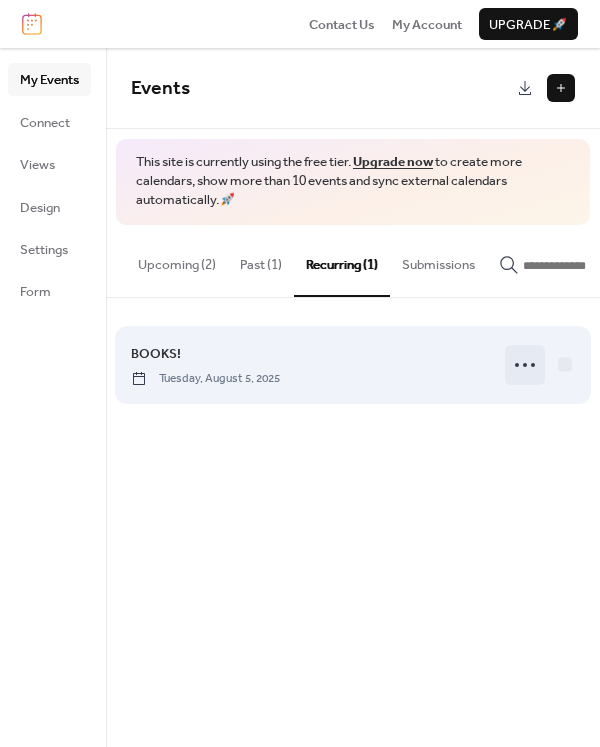 click 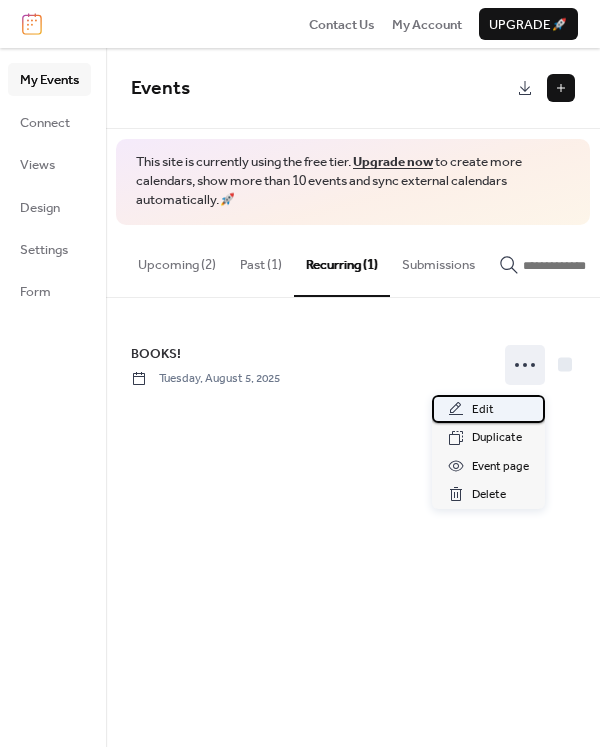click on "Edit" at bounding box center (483, 410) 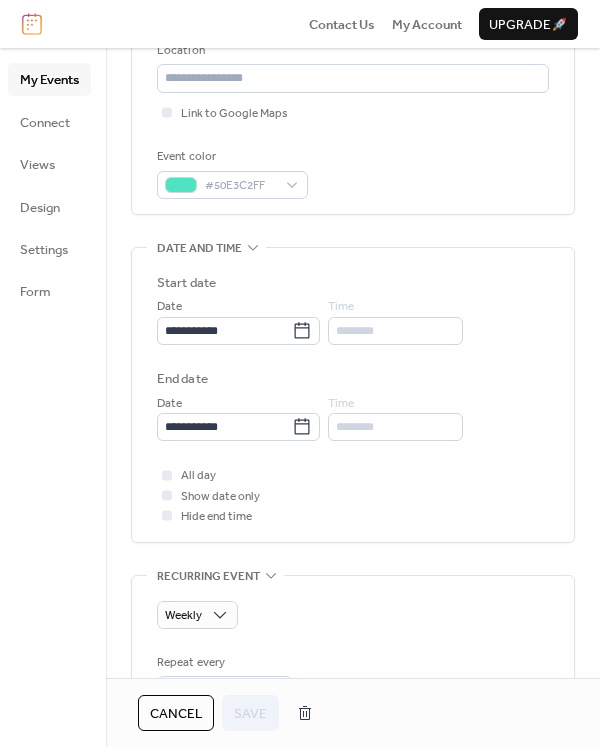 scroll, scrollTop: 435, scrollLeft: 0, axis: vertical 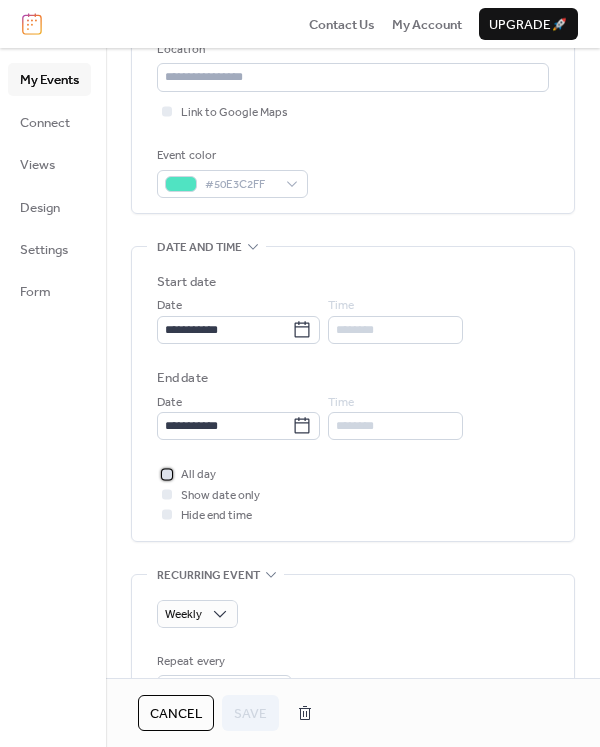click 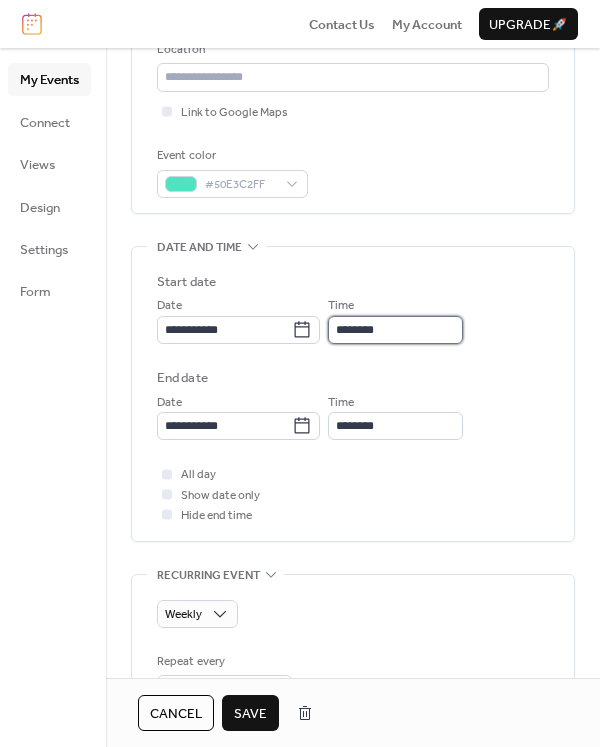 click on "********" at bounding box center (395, 330) 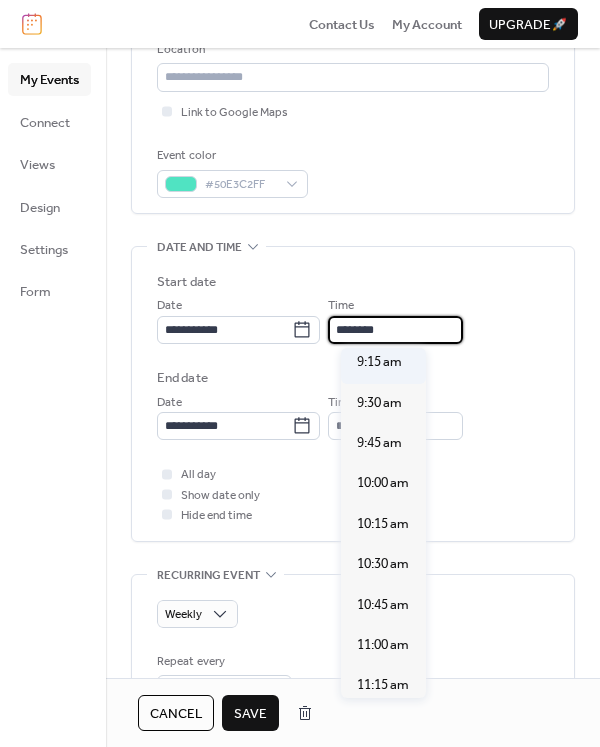 scroll, scrollTop: 1400, scrollLeft: 0, axis: vertical 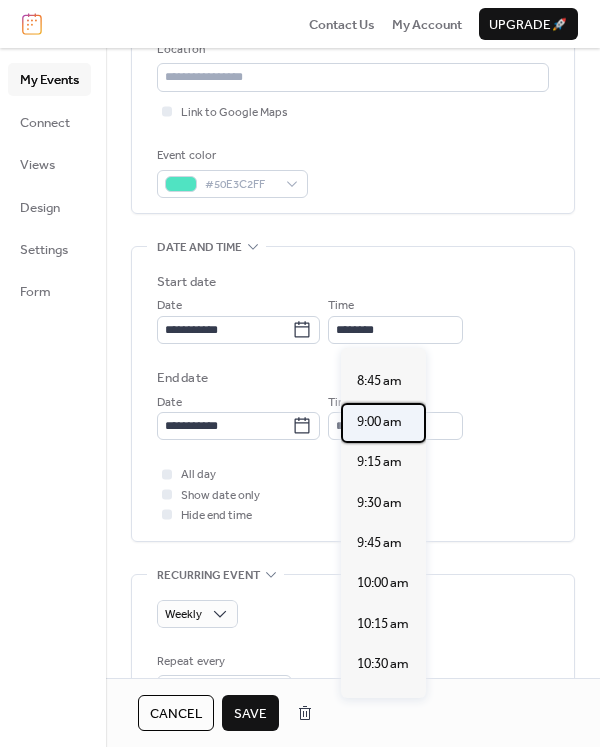 click on "9:00 am" at bounding box center [379, 422] 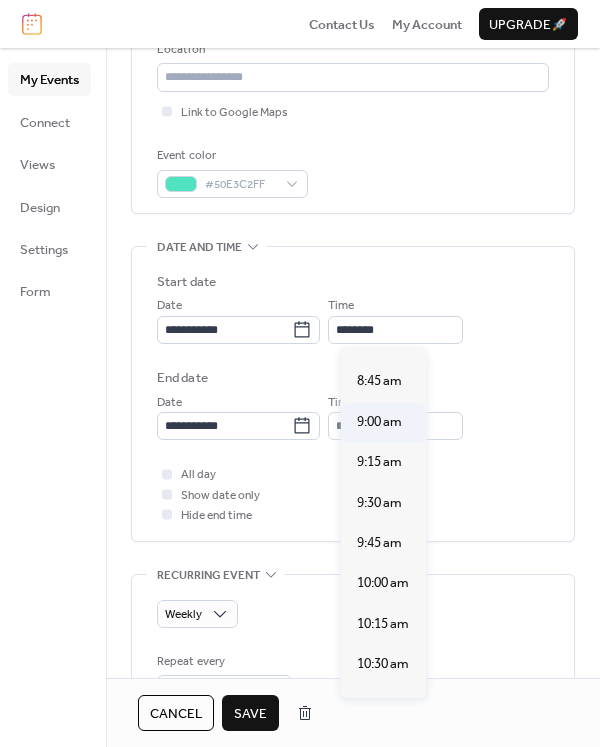 type on "*******" 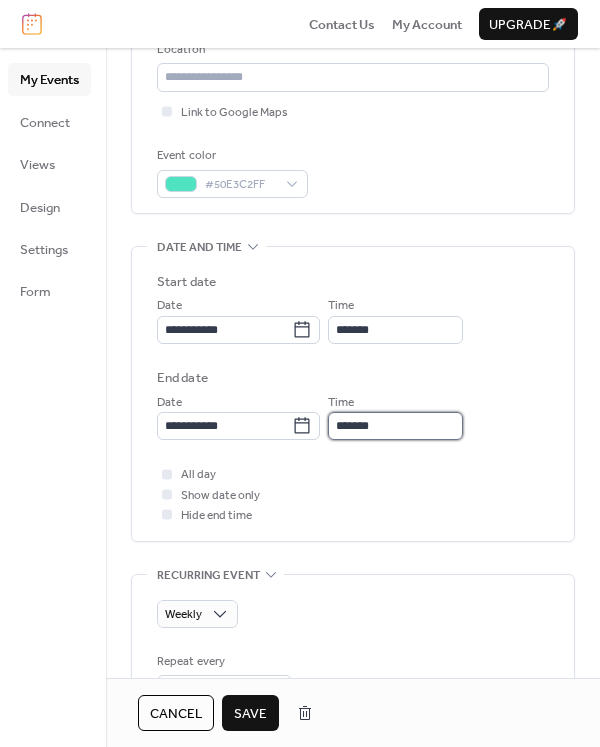 click on "*******" at bounding box center (395, 426) 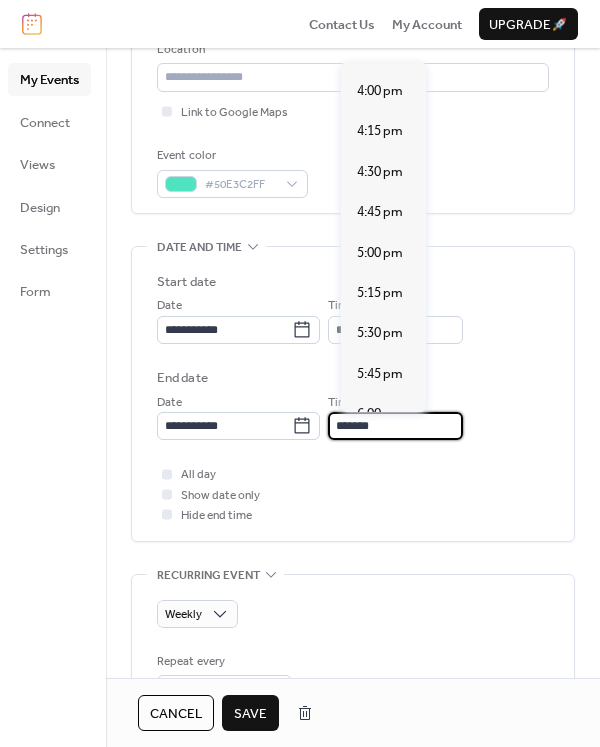 scroll, scrollTop: 1100, scrollLeft: 0, axis: vertical 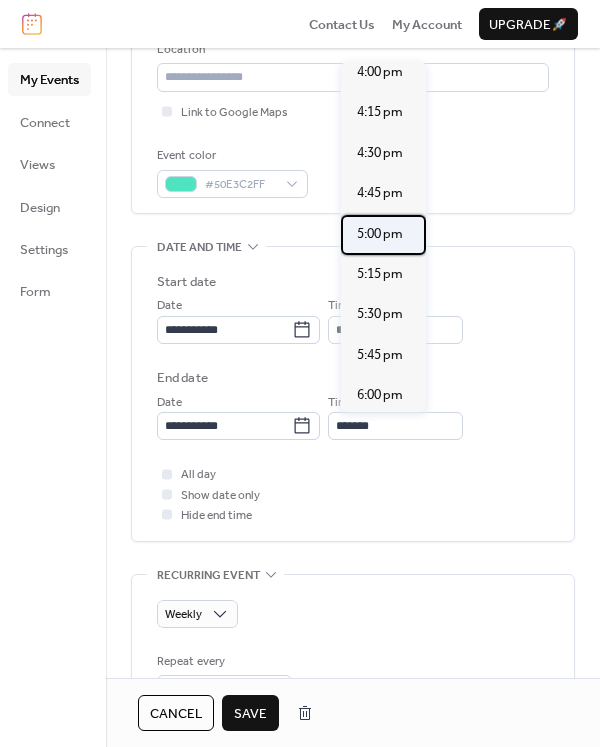click on "5:00 pm" at bounding box center [380, 234] 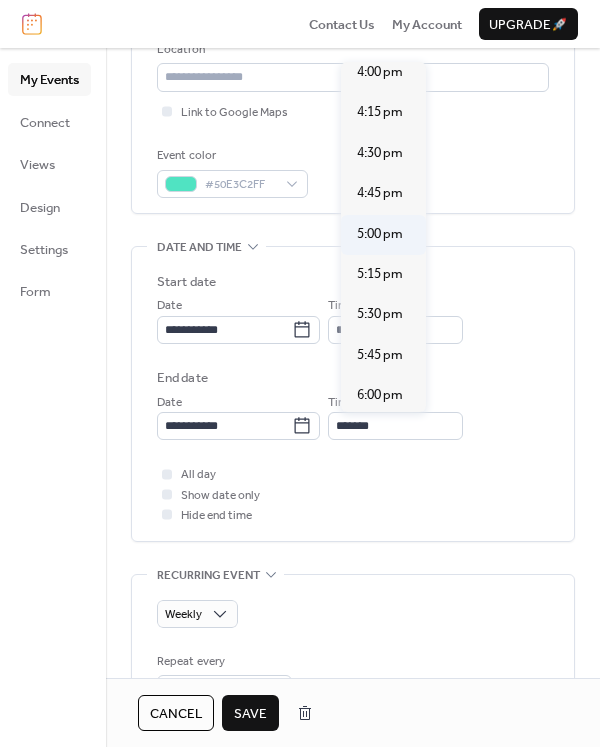 type on "*******" 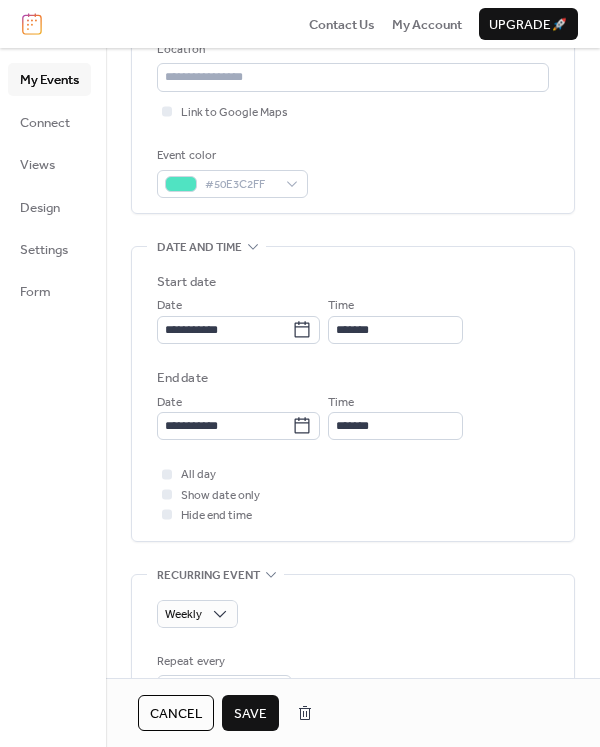 click on "Save" at bounding box center [250, 714] 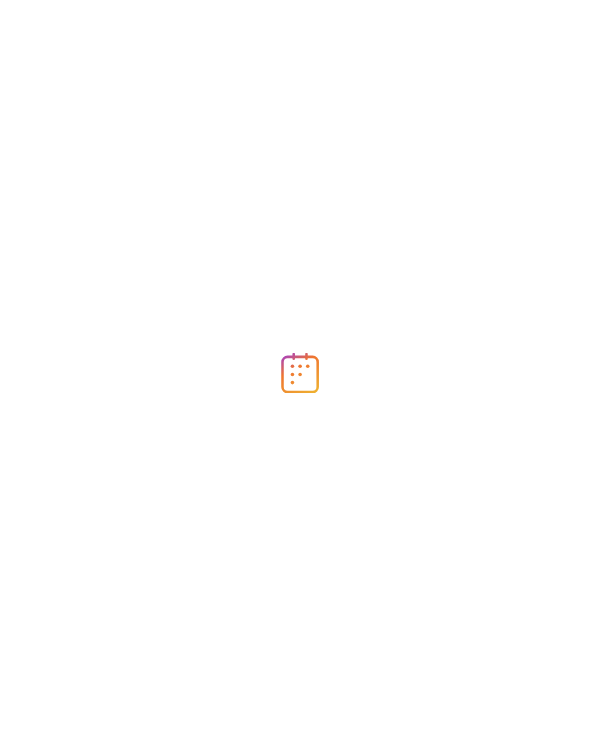 scroll, scrollTop: 0, scrollLeft: 0, axis: both 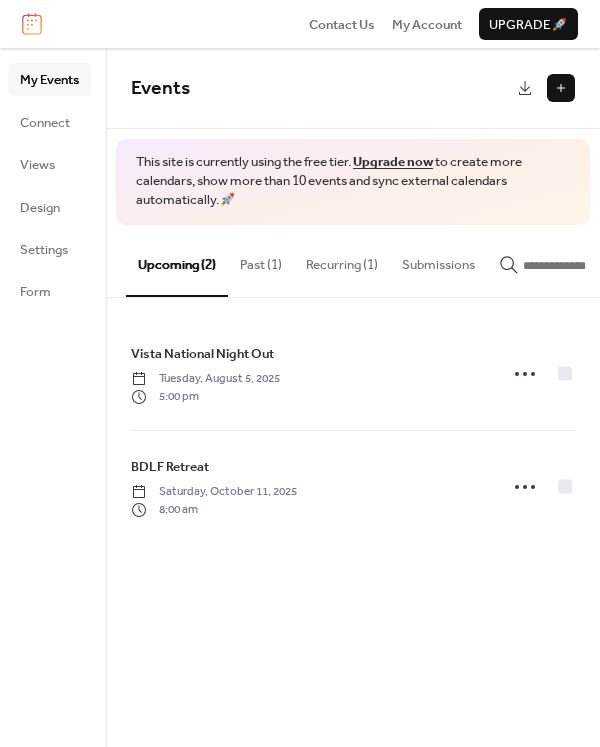 click on "Recurring (1)" at bounding box center [342, 260] 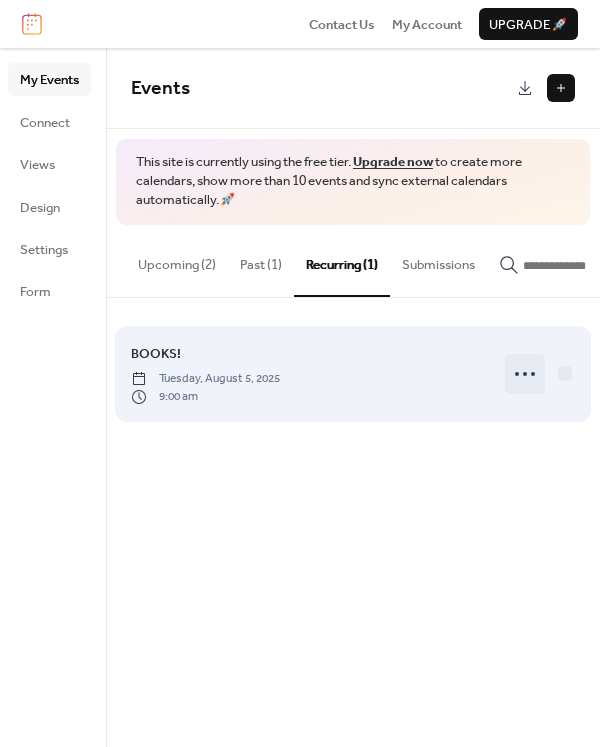 click 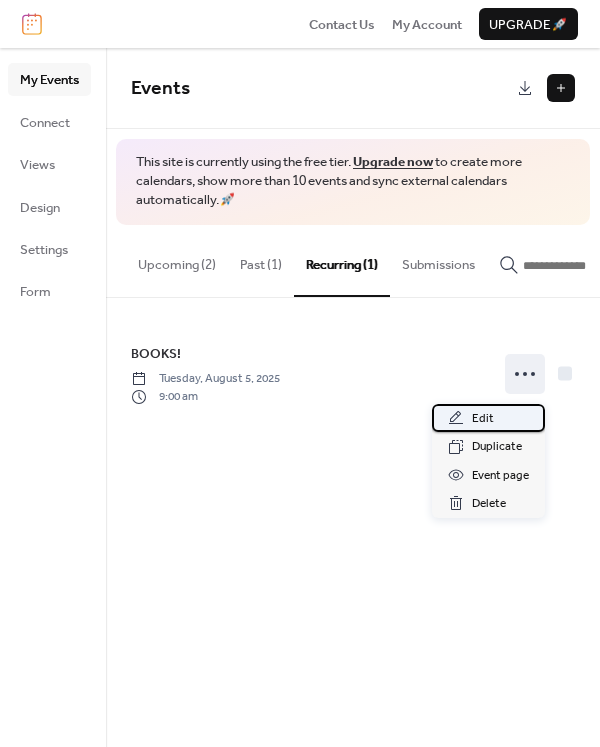 click on "Edit" at bounding box center (488, 418) 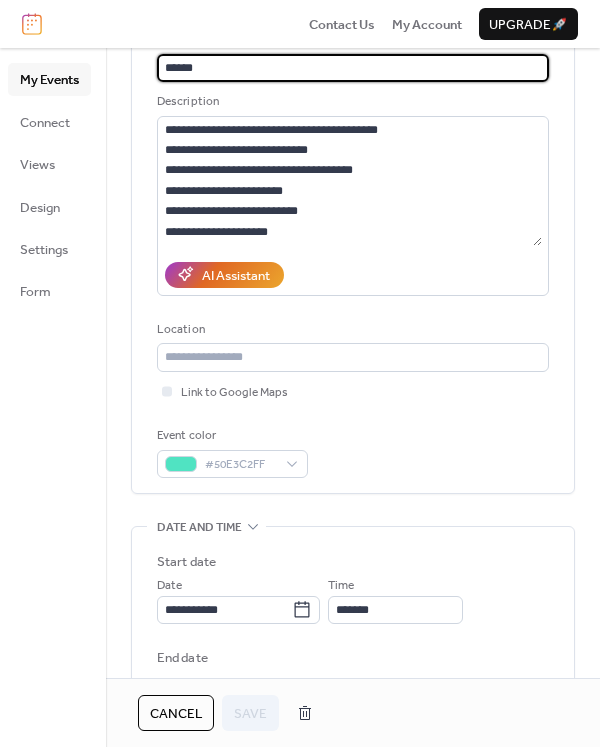 scroll, scrollTop: 0, scrollLeft: 0, axis: both 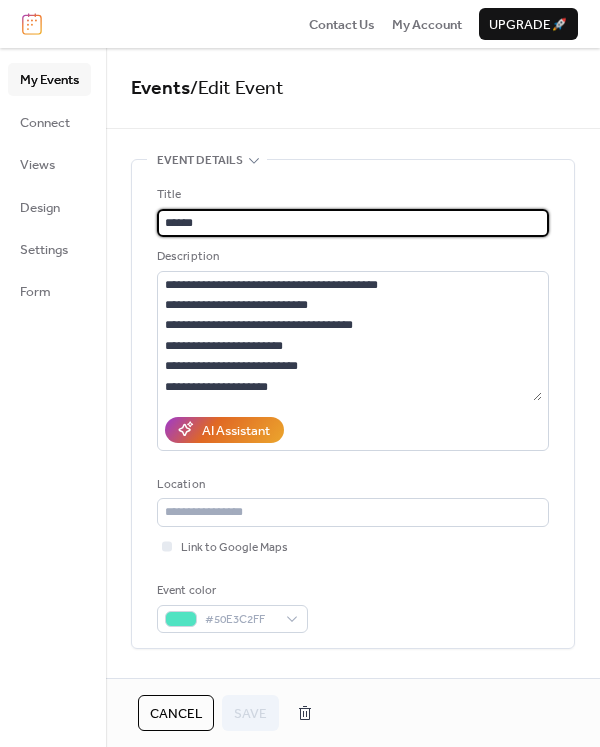click on "******" at bounding box center (353, 223) 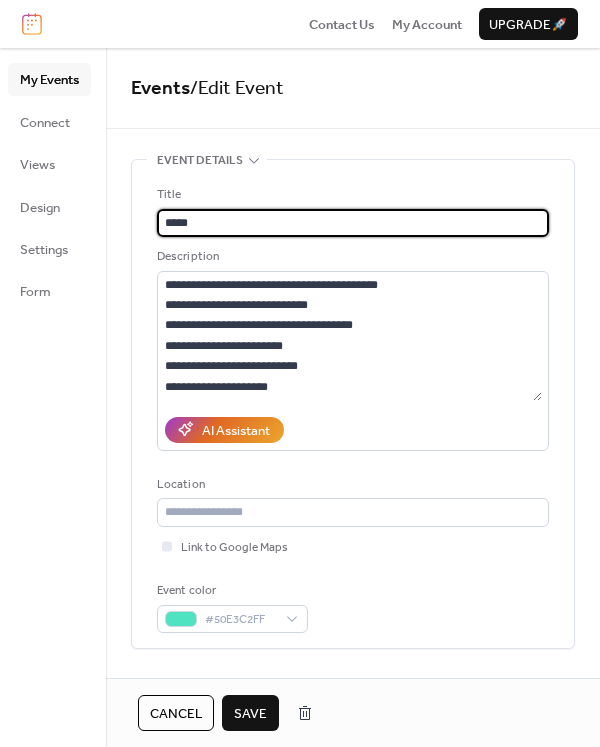 type on "******" 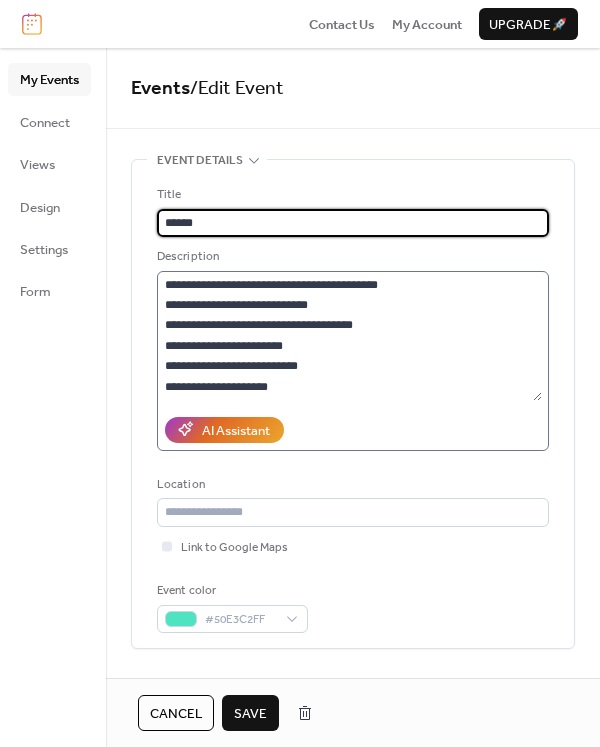 scroll, scrollTop: 1, scrollLeft: 0, axis: vertical 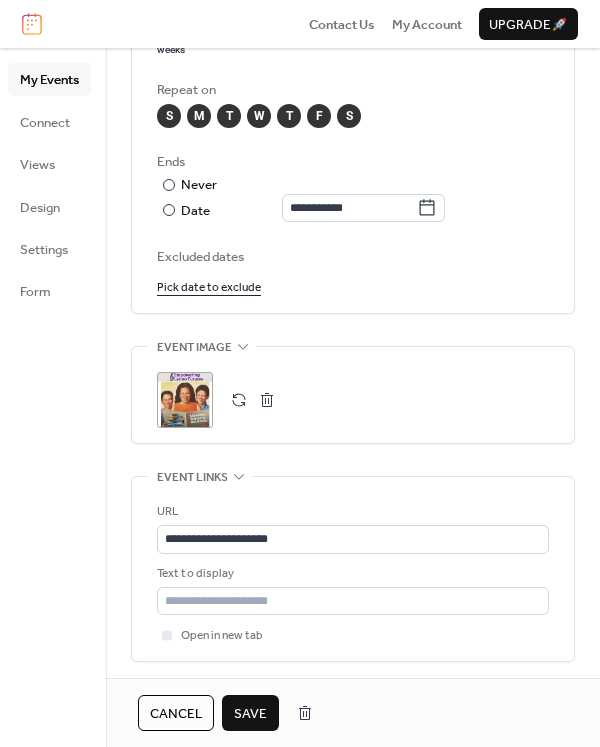 click at bounding box center [267, 400] 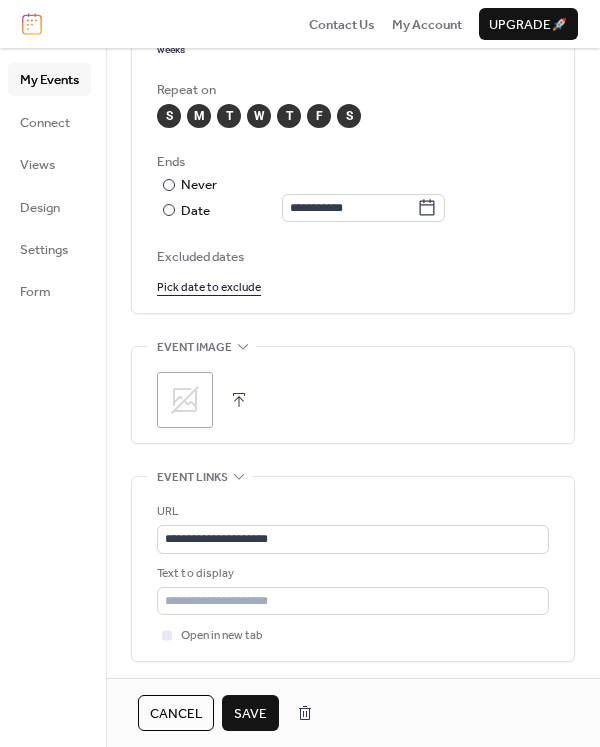 click at bounding box center (239, 400) 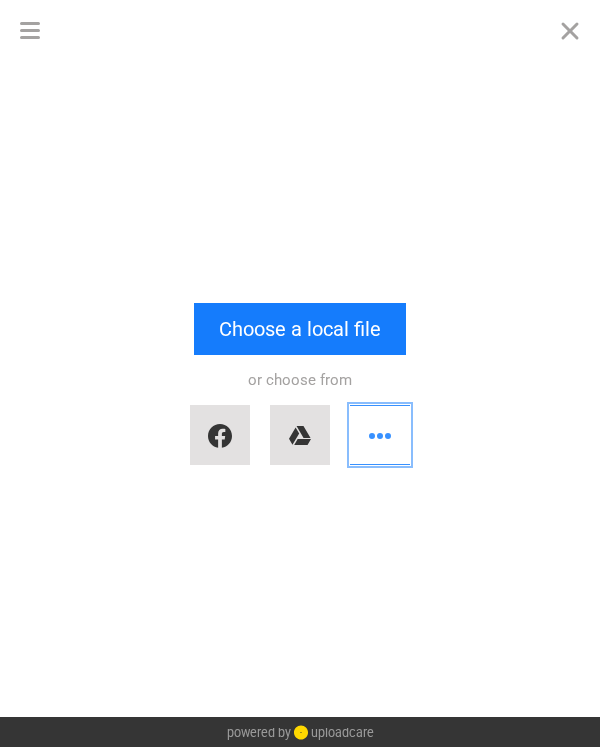 click at bounding box center (380, 435) 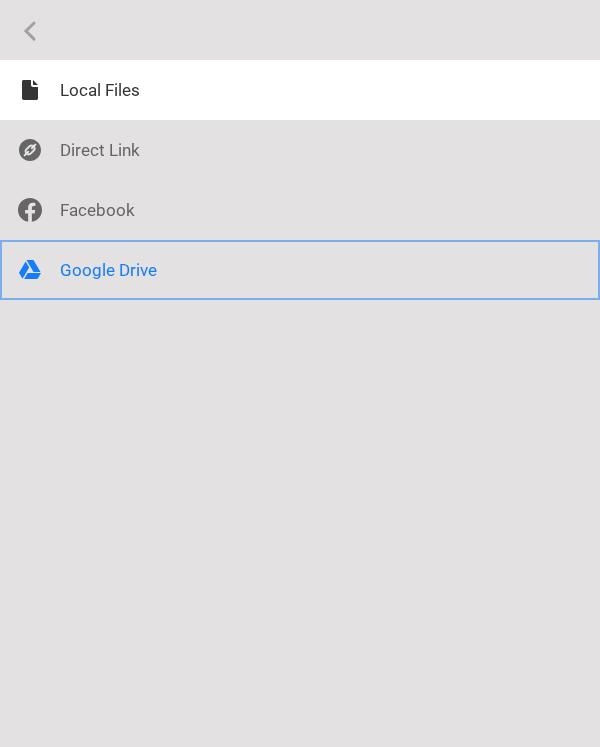 click at bounding box center (300, 270) 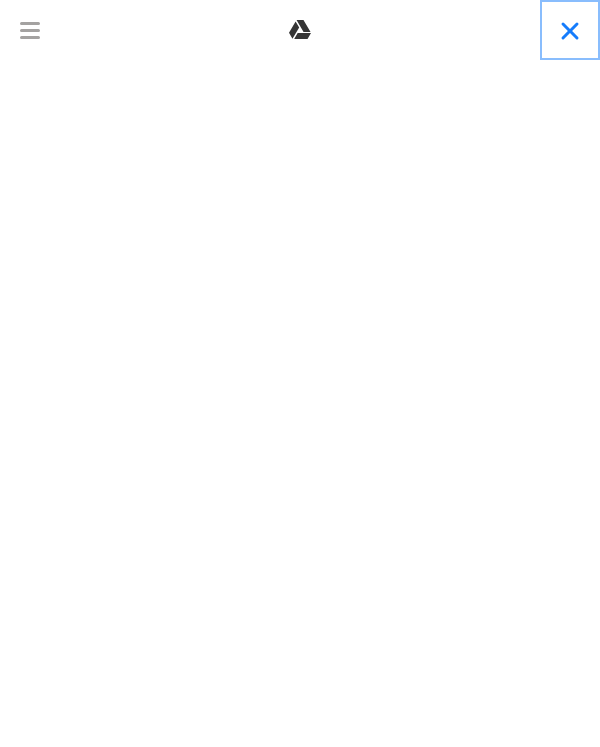 click at bounding box center [570, 30] 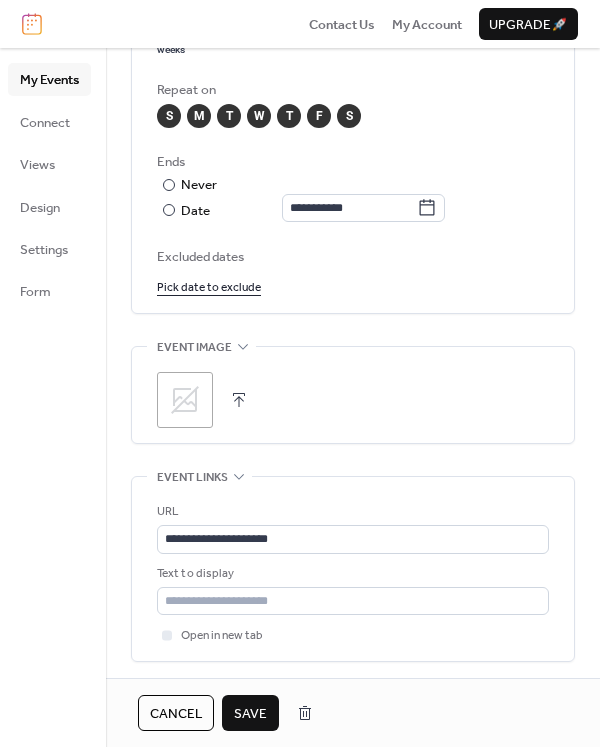 click at bounding box center [239, 400] 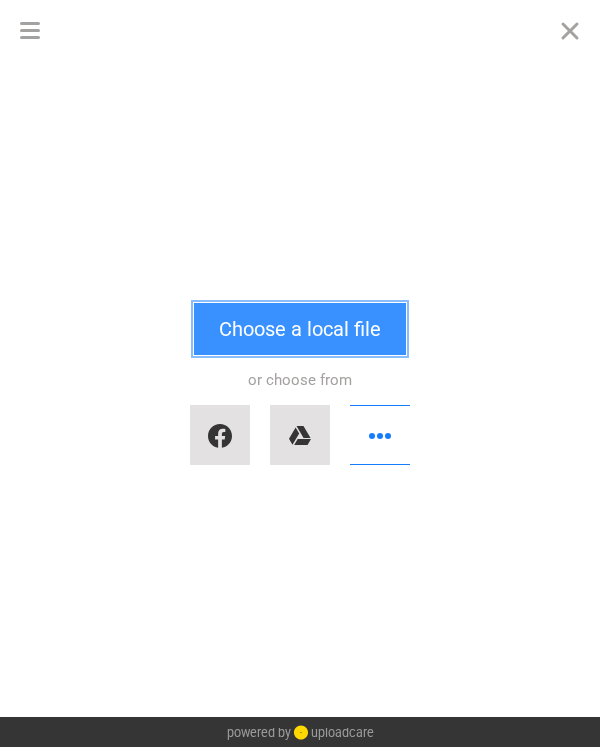 click on "Choose a local file" at bounding box center [300, 329] 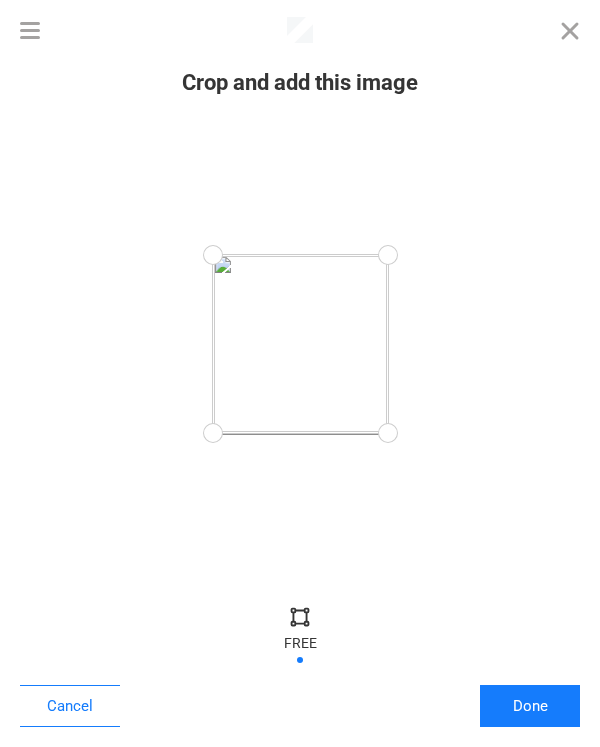 click at bounding box center [387, 433] 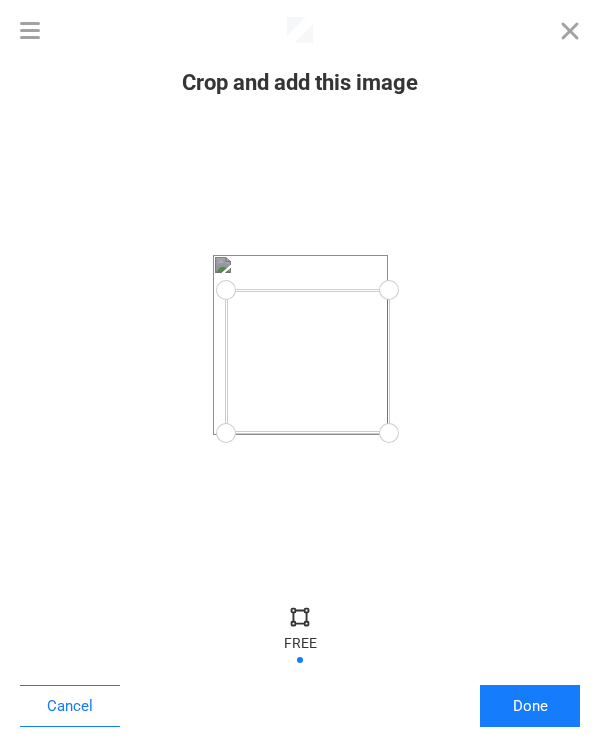 drag, startPoint x: 216, startPoint y: 258, endPoint x: 225, endPoint y: 290, distance: 33.24154 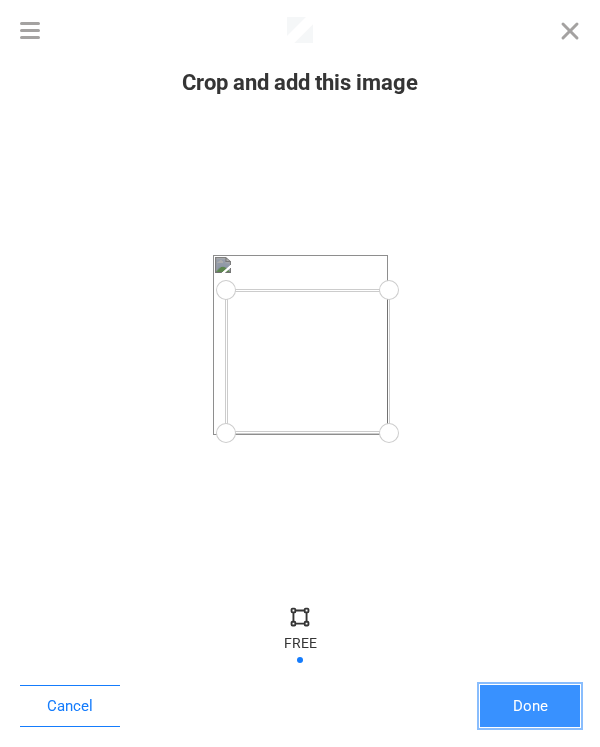 click on "Done" at bounding box center [530, 706] 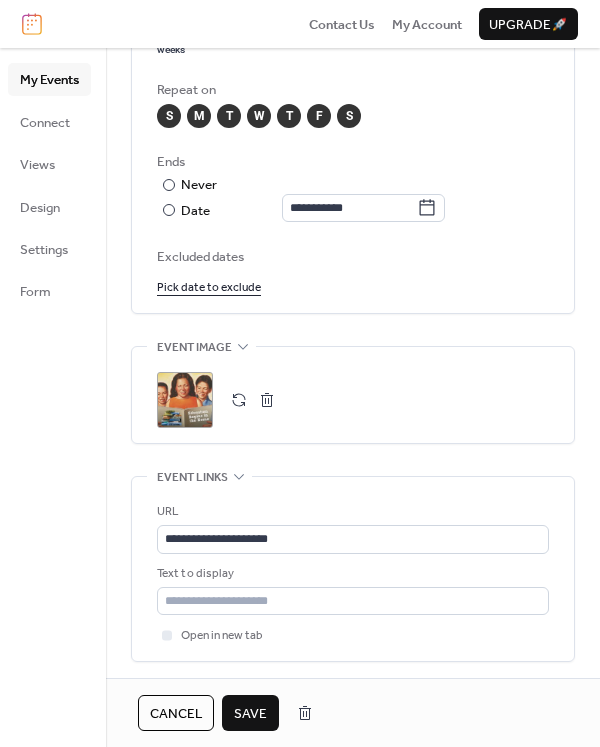 click on "Save" at bounding box center [250, 714] 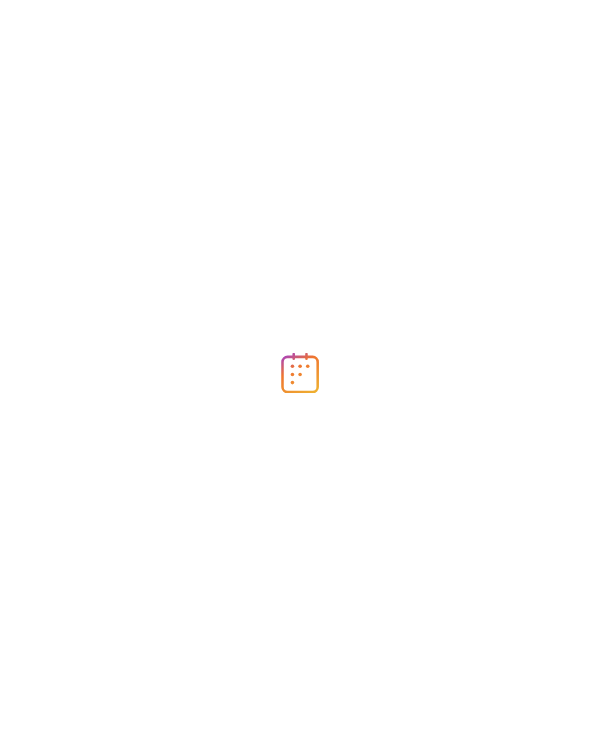 scroll, scrollTop: 0, scrollLeft: 0, axis: both 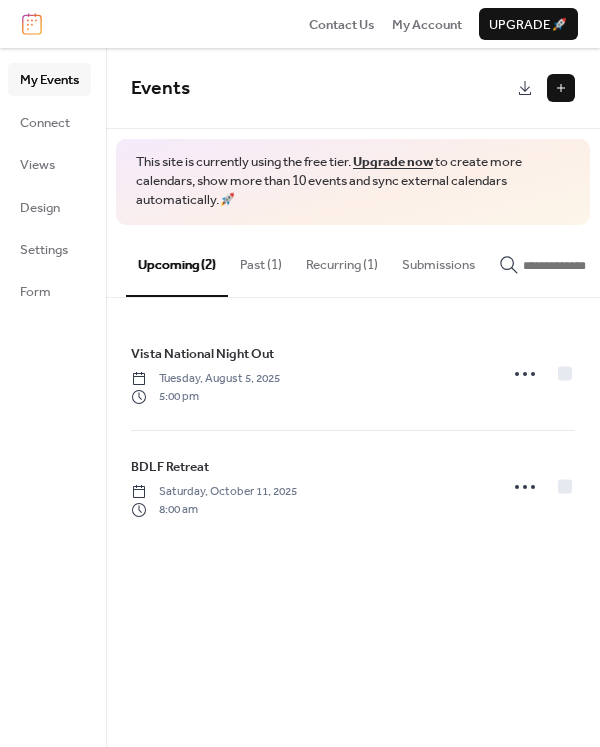 click on "Recurring (1)" at bounding box center (342, 260) 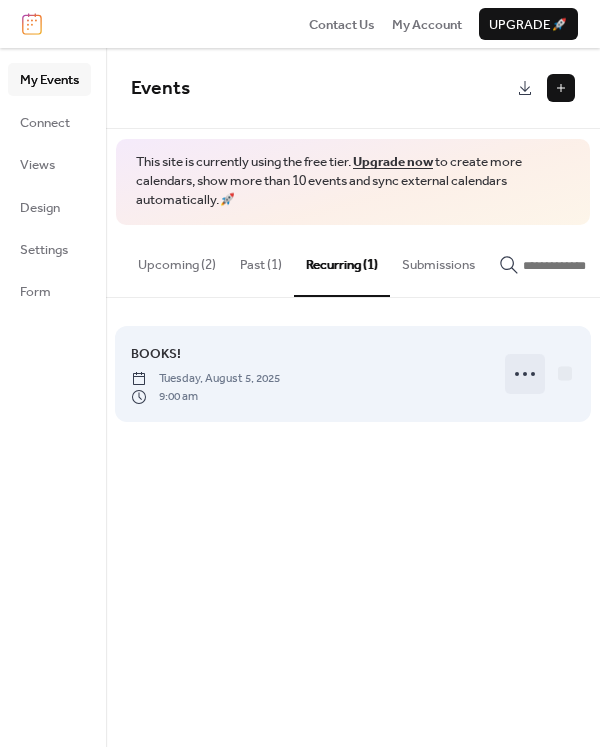 click 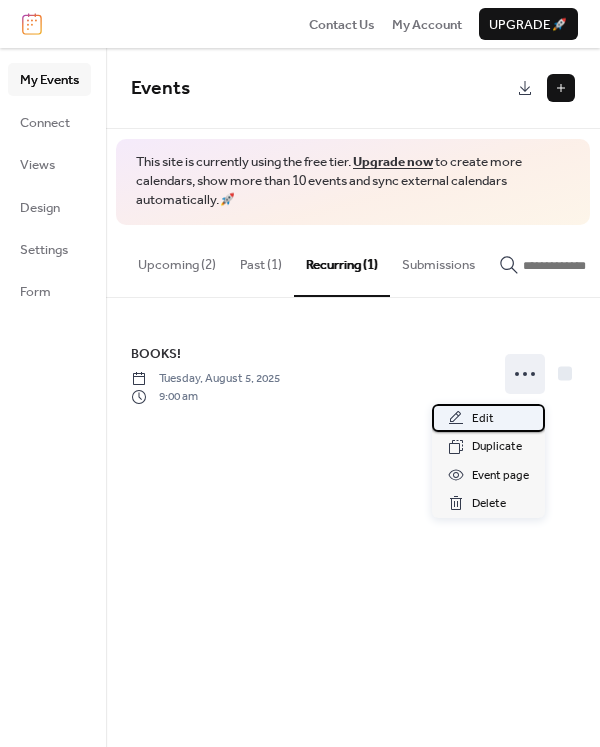 click on "Edit" at bounding box center (483, 419) 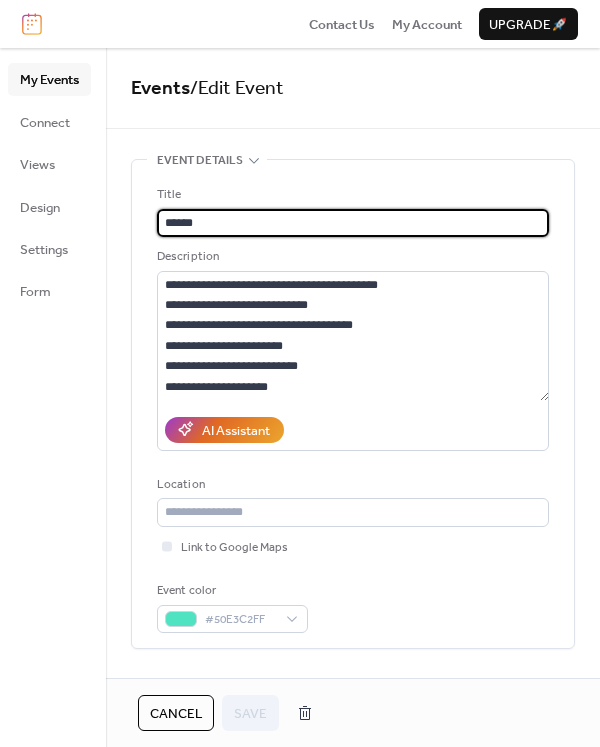 type on "**********" 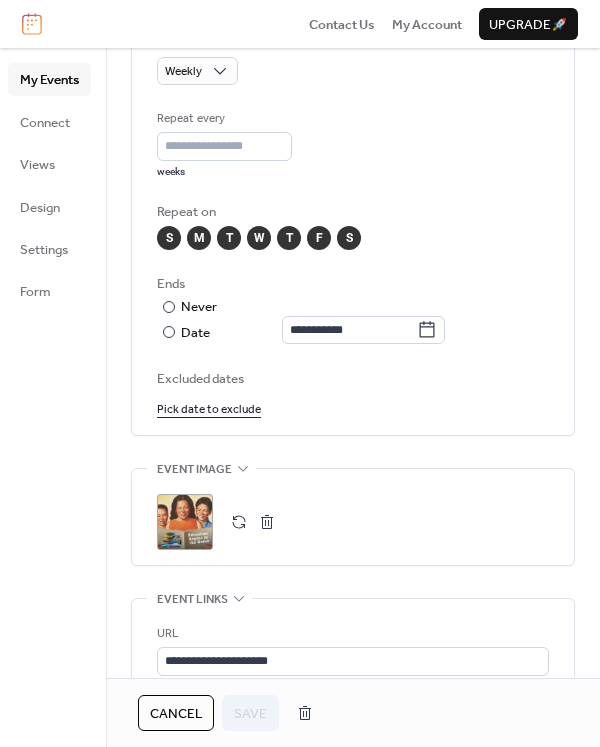 scroll, scrollTop: 1000, scrollLeft: 0, axis: vertical 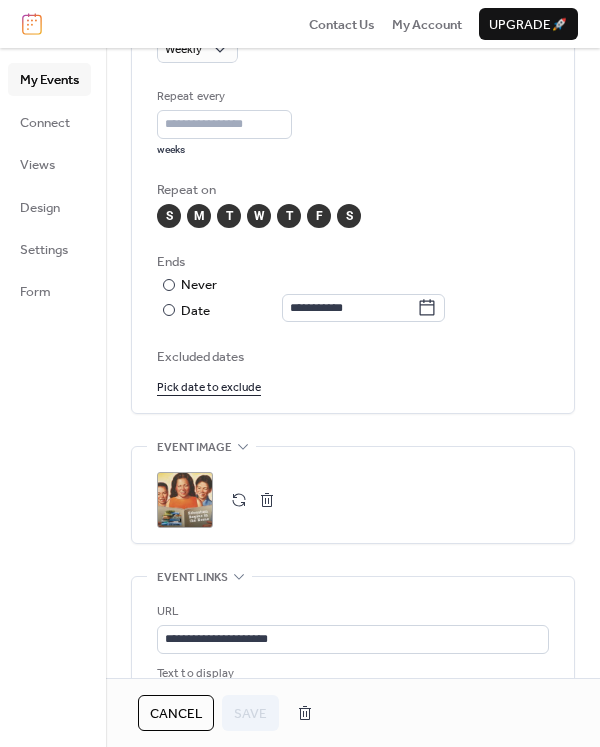 click at bounding box center (267, 500) 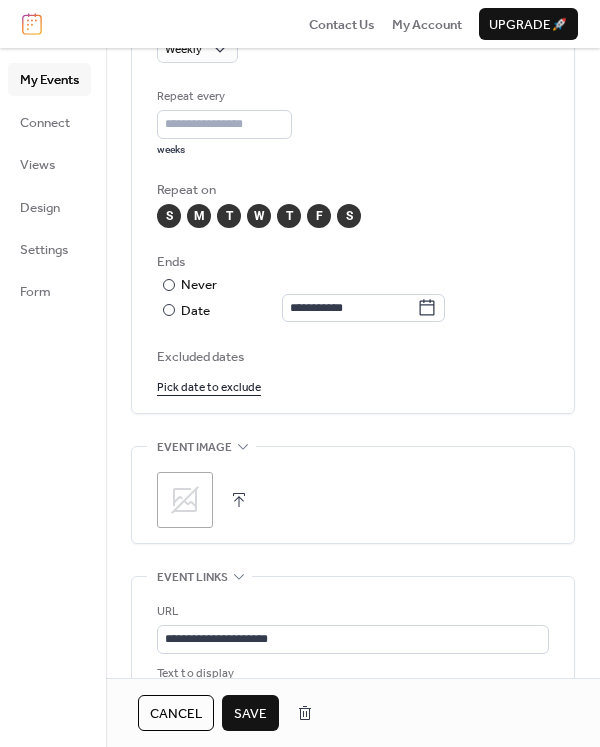 click at bounding box center (239, 500) 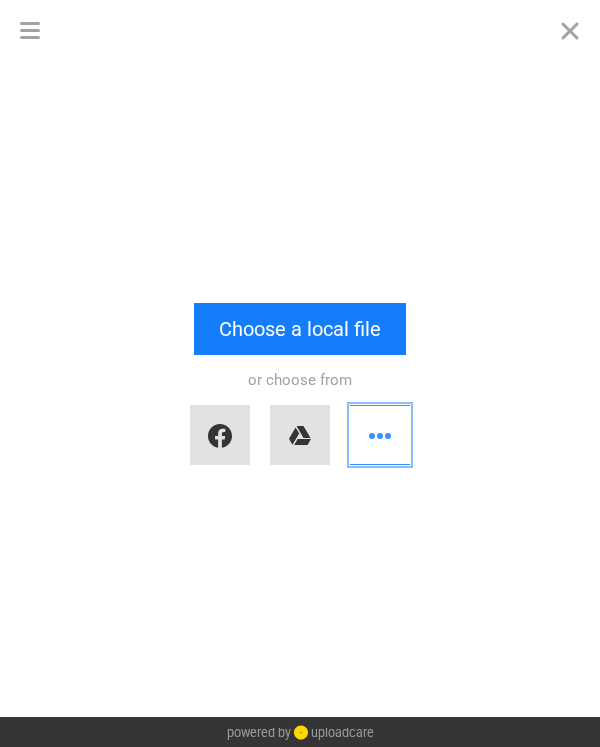click at bounding box center (380, 435) 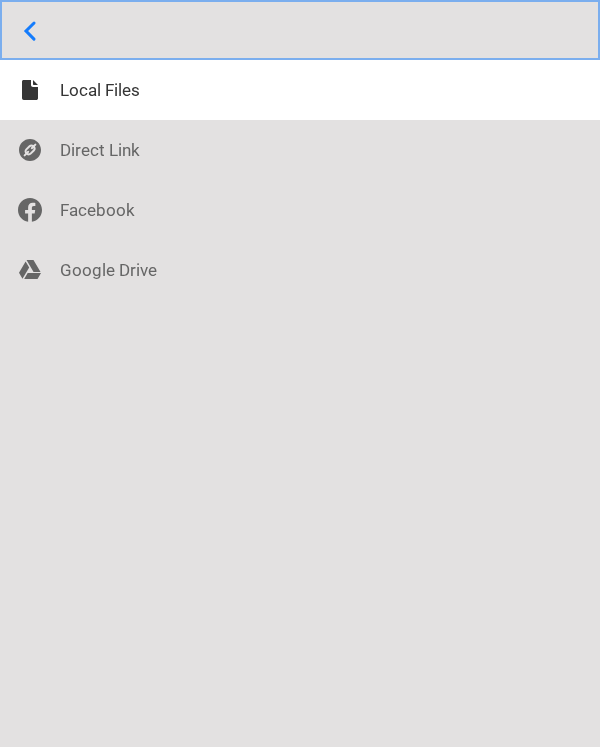 click at bounding box center (300, 30) 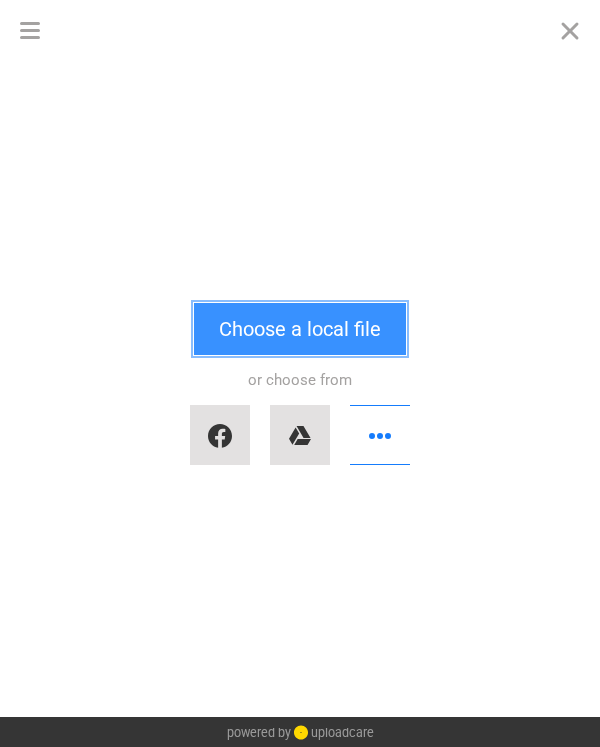 click on "Choose a local file" at bounding box center [300, 329] 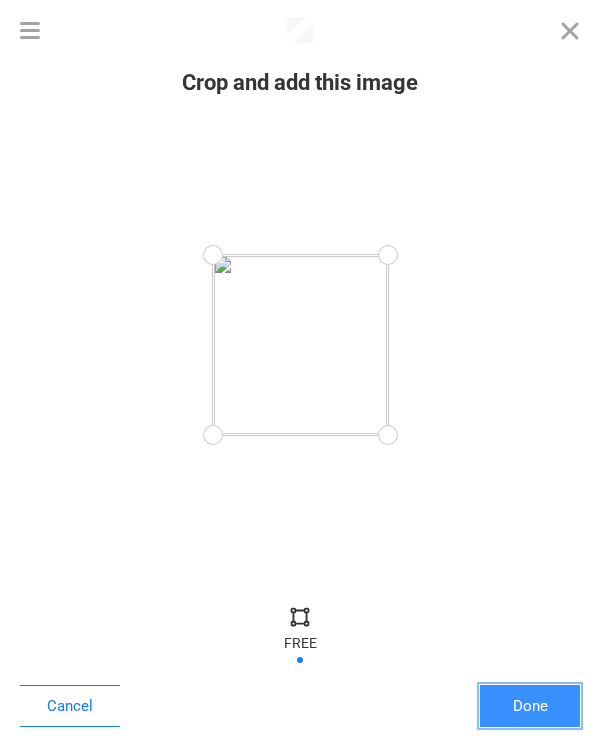 click on "Done" at bounding box center [530, 706] 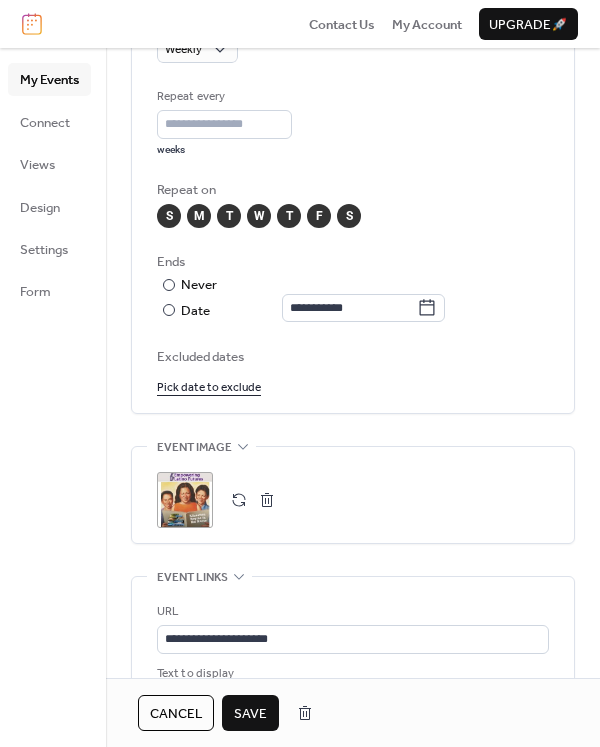 click on "Save" at bounding box center (250, 714) 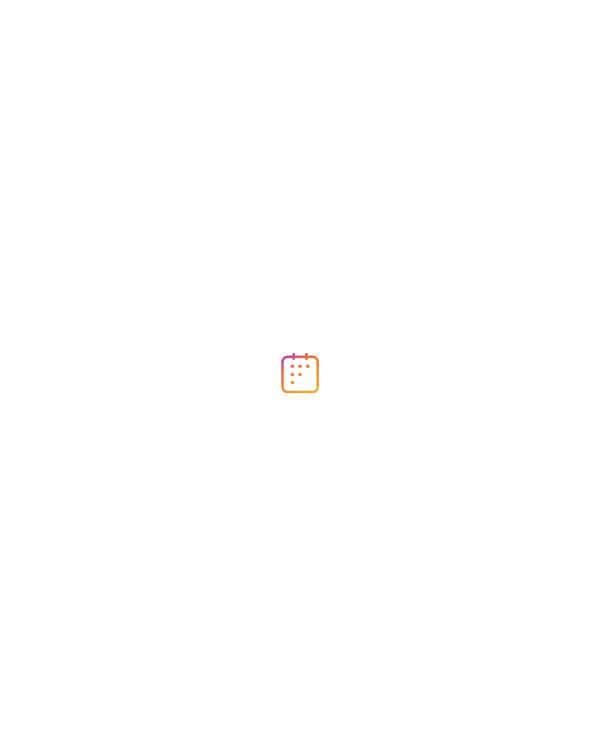 scroll, scrollTop: 0, scrollLeft: 0, axis: both 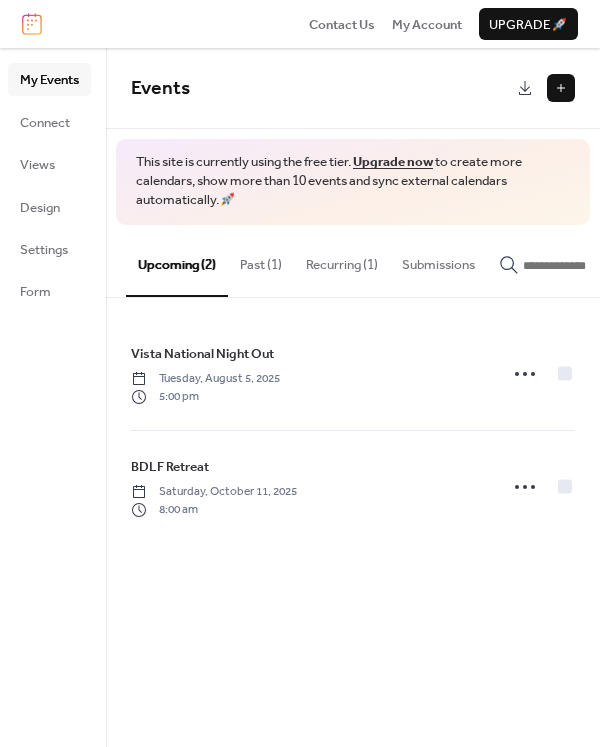 click on "Recurring (1)" at bounding box center [342, 260] 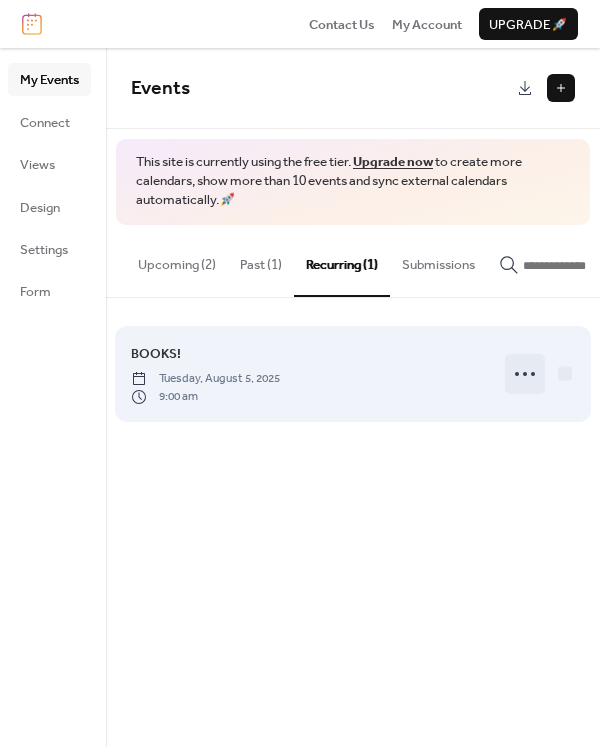 click 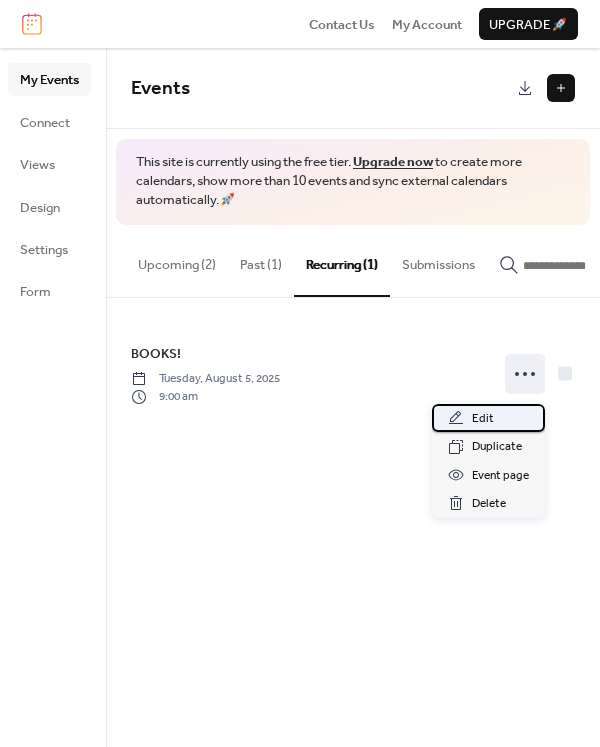 click on "Edit" at bounding box center (488, 418) 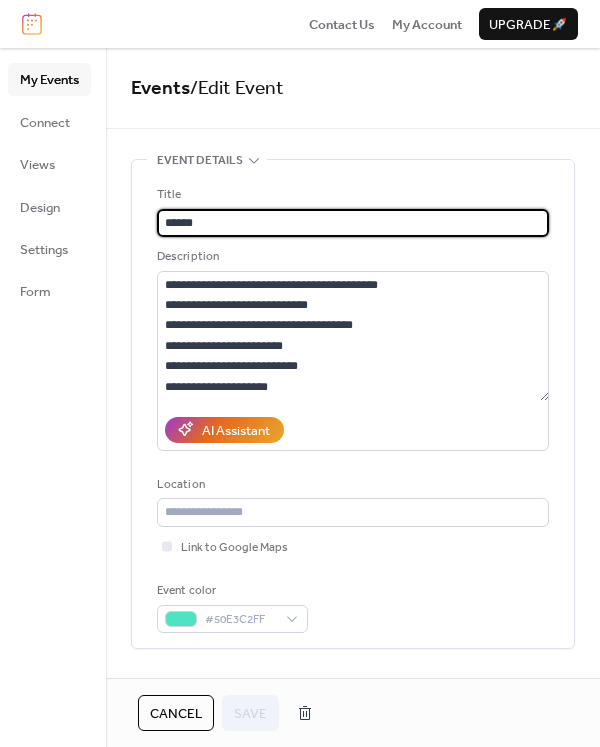 type on "**********" 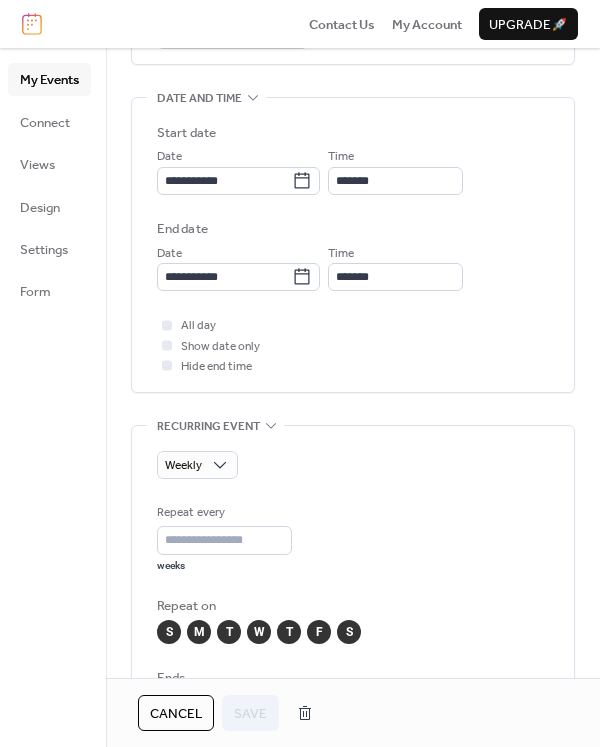 scroll, scrollTop: 600, scrollLeft: 0, axis: vertical 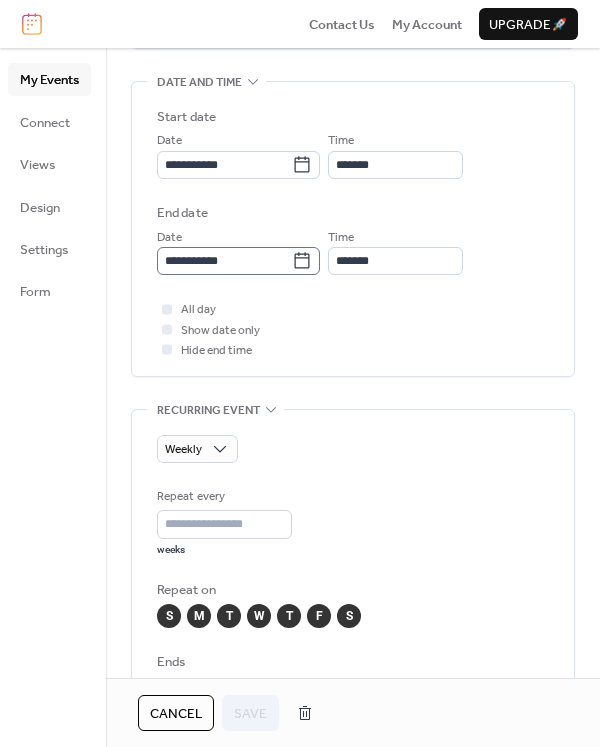 click 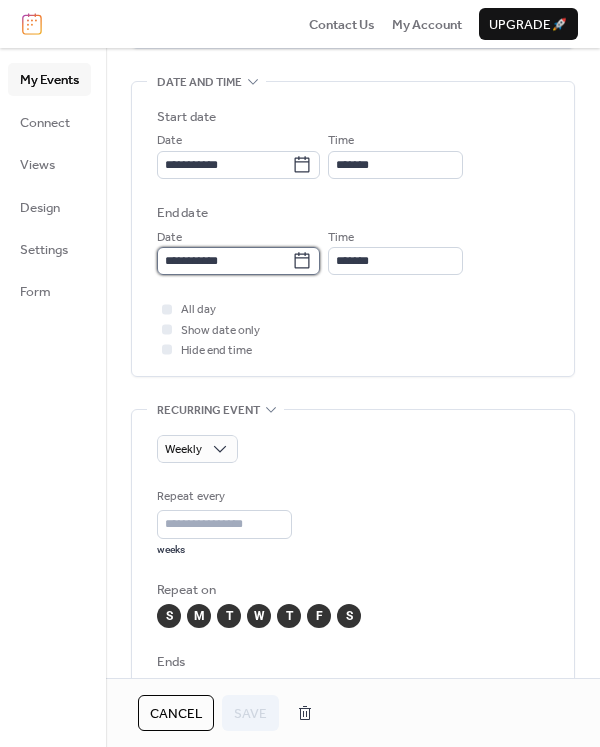 click on "**********" at bounding box center (224, 261) 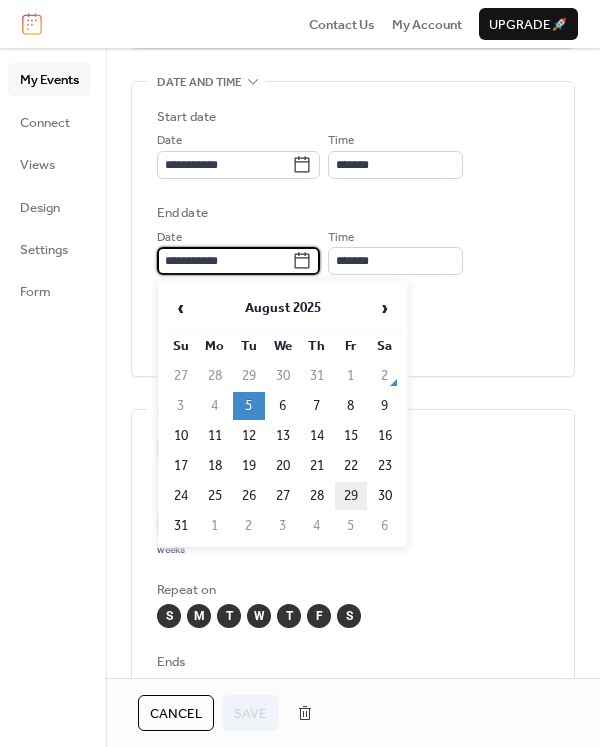 click on "29" at bounding box center [351, 496] 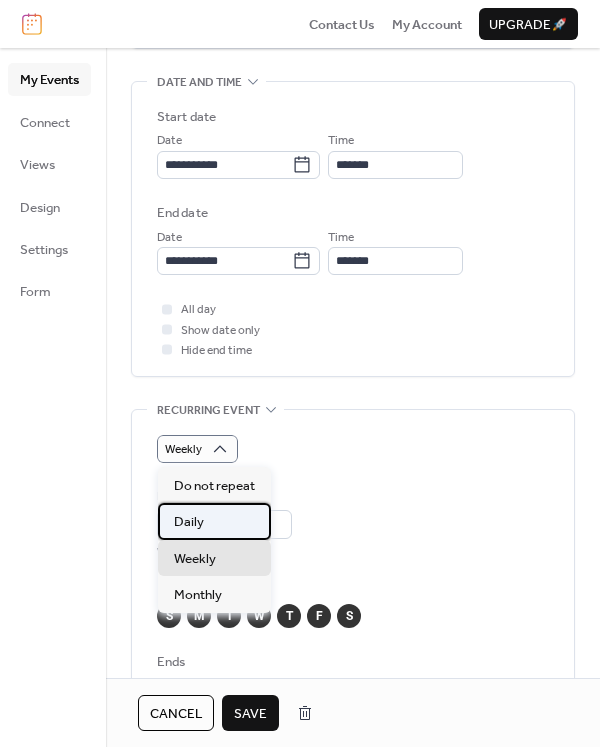 click on "Daily" at bounding box center [214, 521] 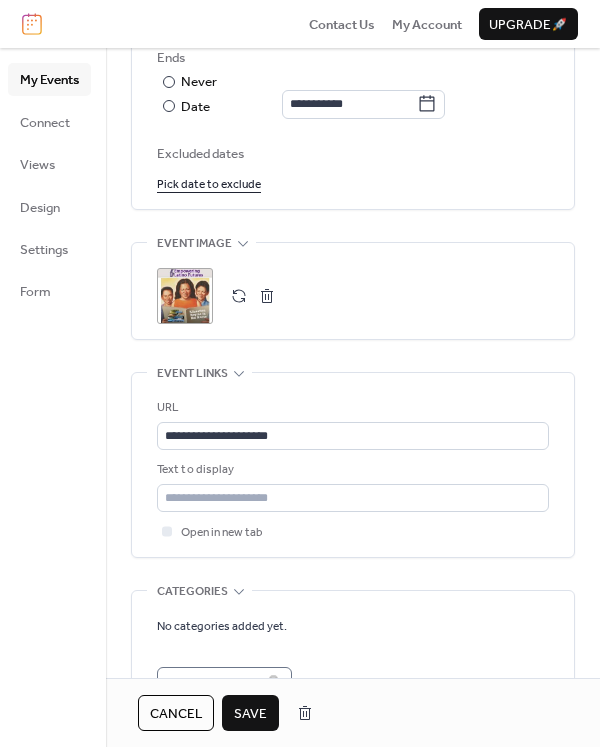 scroll, scrollTop: 1263, scrollLeft: 0, axis: vertical 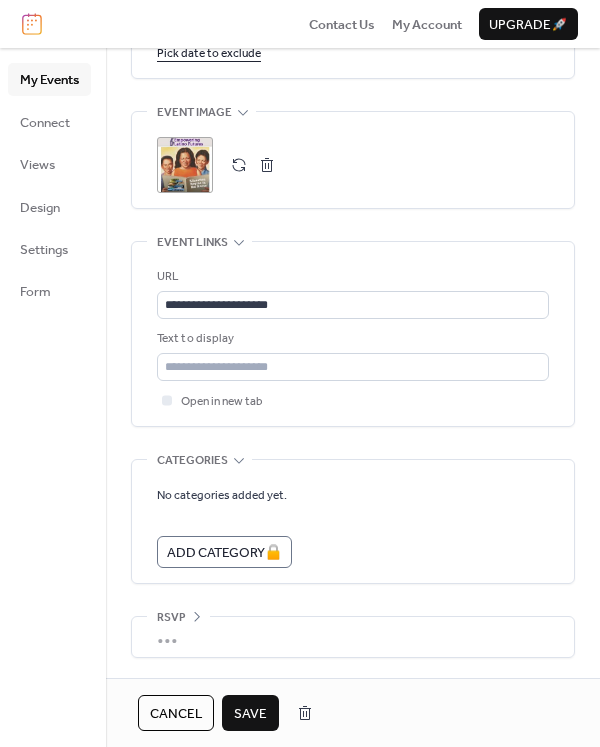 click at bounding box center (267, 165) 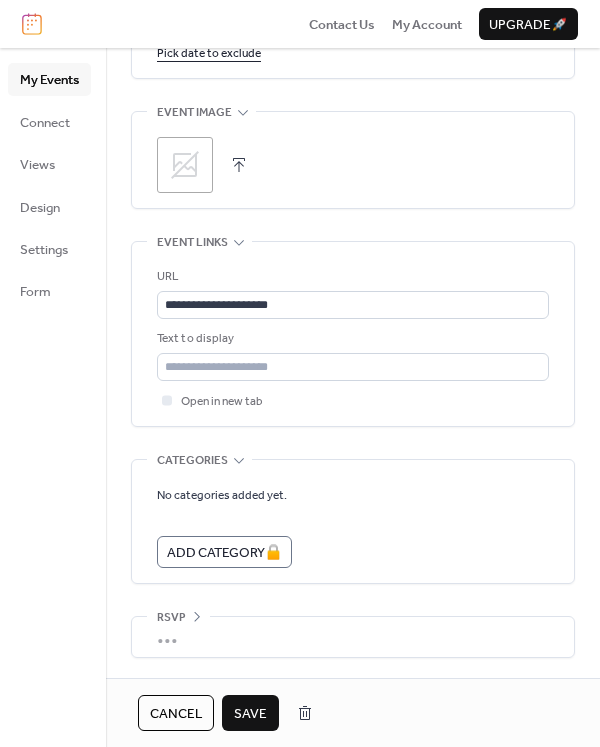 click at bounding box center (239, 165) 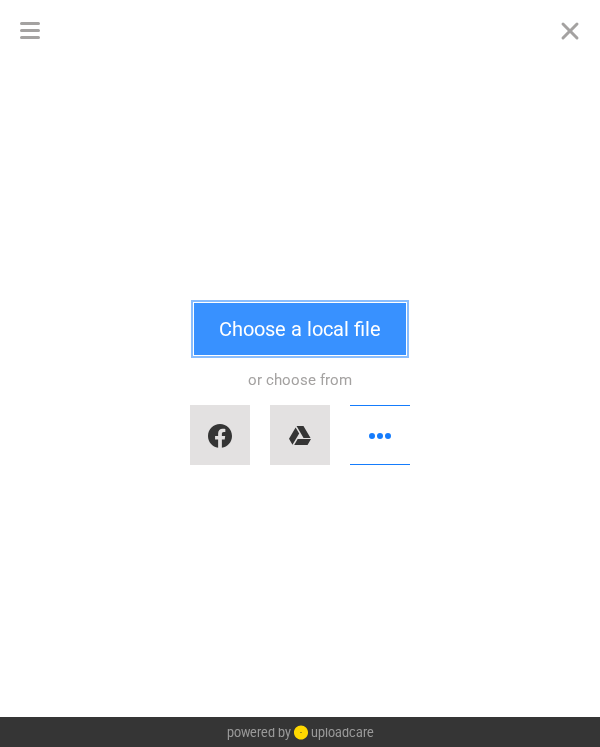click on "Choose a local file" at bounding box center (300, 329) 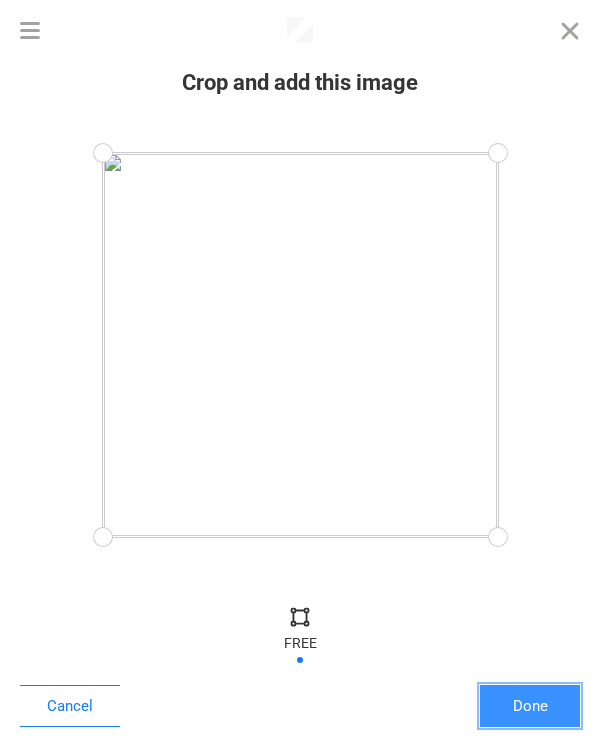 click on "Done" at bounding box center [530, 706] 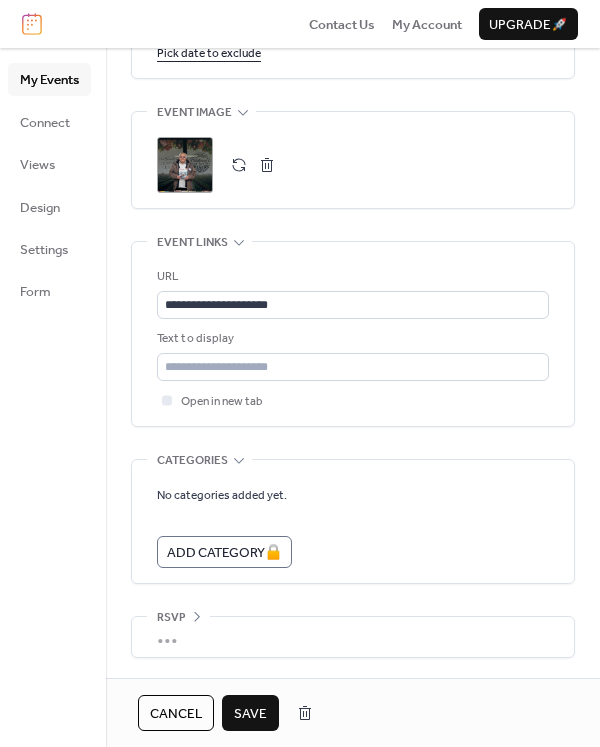 click on "Save" at bounding box center (250, 714) 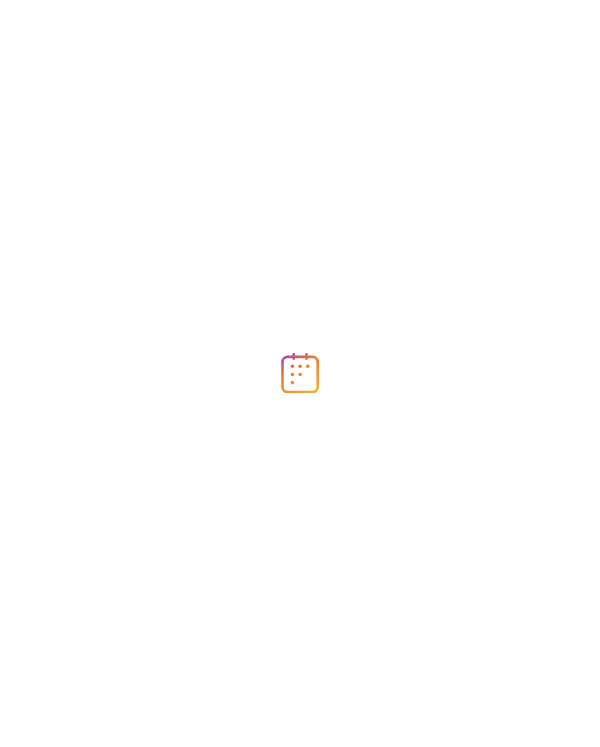 scroll, scrollTop: 0, scrollLeft: 0, axis: both 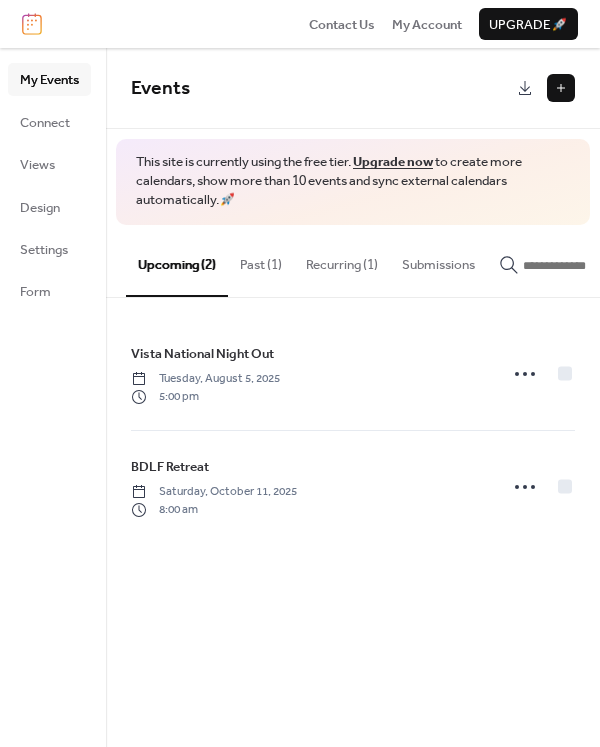 click on "Recurring (1)" at bounding box center [342, 260] 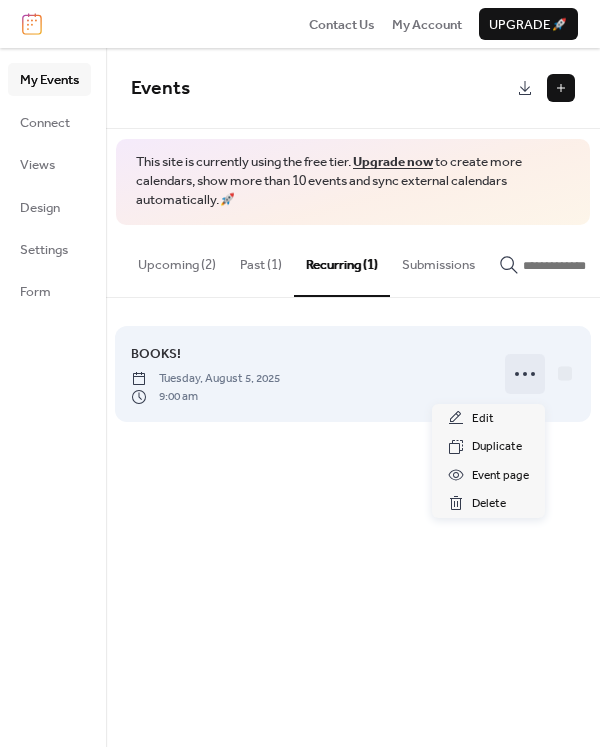 click 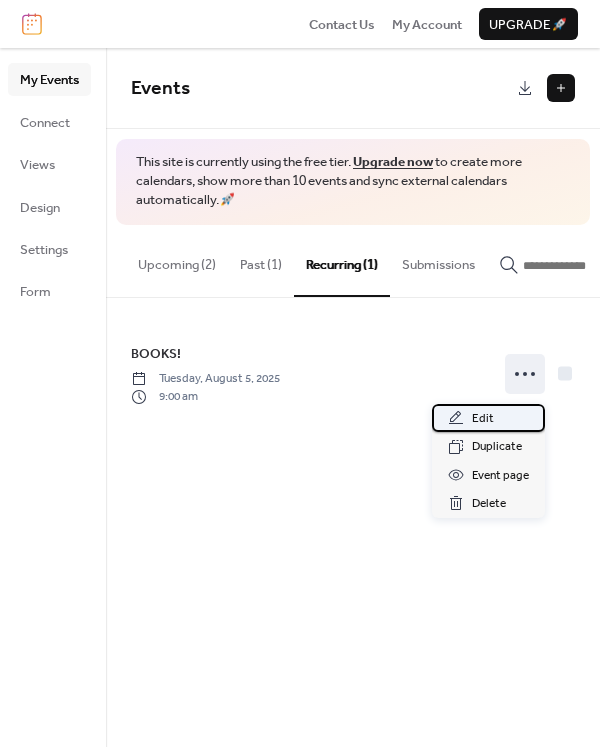 click on "Edit" at bounding box center [488, 418] 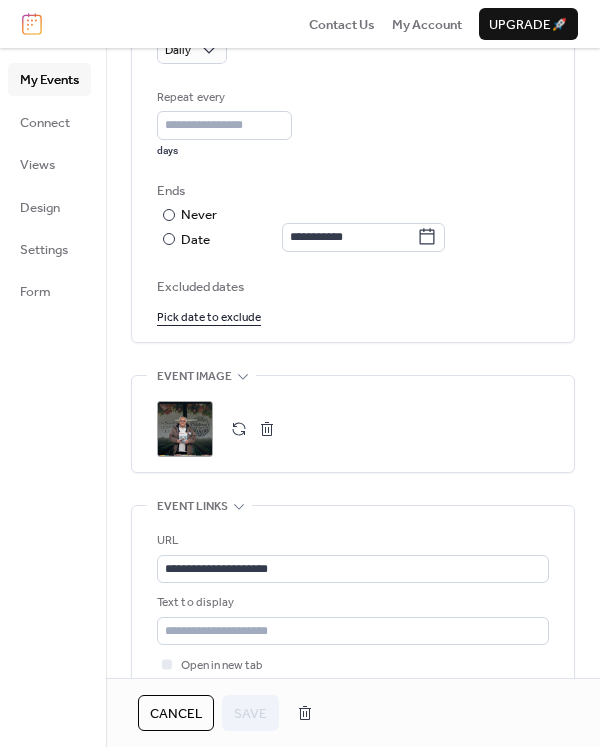 scroll, scrollTop: 1000, scrollLeft: 0, axis: vertical 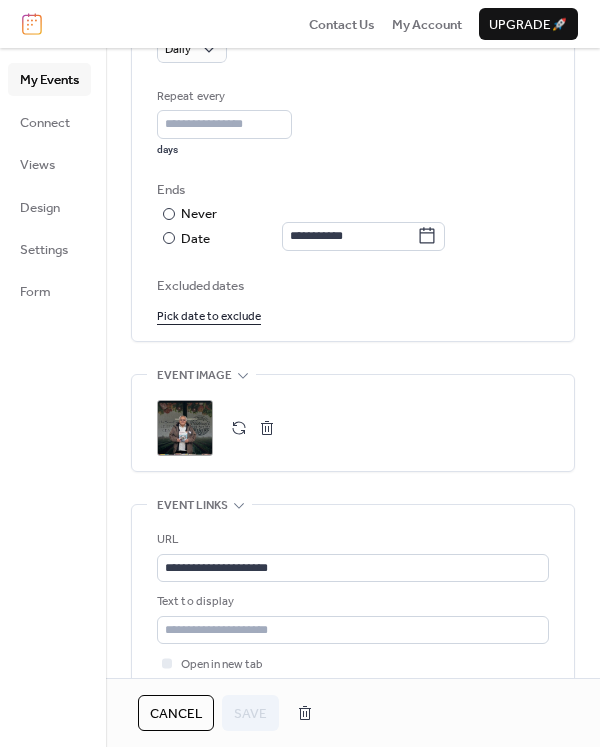 click at bounding box center (267, 428) 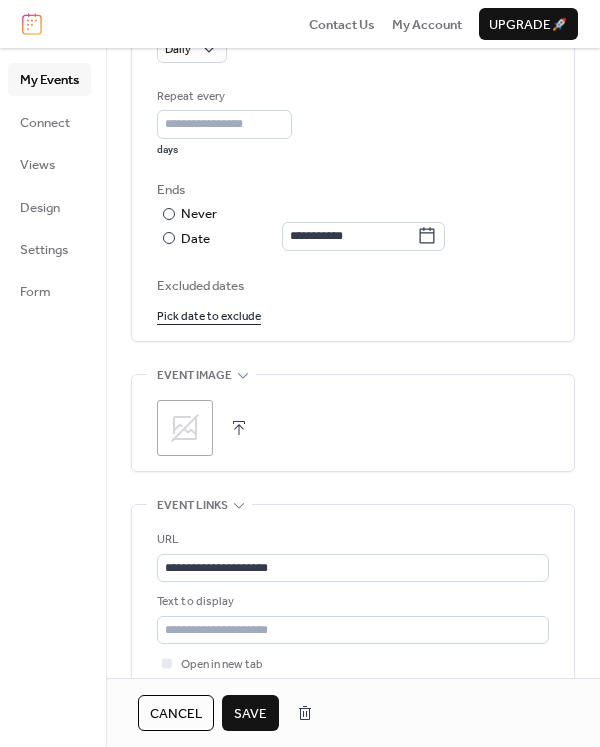 click on ";" at bounding box center (185, 428) 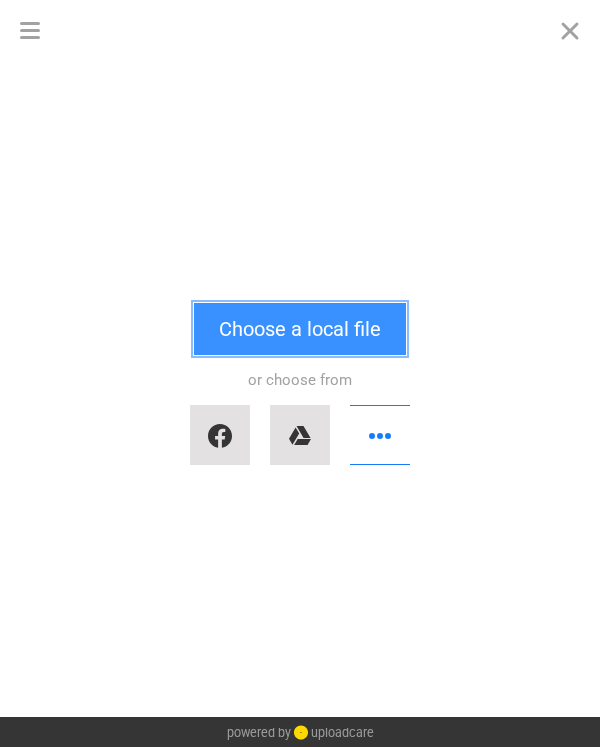 click on "Choose a local file" at bounding box center (300, 329) 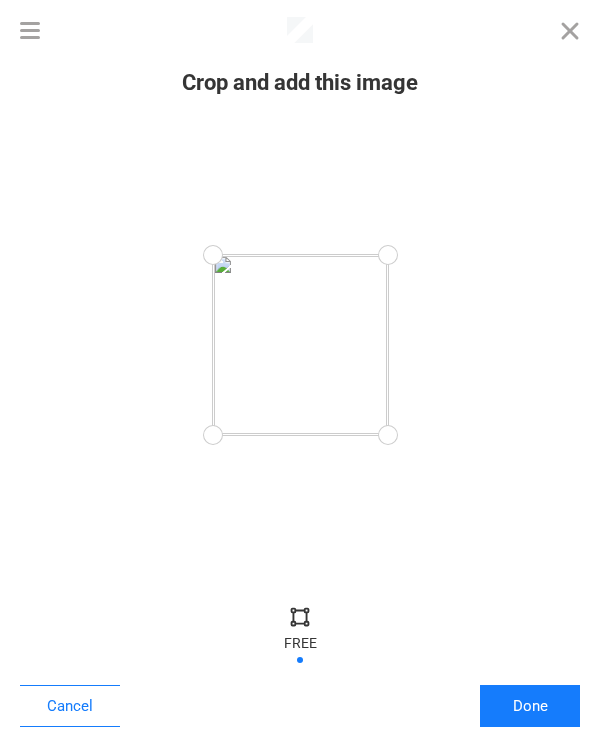 drag, startPoint x: 383, startPoint y: 437, endPoint x: 427, endPoint y: 466, distance: 52.69725 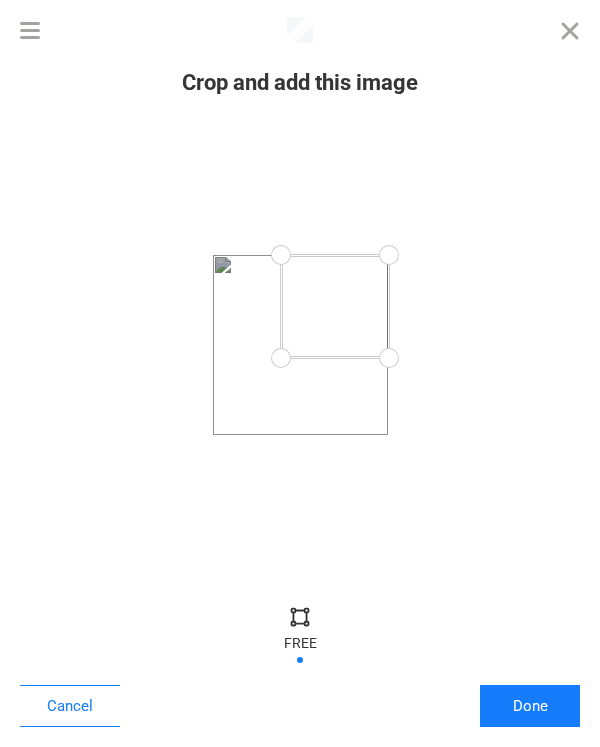 drag, startPoint x: 220, startPoint y: 431, endPoint x: 280, endPoint y: 358, distance: 94.493385 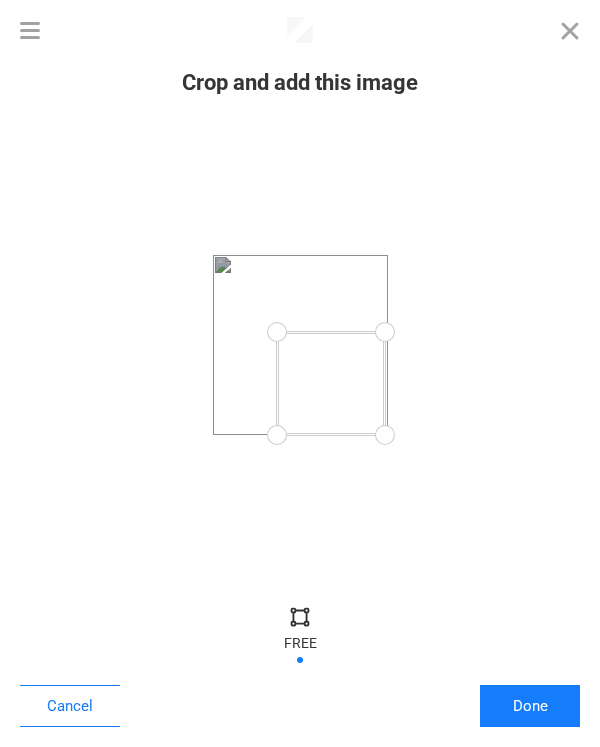 drag, startPoint x: 339, startPoint y: 259, endPoint x: 342, endPoint y: 337, distance: 78.05767 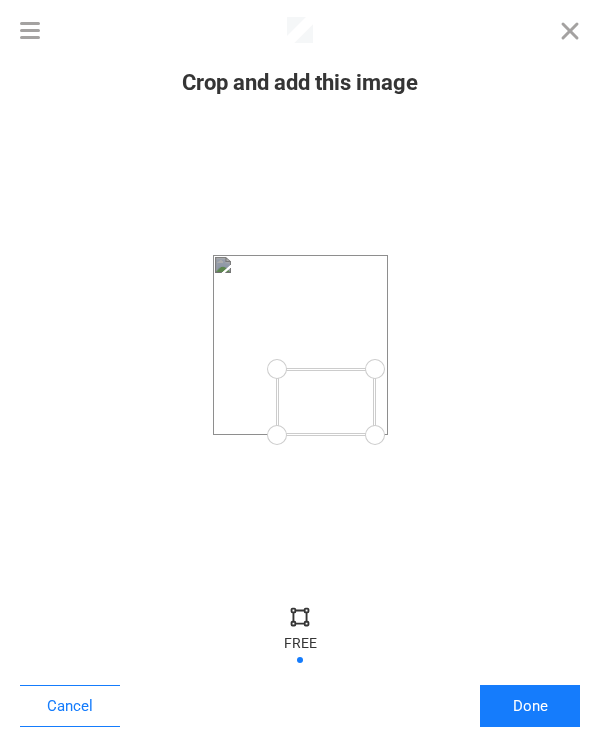 drag, startPoint x: 385, startPoint y: 332, endPoint x: 374, endPoint y: 369, distance: 38.600517 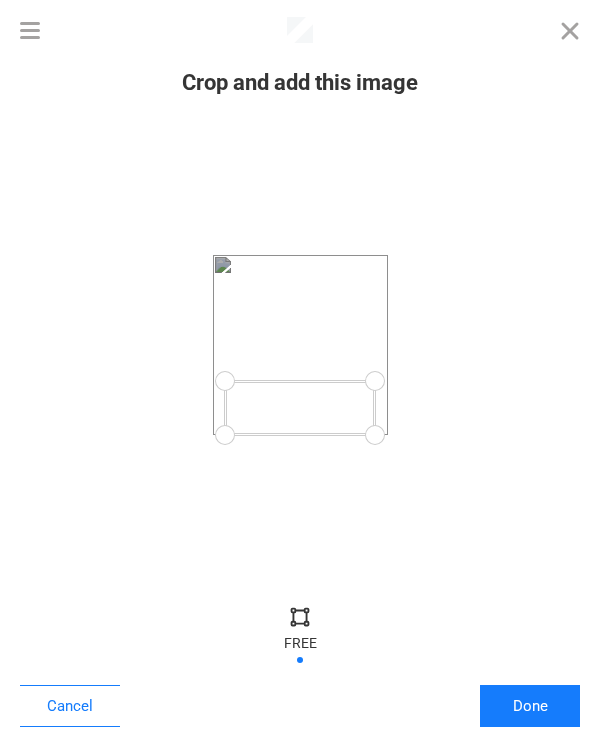 drag, startPoint x: 279, startPoint y: 372, endPoint x: 224, endPoint y: 381, distance: 55.7315 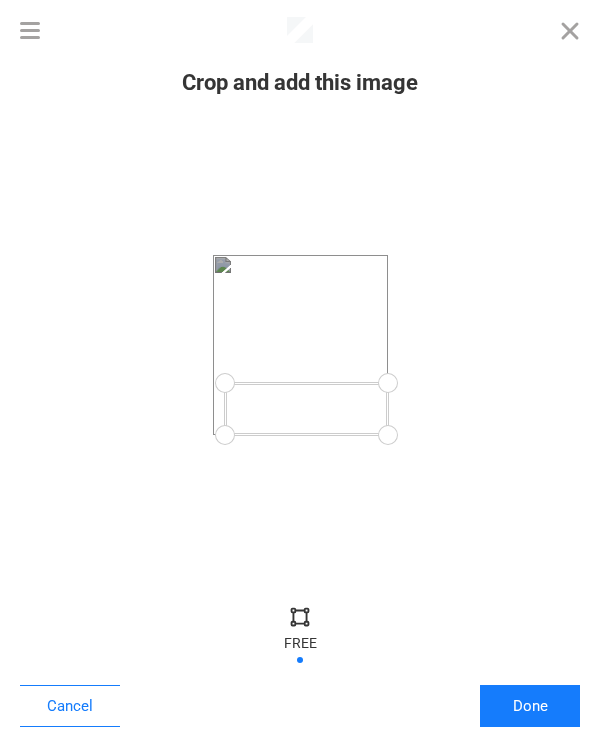 click at bounding box center [387, 383] 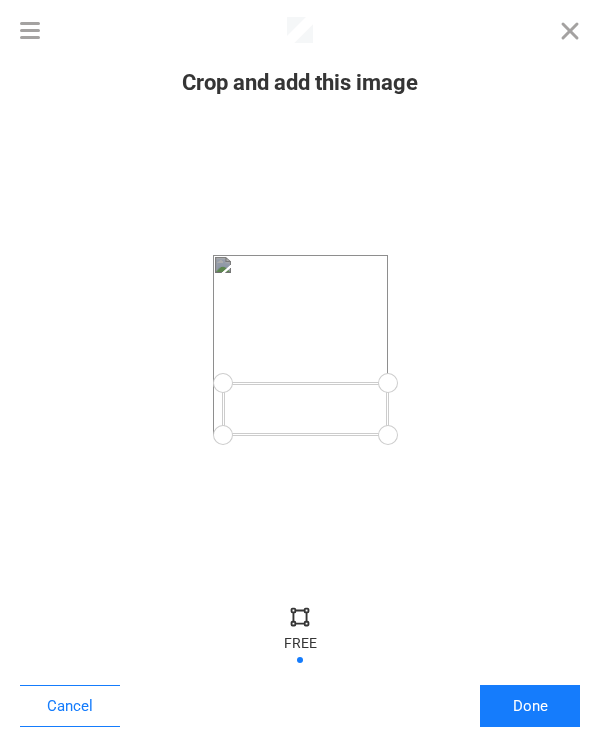 click at bounding box center (222, 435) 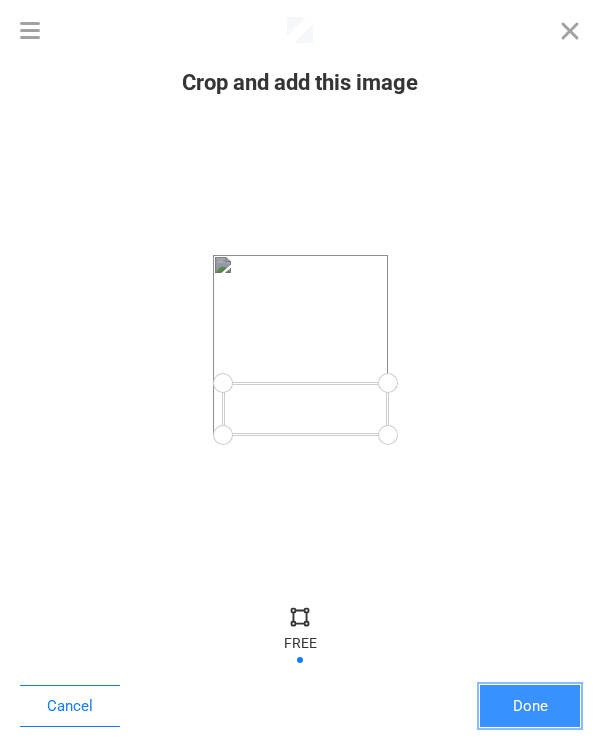 click on "Done" at bounding box center [530, 706] 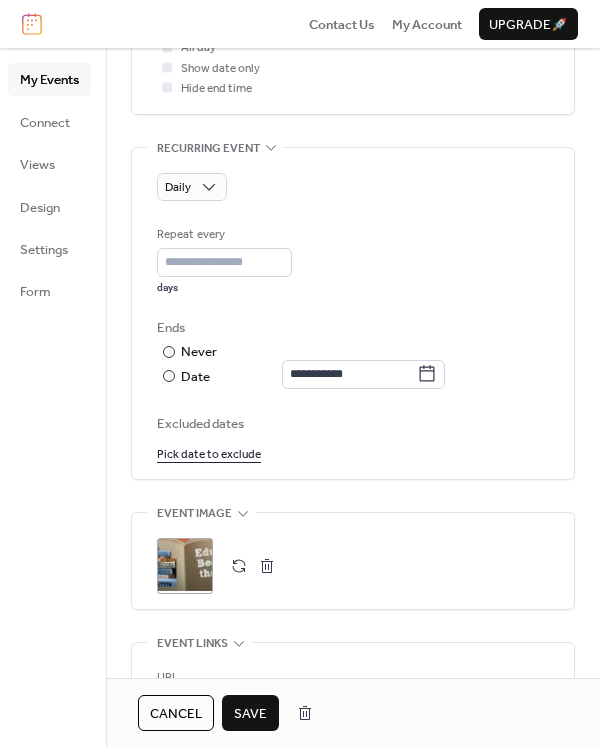 scroll, scrollTop: 900, scrollLeft: 0, axis: vertical 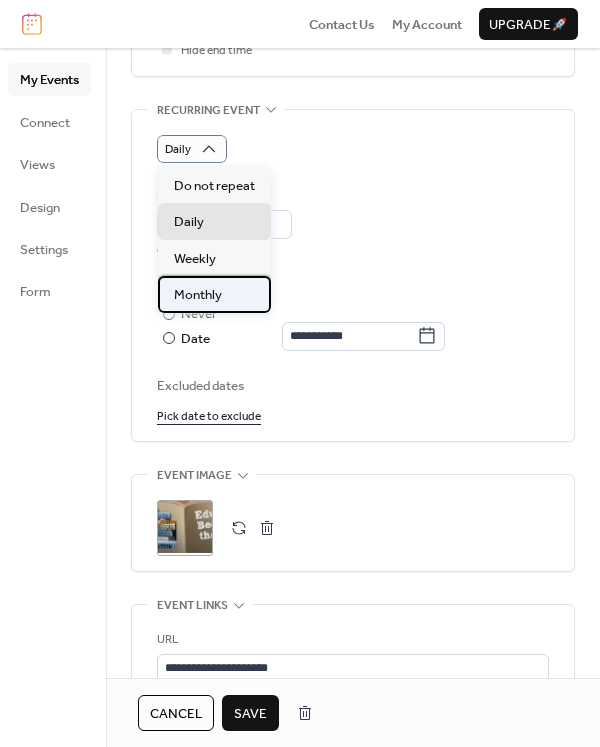 click on "Monthly" at bounding box center (198, 295) 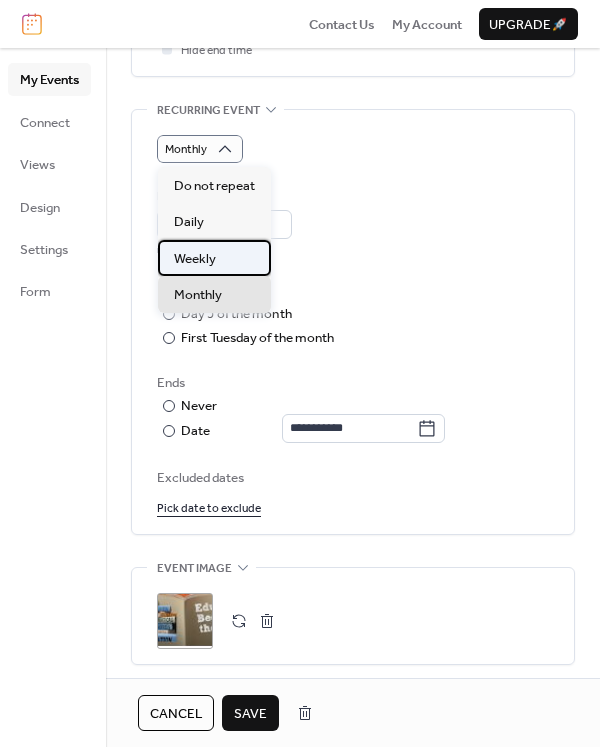 click on "Weekly" at bounding box center [195, 259] 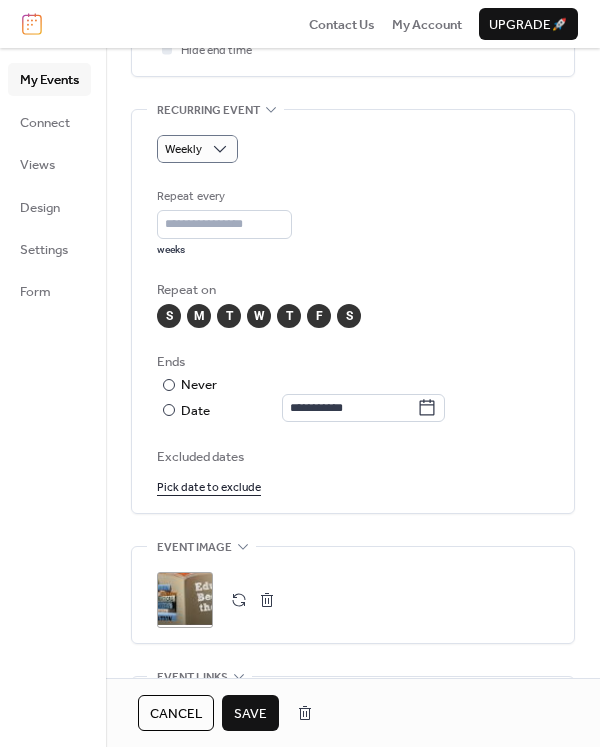 click on "Pick date to exclude" at bounding box center (209, 486) 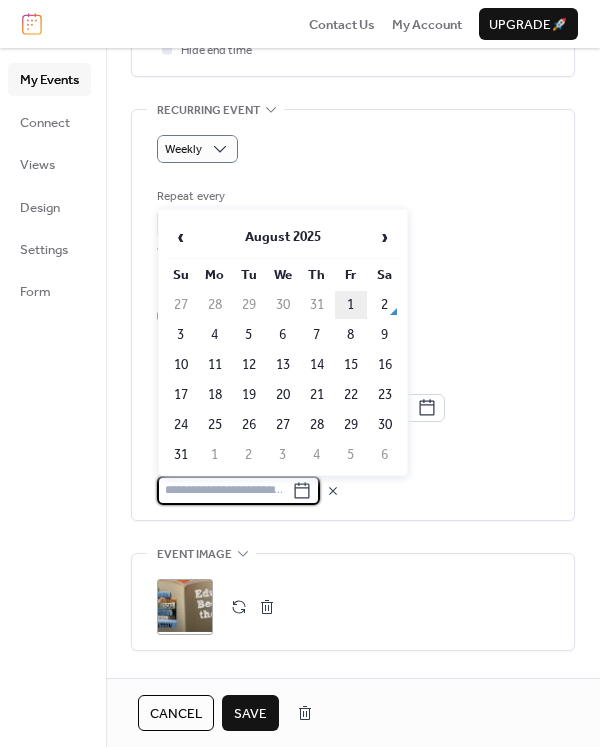 click on "1" at bounding box center (351, 305) 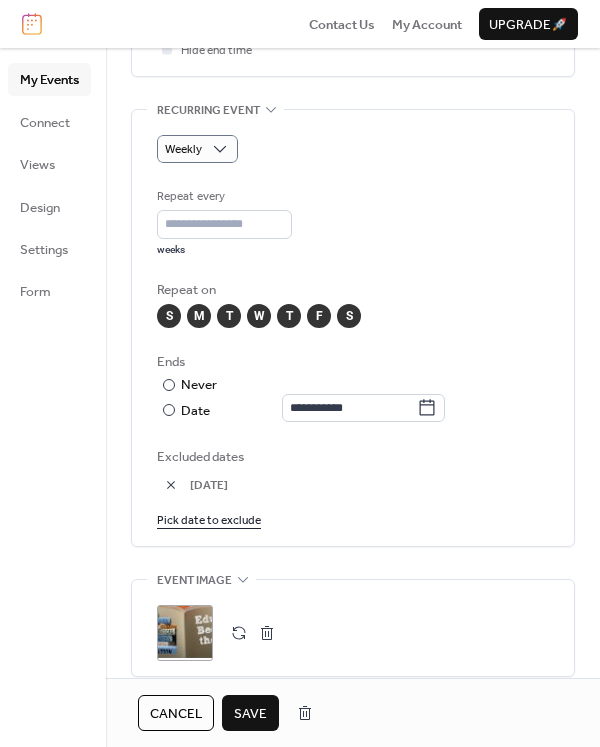 click on "Pick date to exclude" at bounding box center [209, 519] 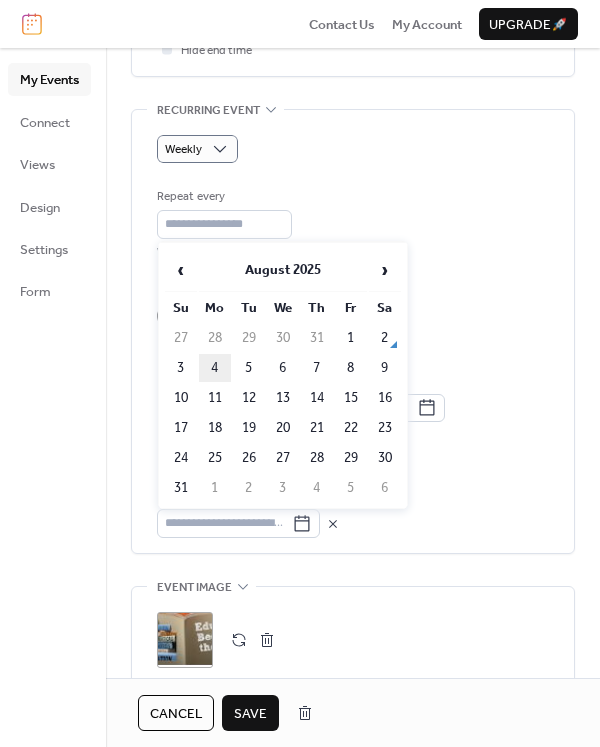 click on "4" at bounding box center (215, 368) 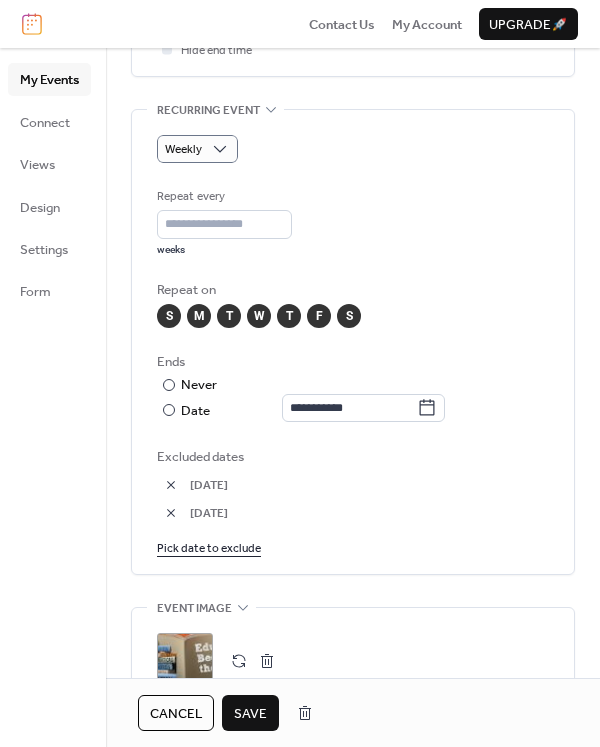 click on "Pick date to exclude" at bounding box center [209, 547] 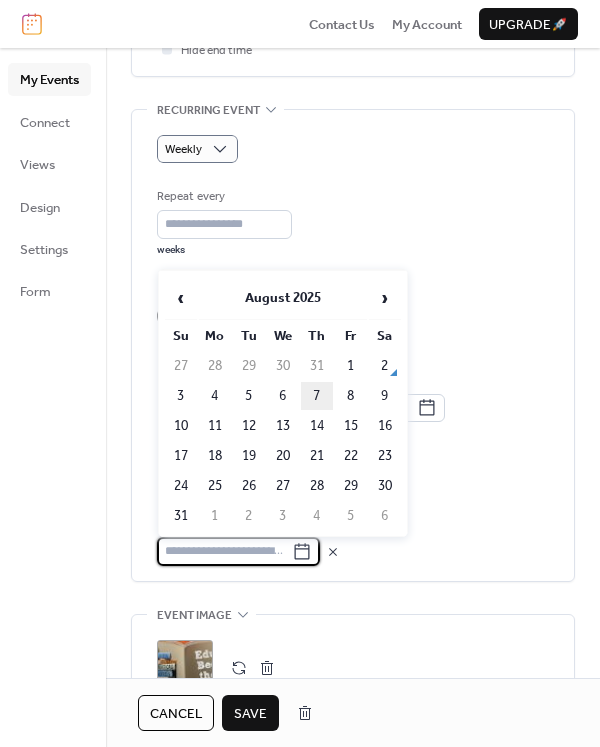 click on "7" at bounding box center (317, 396) 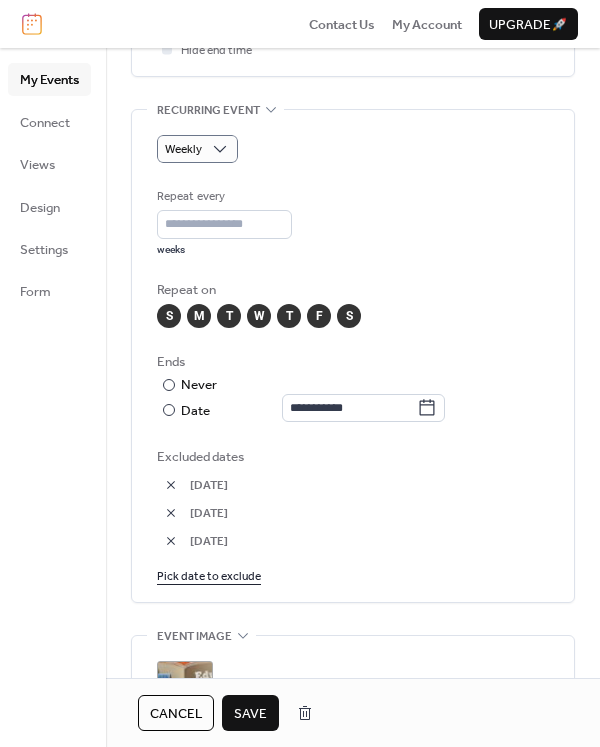 click on "Pick date to exclude" at bounding box center [209, 575] 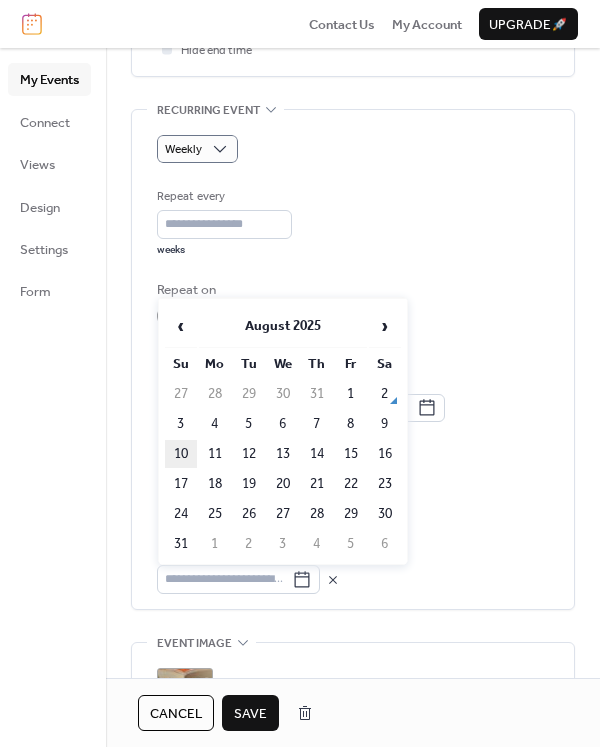 click on "10" at bounding box center (181, 454) 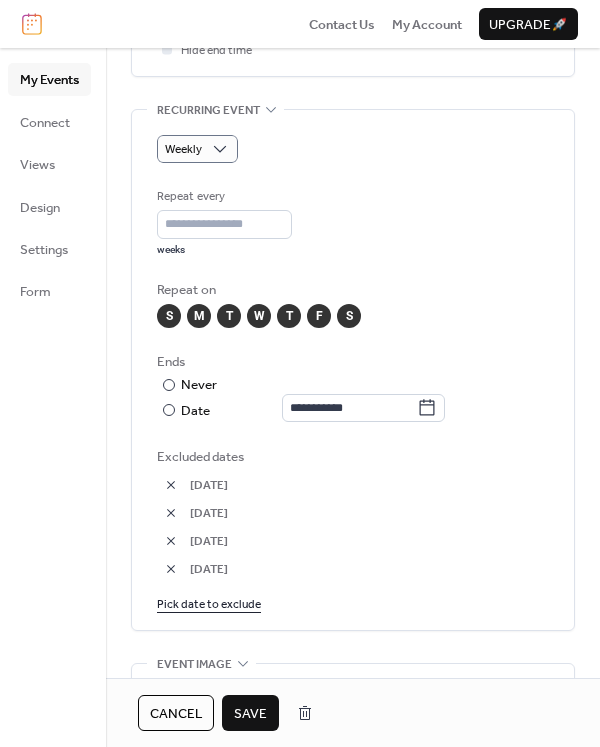 click on "Pick date to exclude" at bounding box center (209, 603) 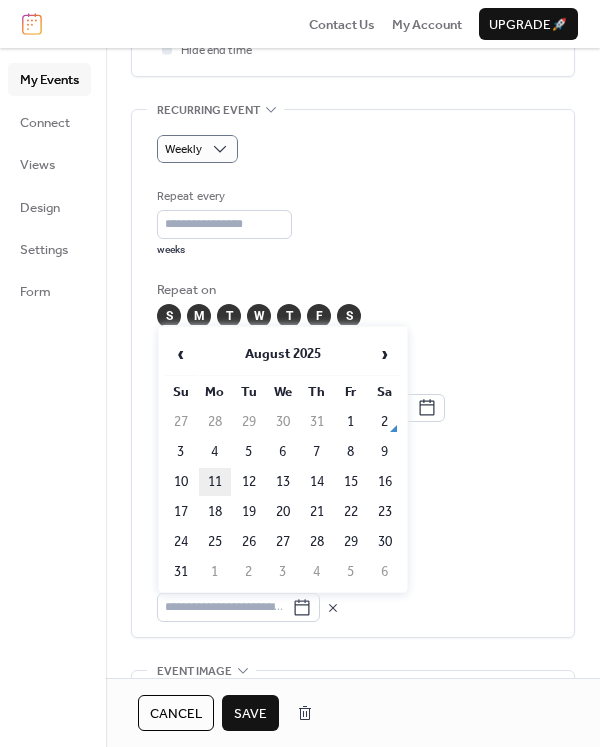 click on "11" at bounding box center [215, 482] 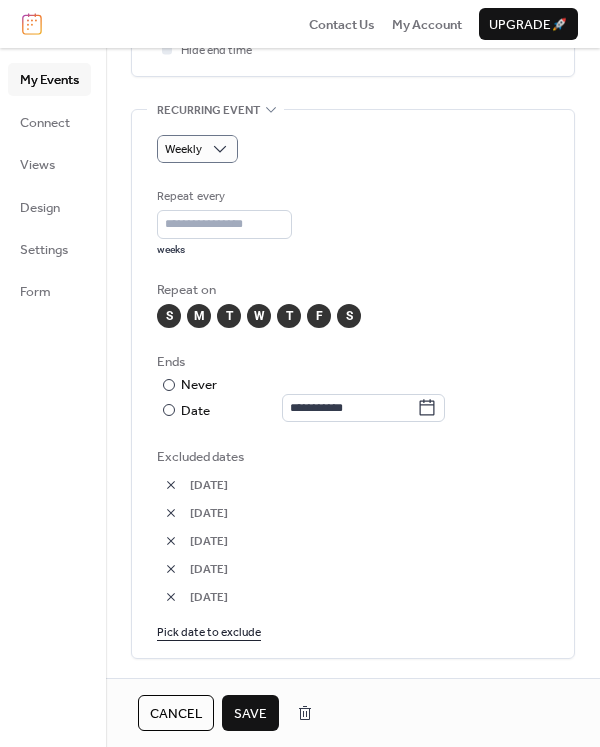 click on "Pick date to exclude" at bounding box center [209, 631] 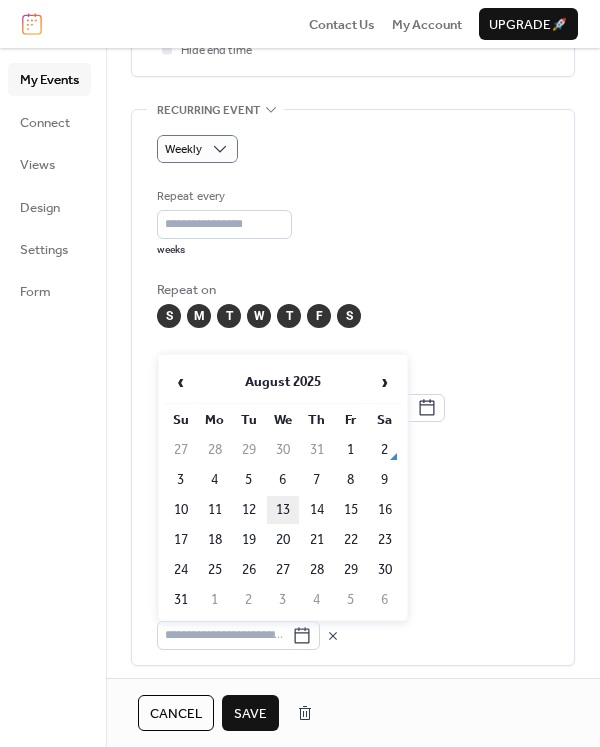 click on "13" at bounding box center [283, 510] 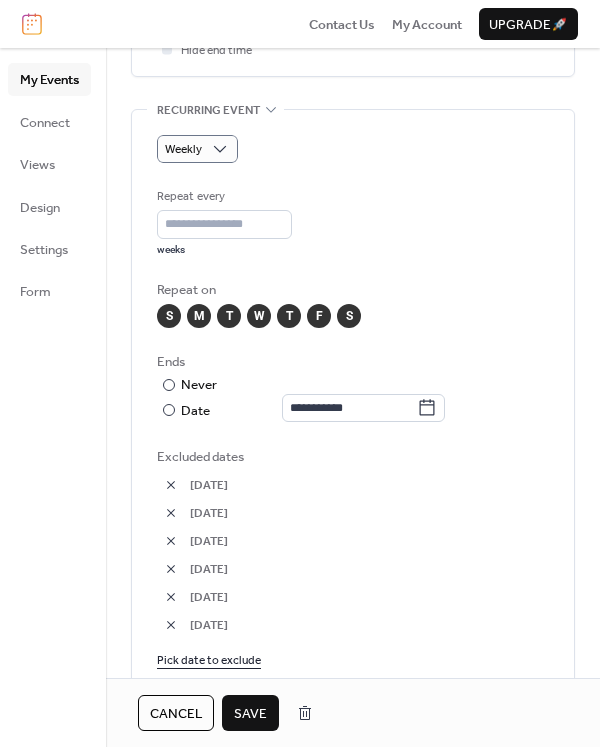 click on "Pick date to exclude" at bounding box center [209, 659] 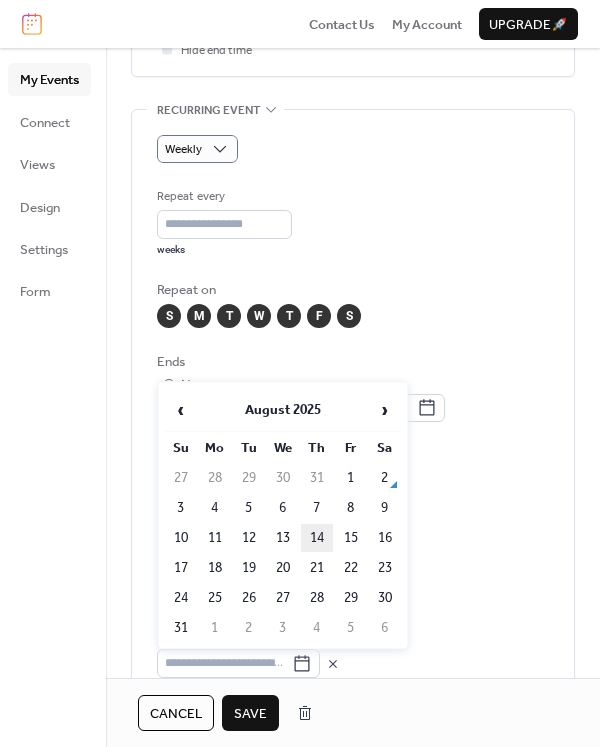 click on "14" at bounding box center (317, 538) 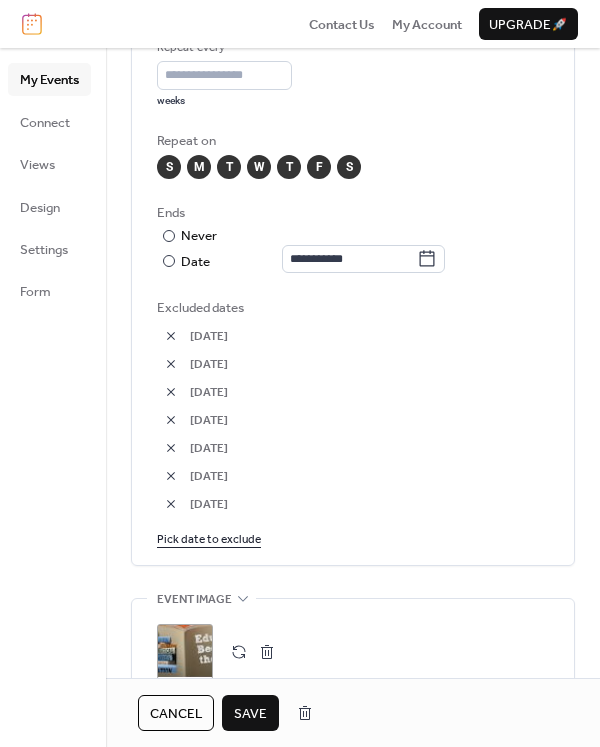 scroll, scrollTop: 1200, scrollLeft: 0, axis: vertical 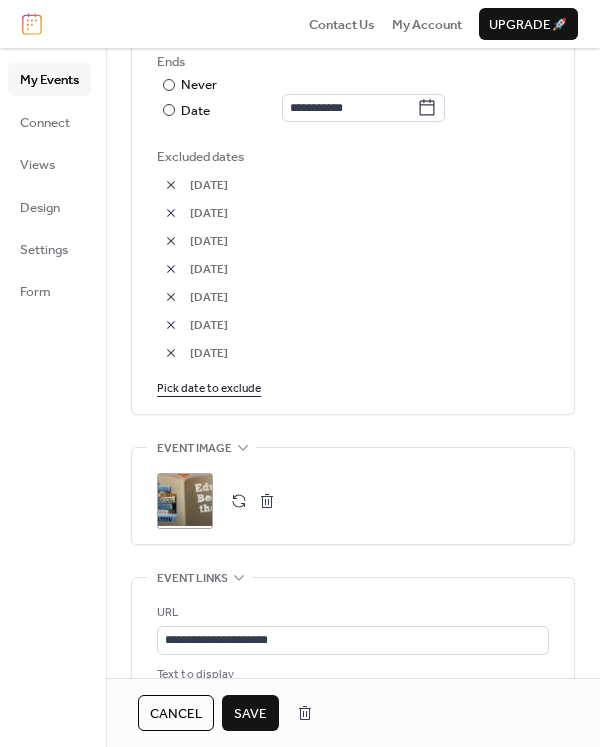 click on "Pick date to exclude" at bounding box center [209, 387] 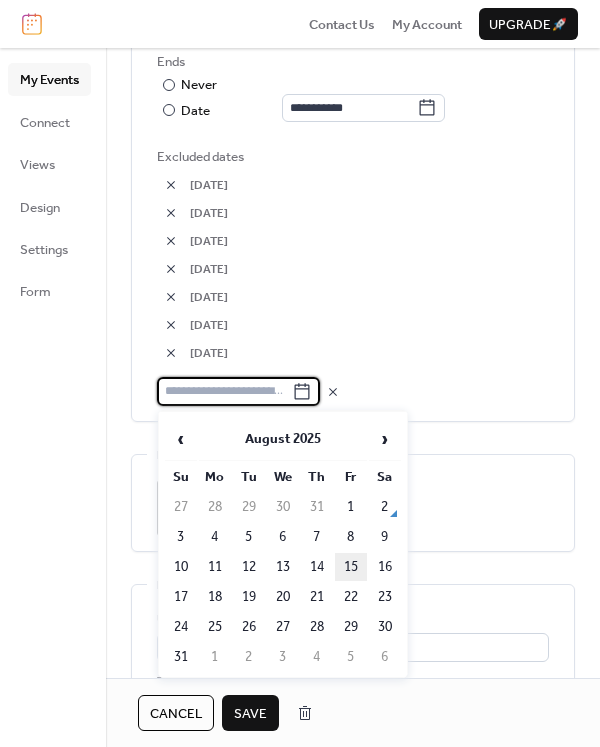 click on "15" at bounding box center (351, 567) 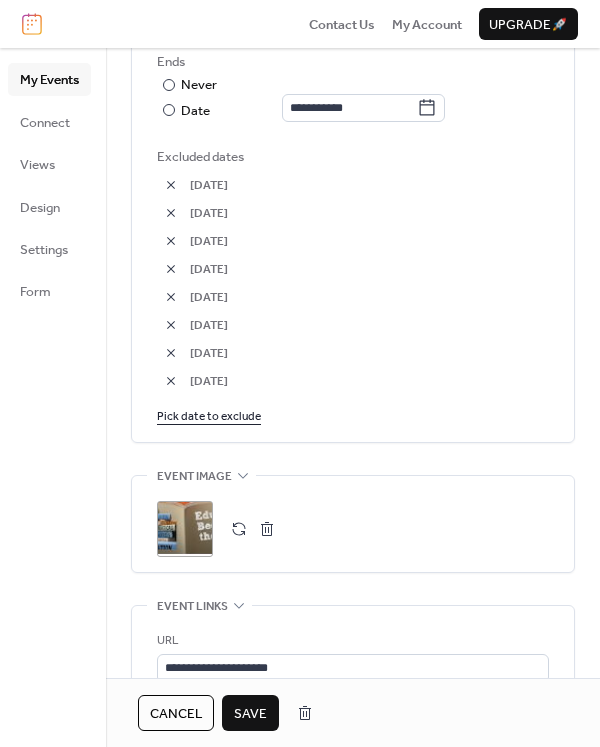 click on "Pick date to exclude" at bounding box center [209, 415] 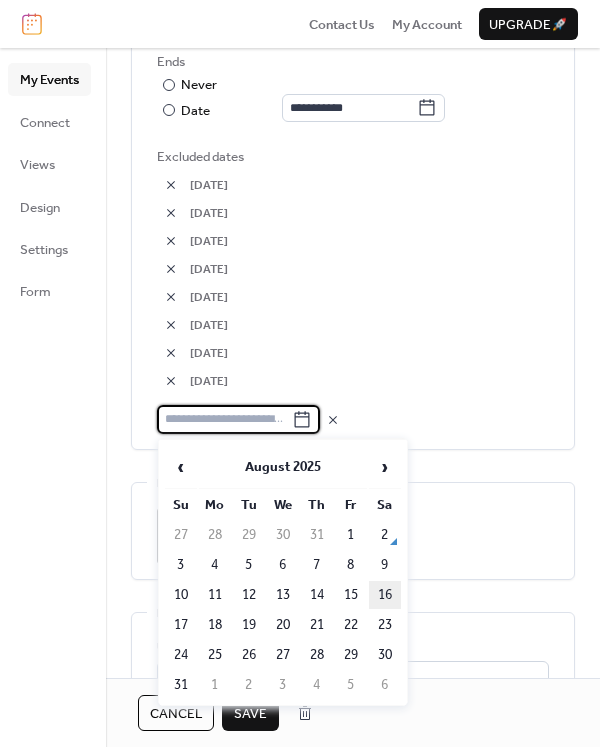 click on "16" at bounding box center (385, 595) 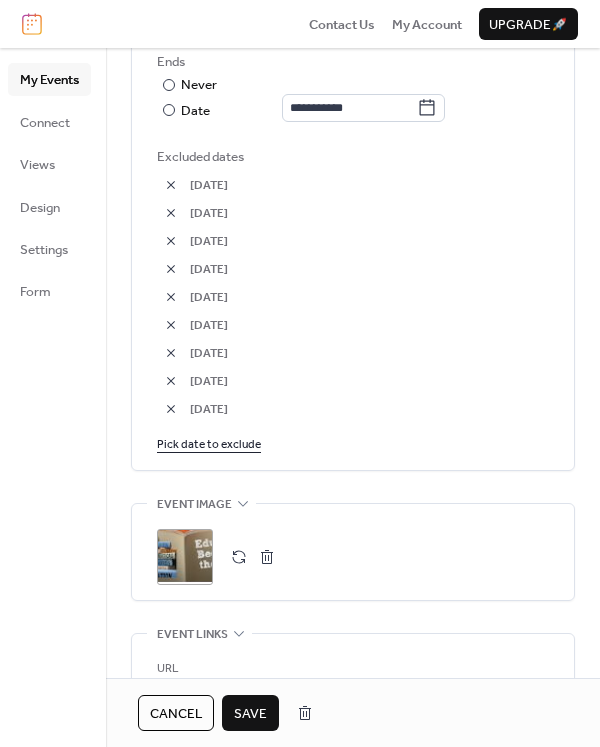 click on "Pick date to exclude" at bounding box center (209, 443) 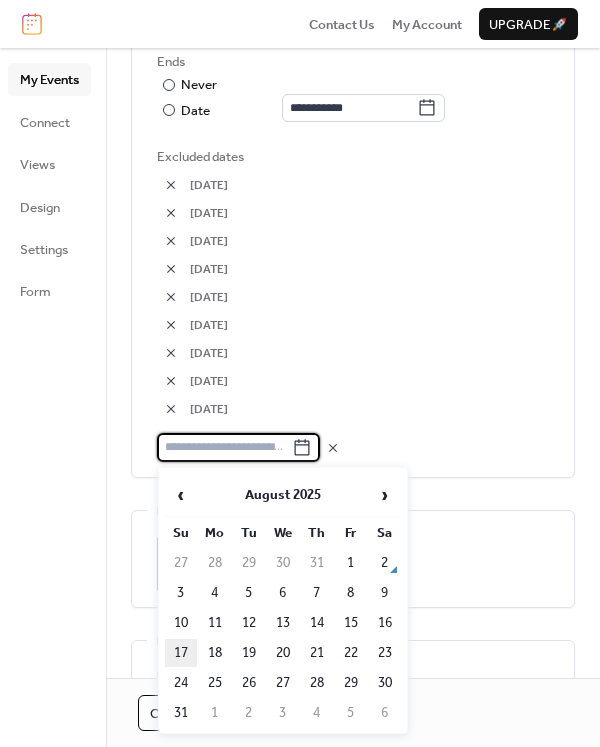 click on "17" at bounding box center (181, 653) 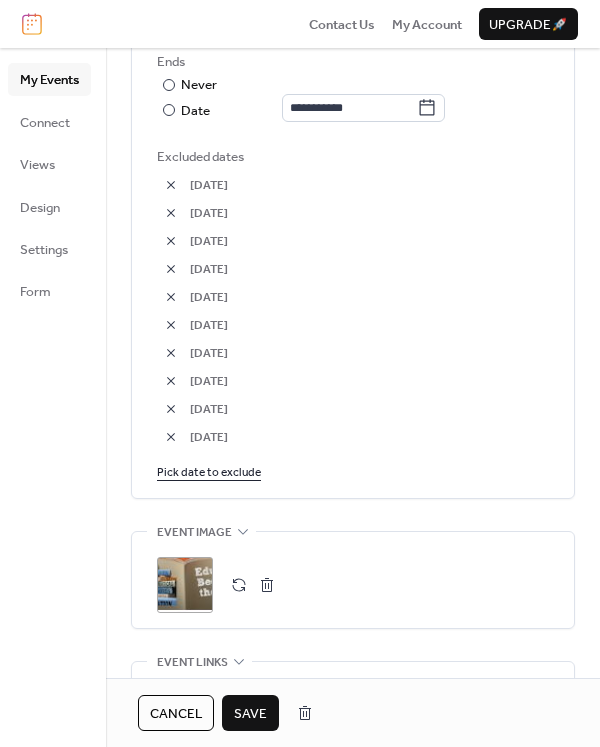 click on "Pick date to exclude" at bounding box center [209, 471] 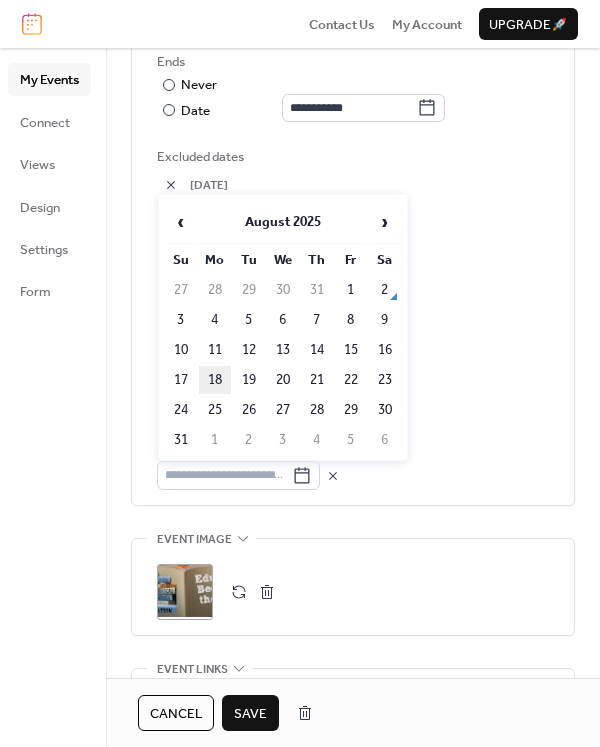 click on "18" at bounding box center (215, 380) 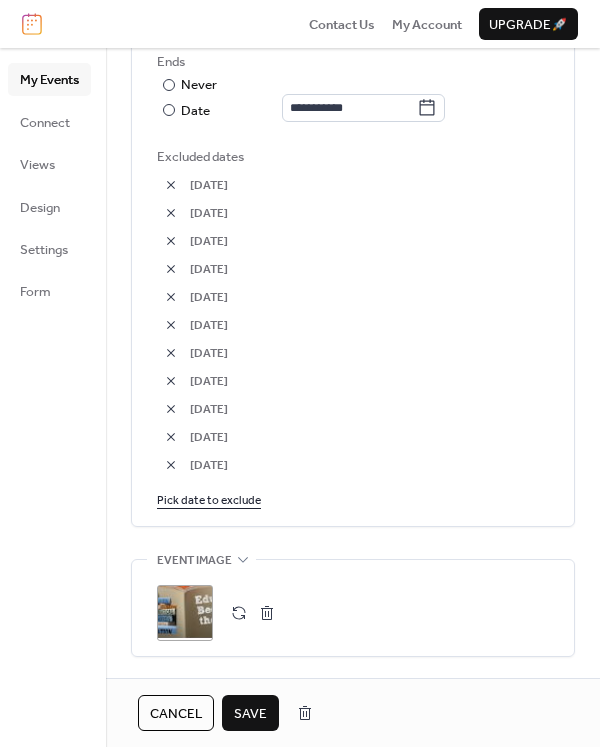 click on "Pick date to exclude" at bounding box center (209, 499) 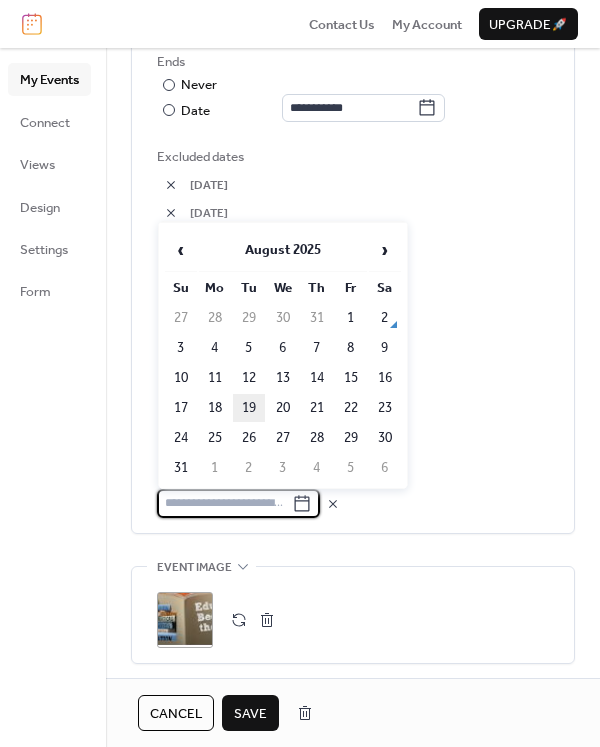 click on "19" at bounding box center [249, 408] 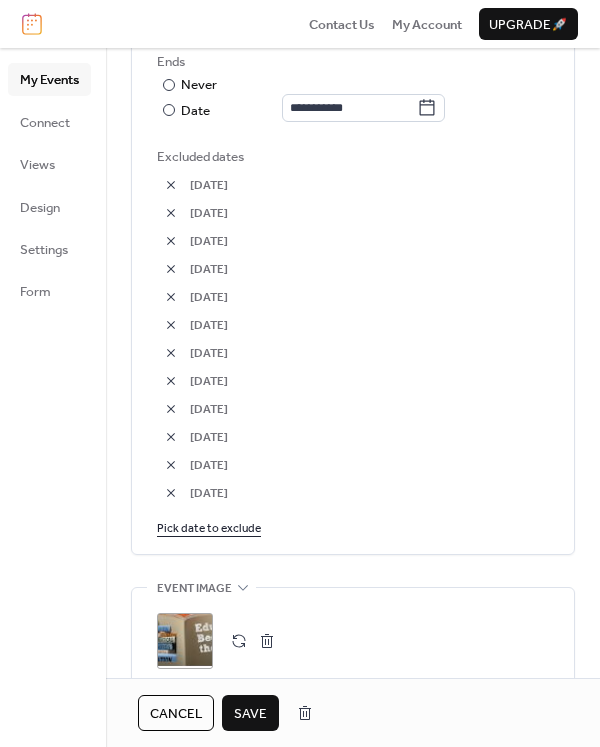 click on "Pick date to exclude" at bounding box center (209, 527) 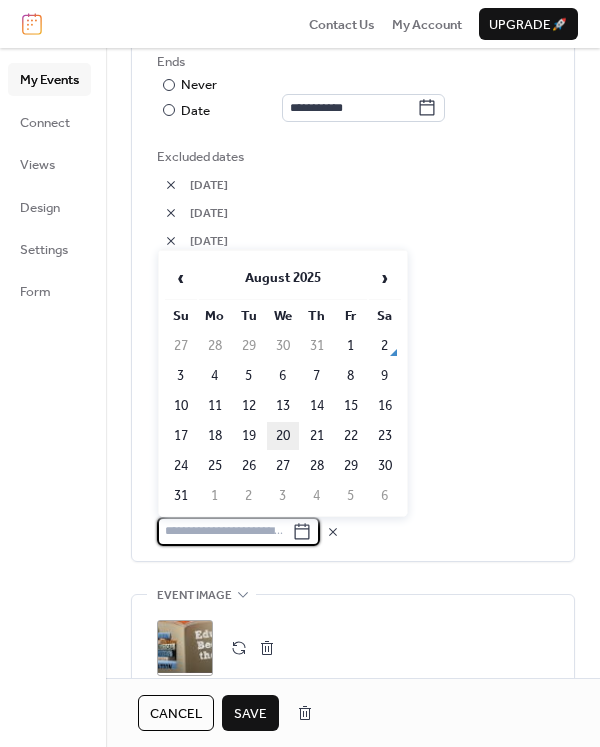 click on "20" at bounding box center (283, 436) 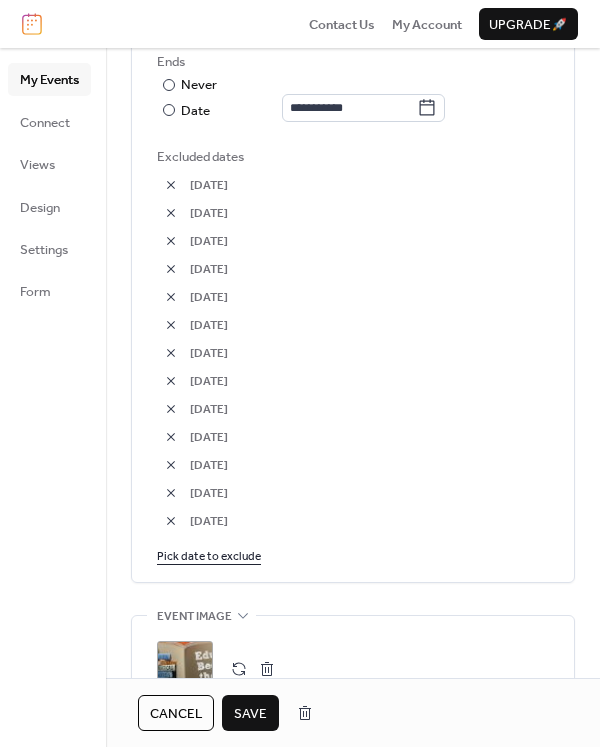 click on "Pick date to exclude" at bounding box center (209, 555) 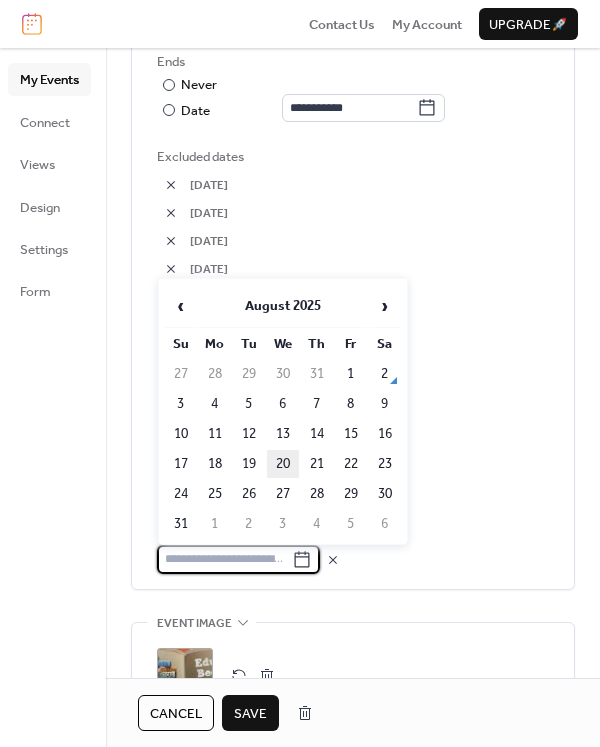 click on "20" at bounding box center (283, 464) 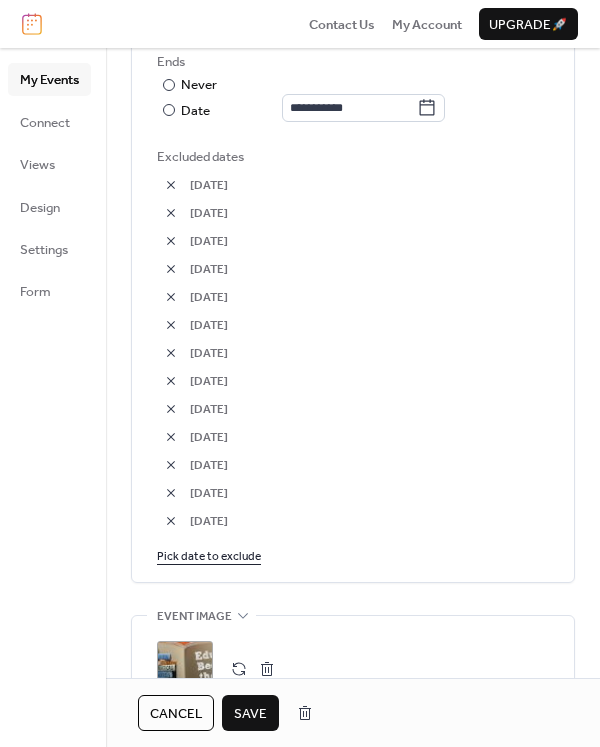 click on "Pick date to exclude" at bounding box center [209, 555] 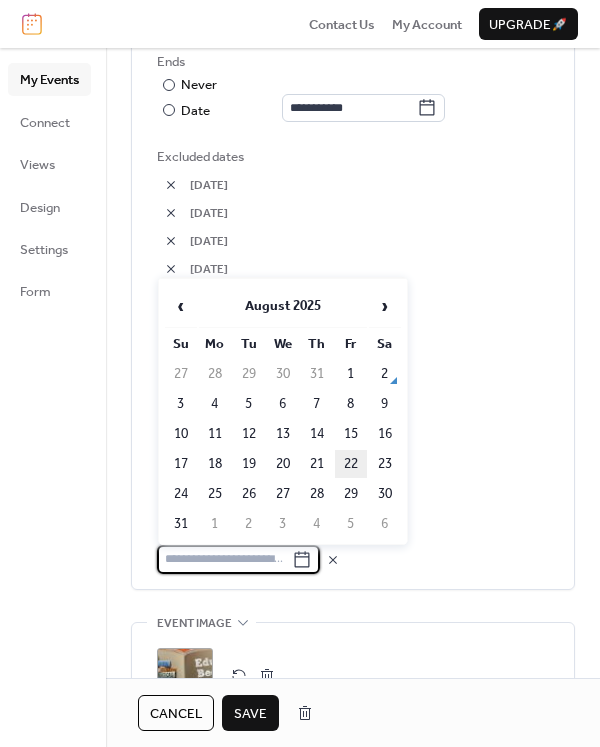 click on "22" at bounding box center [351, 464] 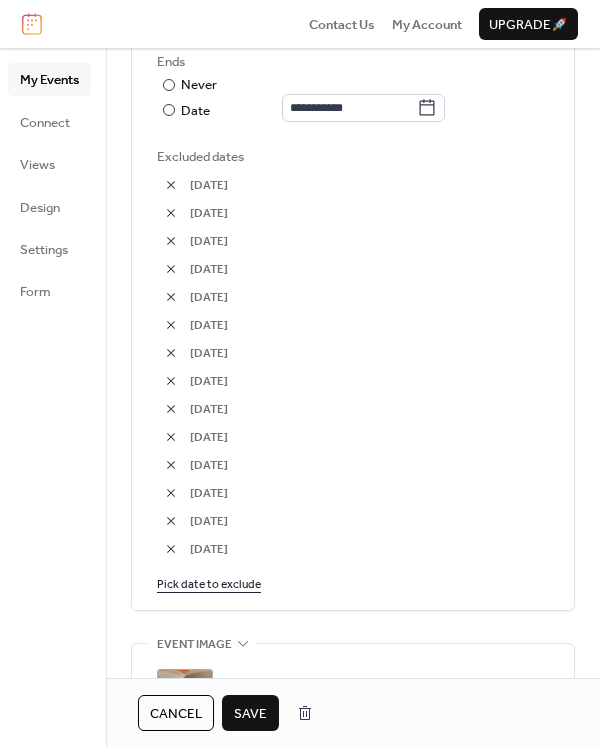click on "Pick date to exclude" at bounding box center [209, 583] 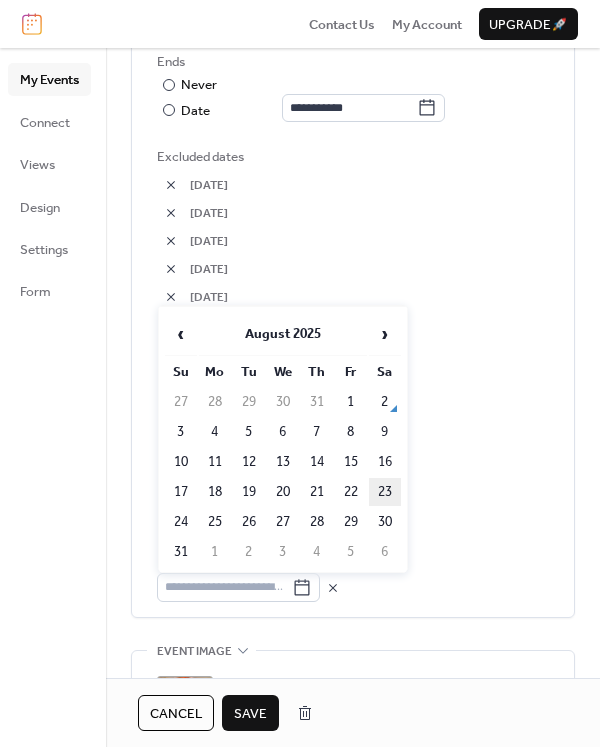 click on "23" at bounding box center [385, 492] 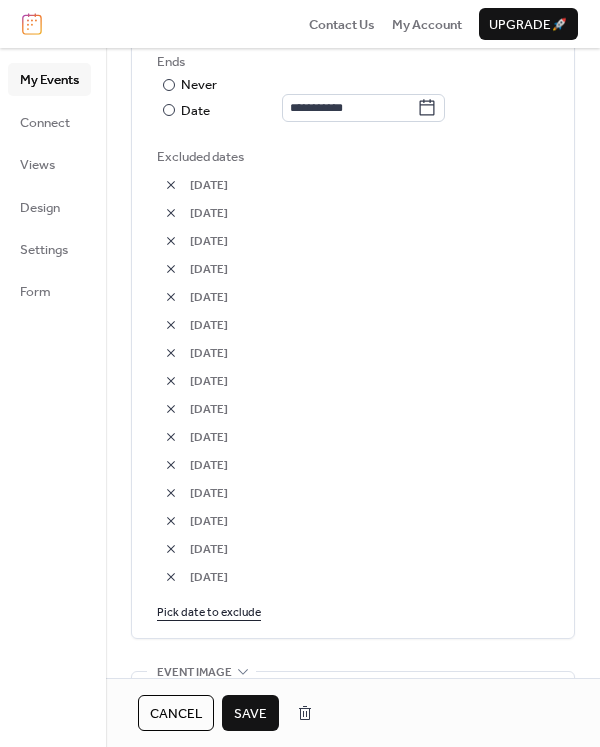 click on "Pick date to exclude" at bounding box center (209, 611) 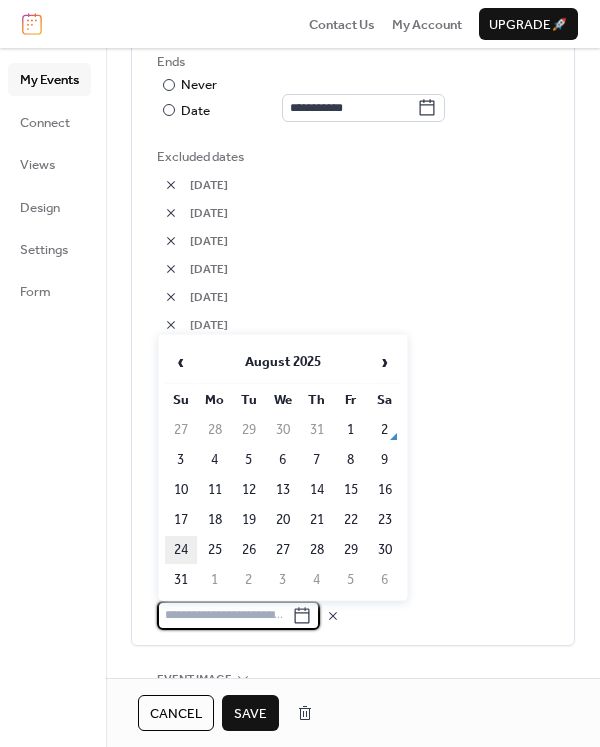 click on "24" at bounding box center [181, 550] 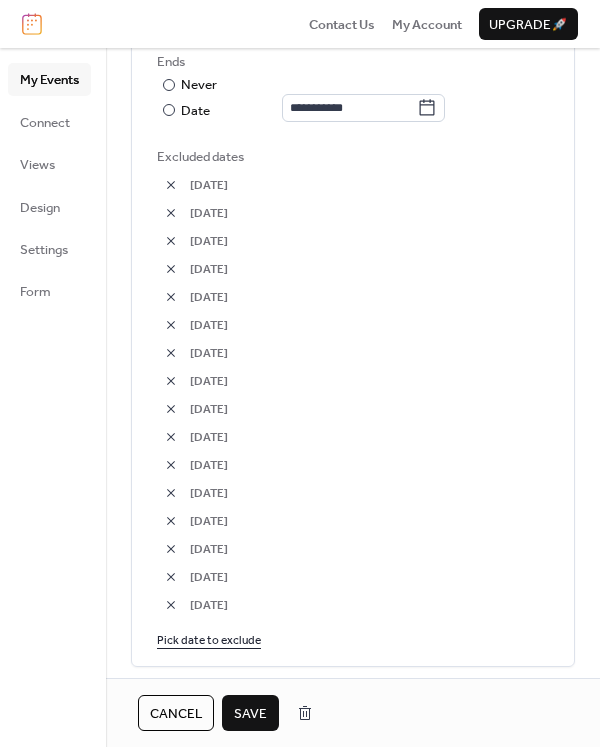 click on "Pick date to exclude" at bounding box center (209, 639) 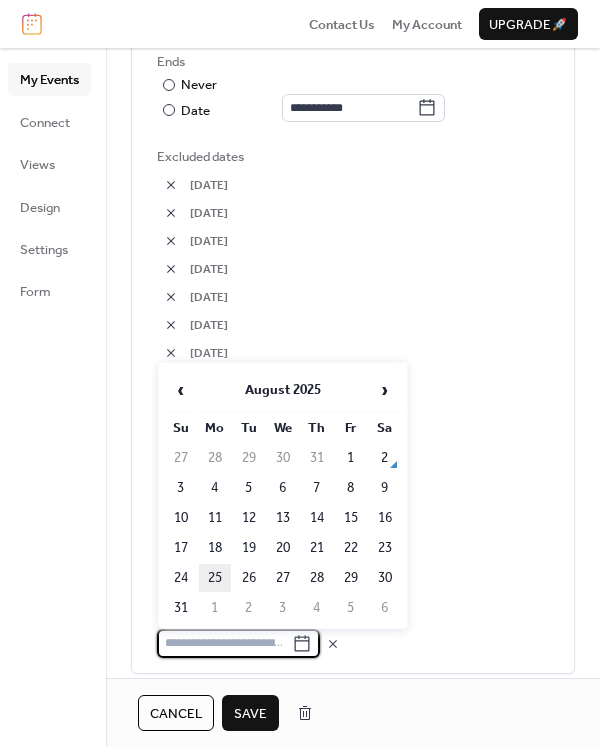 click on "25" at bounding box center (215, 578) 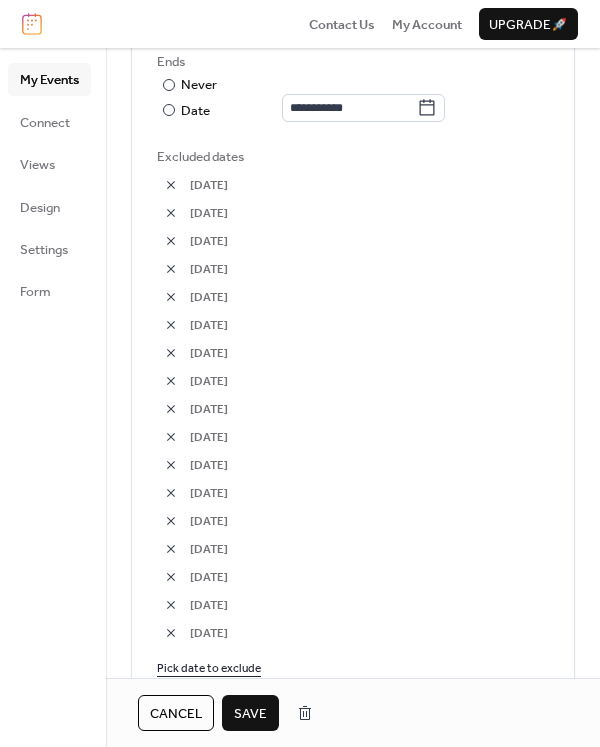 click on "Pick date to exclude" at bounding box center [209, 667] 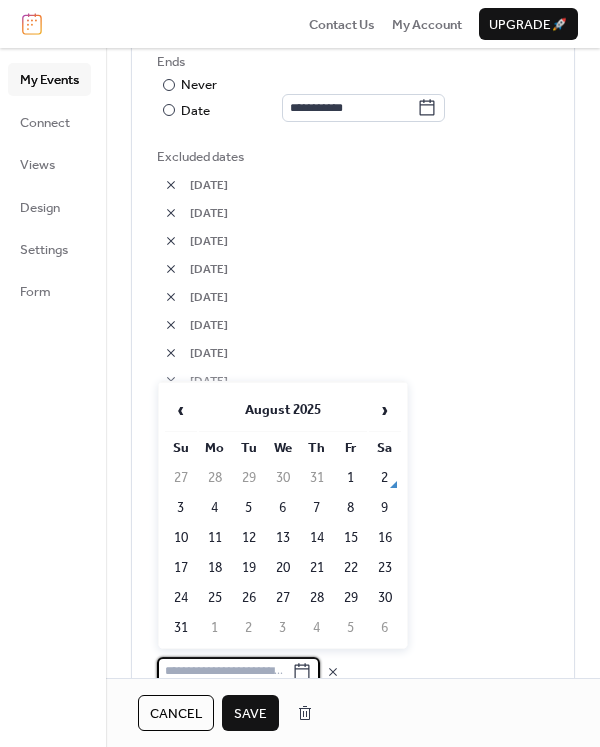 scroll, scrollTop: 1208, scrollLeft: 0, axis: vertical 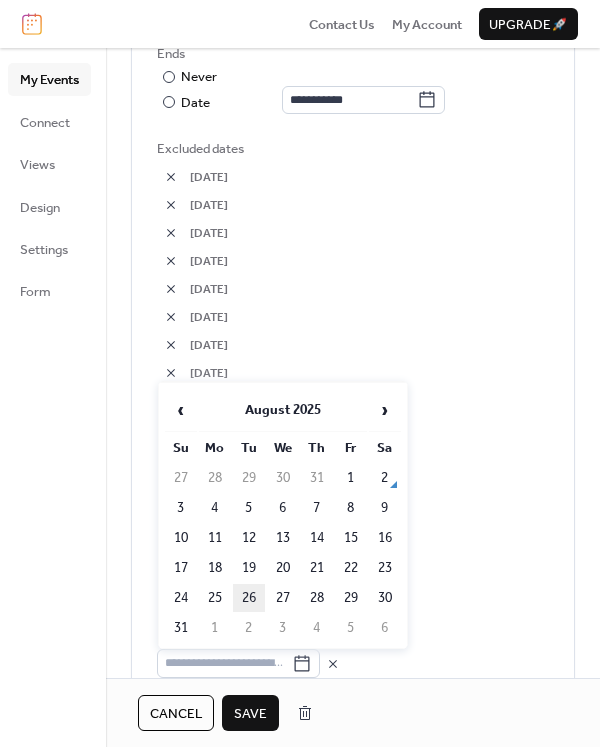 click on "26" at bounding box center [249, 598] 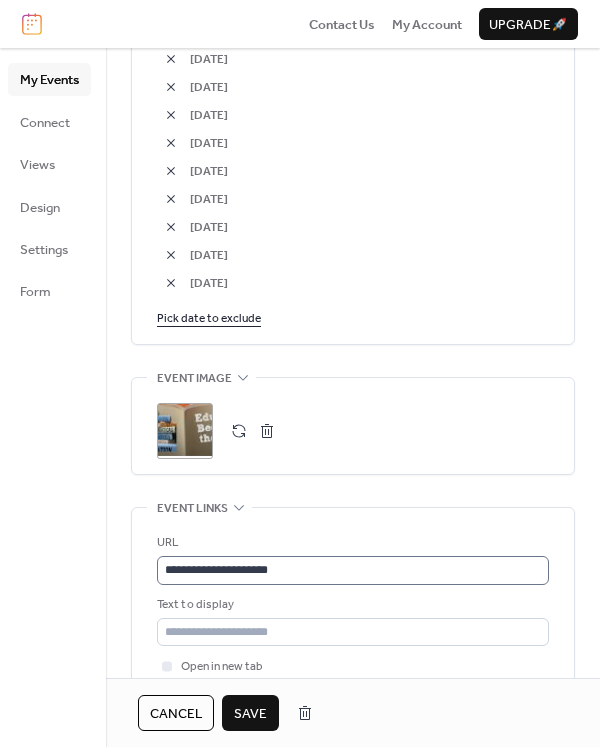 scroll, scrollTop: 1608, scrollLeft: 0, axis: vertical 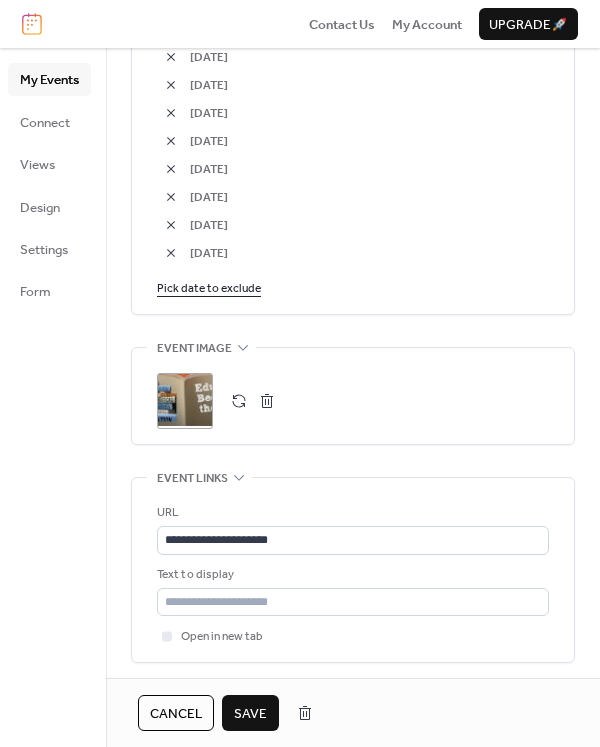 click on "Pick date to exclude" at bounding box center (209, 287) 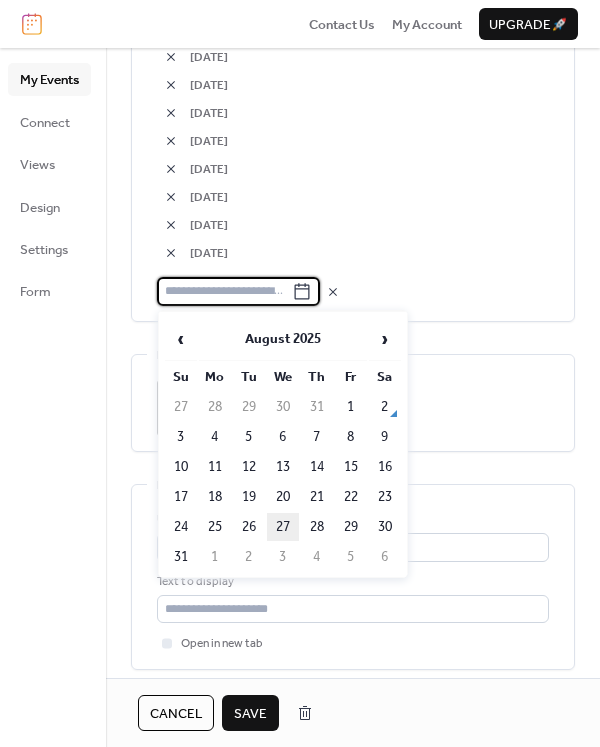 click on "27" at bounding box center (283, 527) 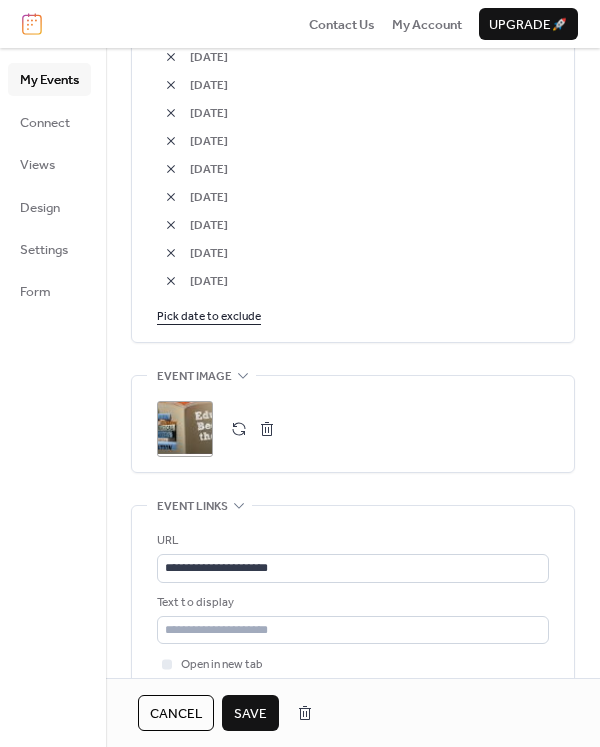 click on "Pick date to exclude" at bounding box center (209, 315) 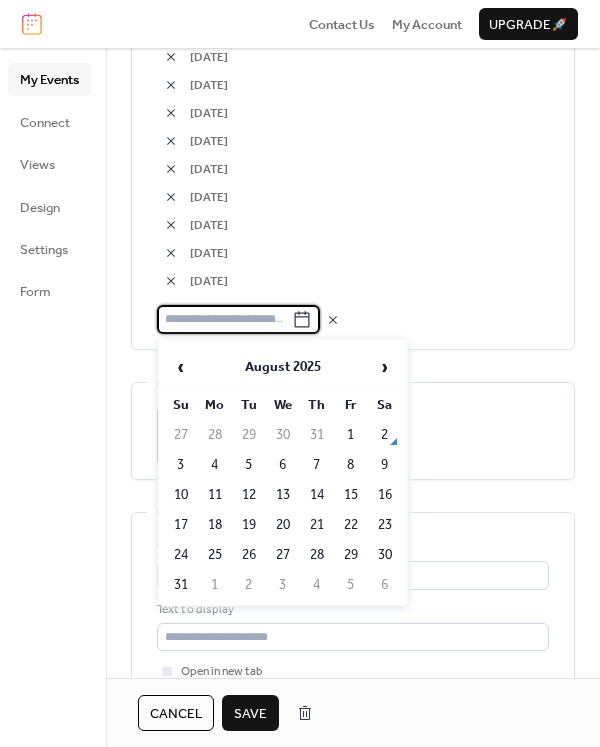 click on "27-Aug-2025" at bounding box center (369, 282) 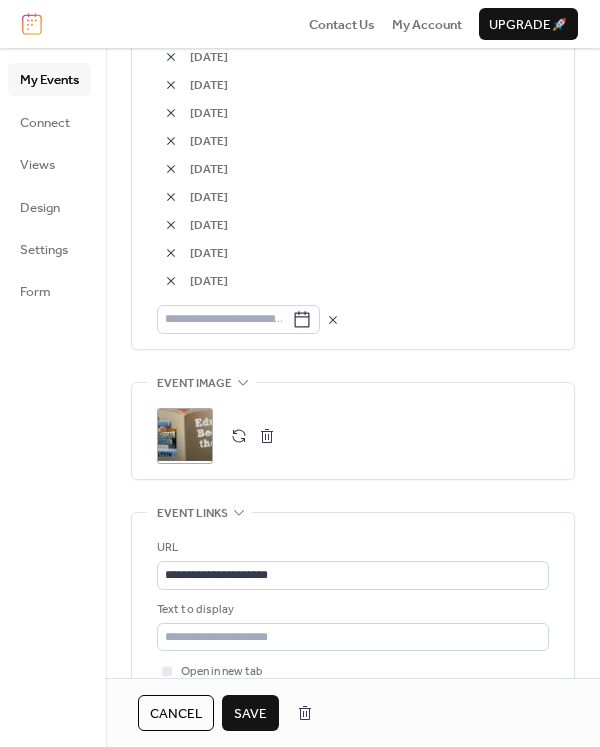 click on "Save" at bounding box center [250, 714] 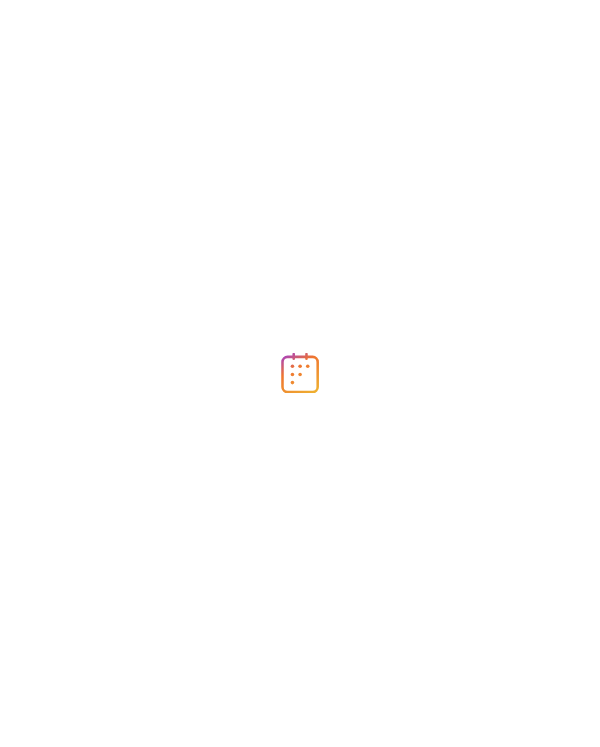 scroll, scrollTop: 0, scrollLeft: 0, axis: both 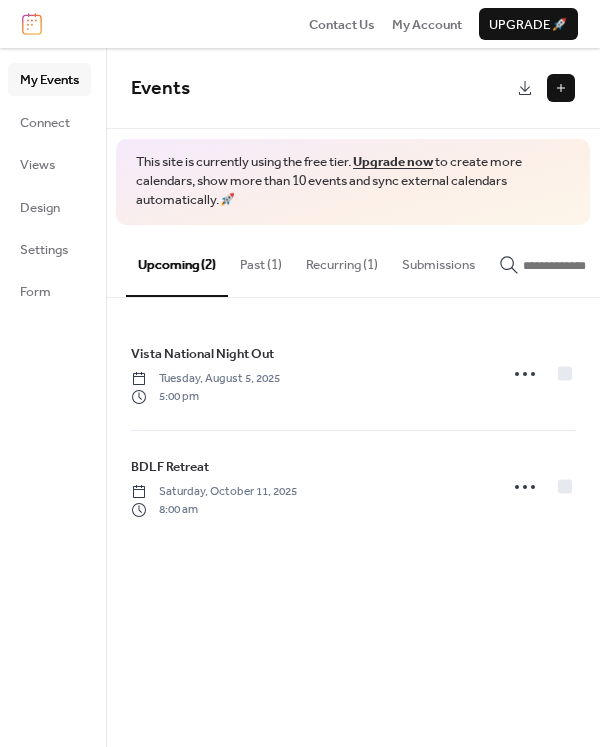 click on "Recurring (1)" at bounding box center (342, 260) 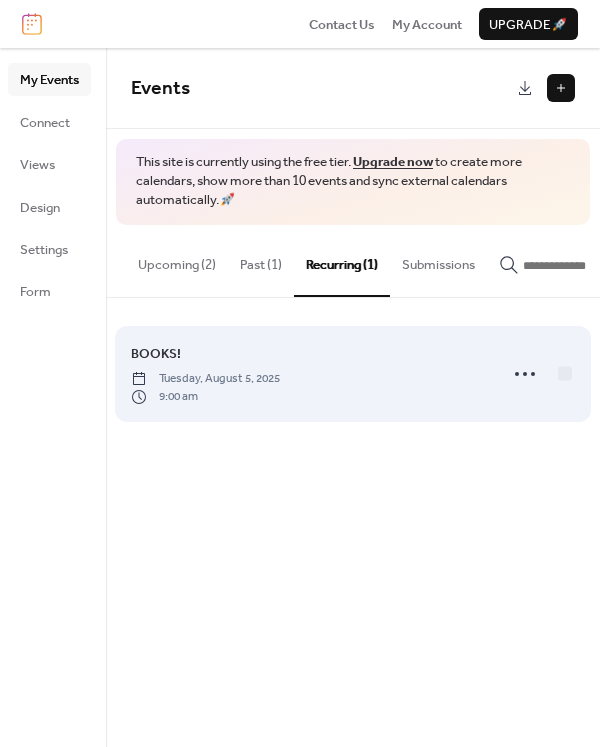 click on "BOOKS! [DAY], [MONTH] [DAY], [YEAR] [TIME]" at bounding box center [308, 374] 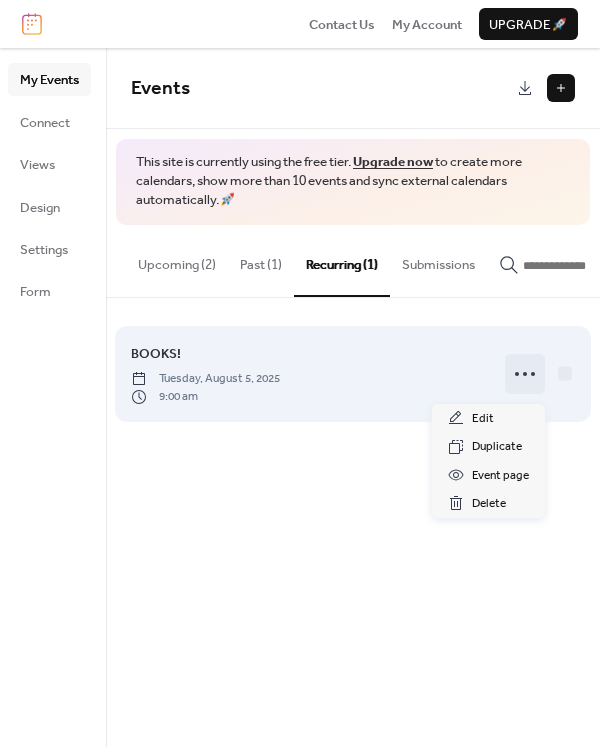 click 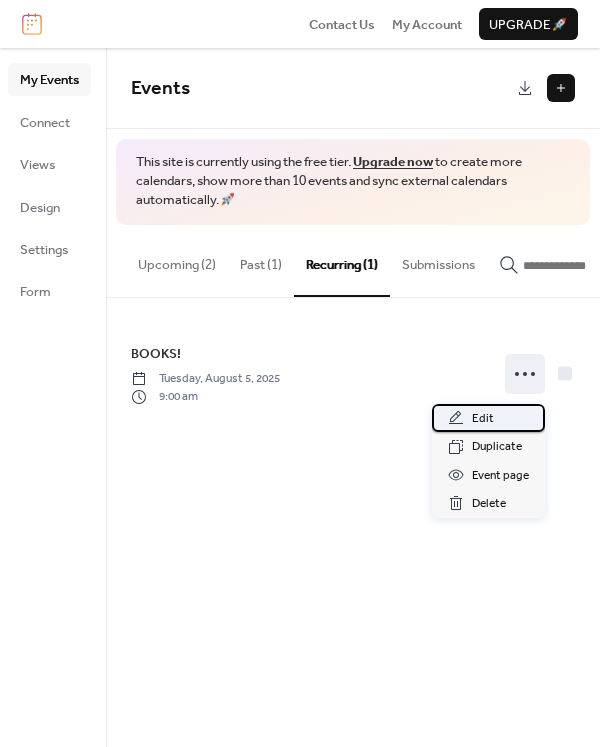 click on "Edit" at bounding box center [483, 419] 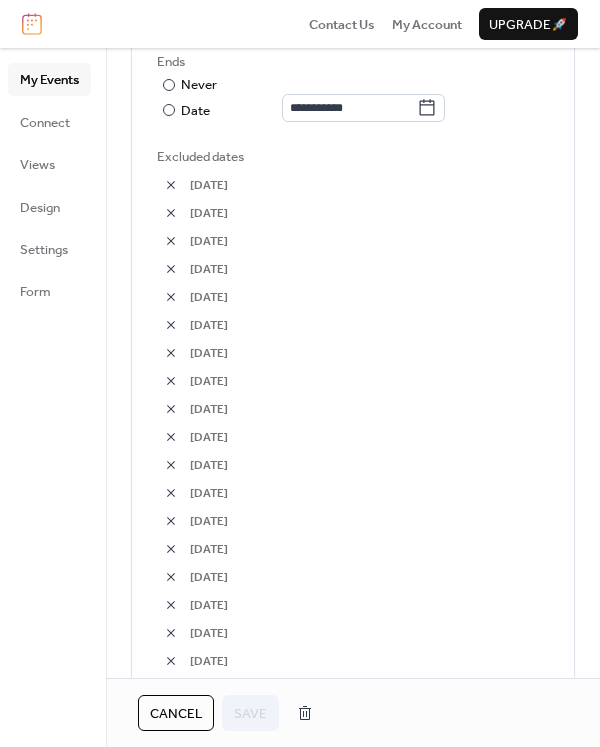 scroll, scrollTop: 1600, scrollLeft: 0, axis: vertical 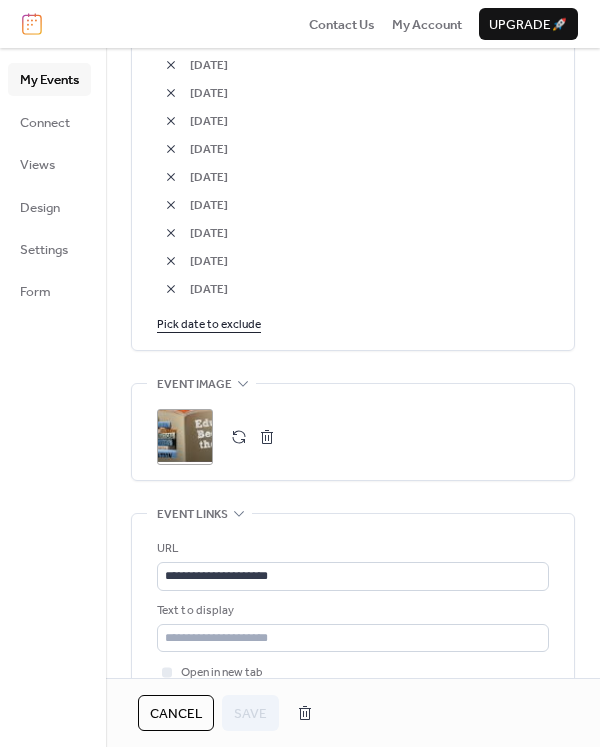 click at bounding box center (267, 437) 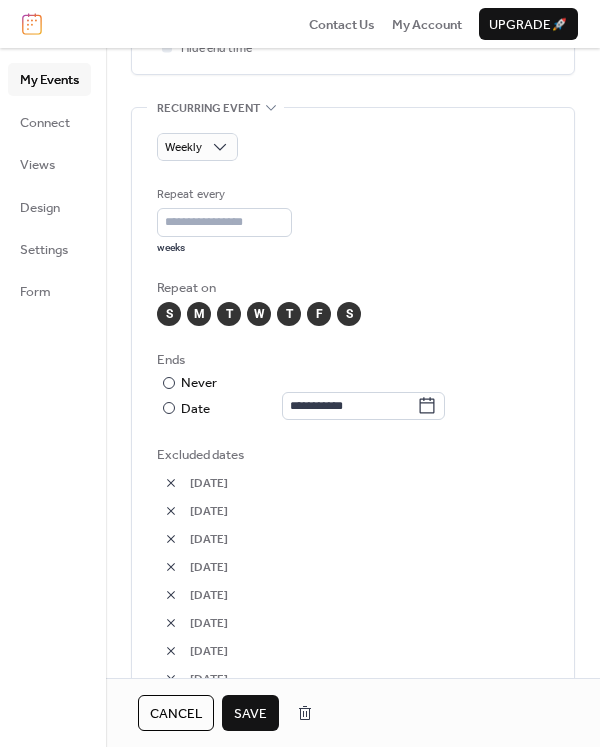 scroll, scrollTop: 900, scrollLeft: 0, axis: vertical 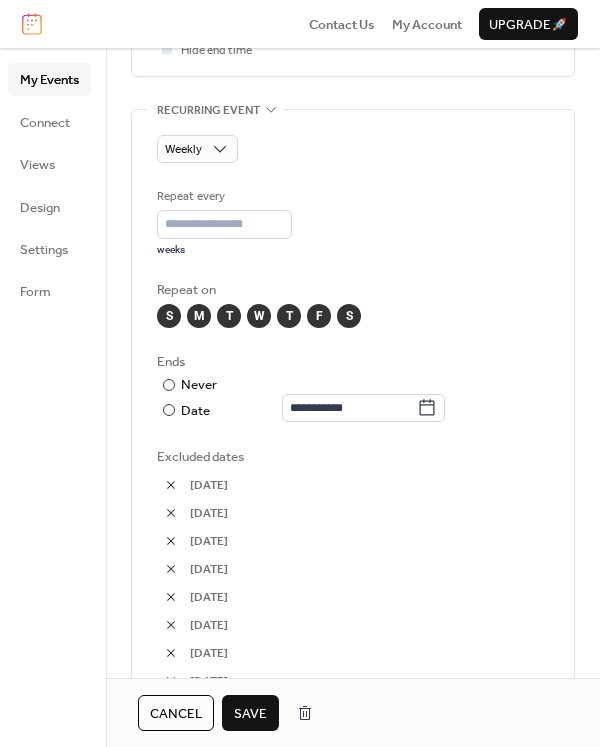 click on "S" at bounding box center [169, 316] 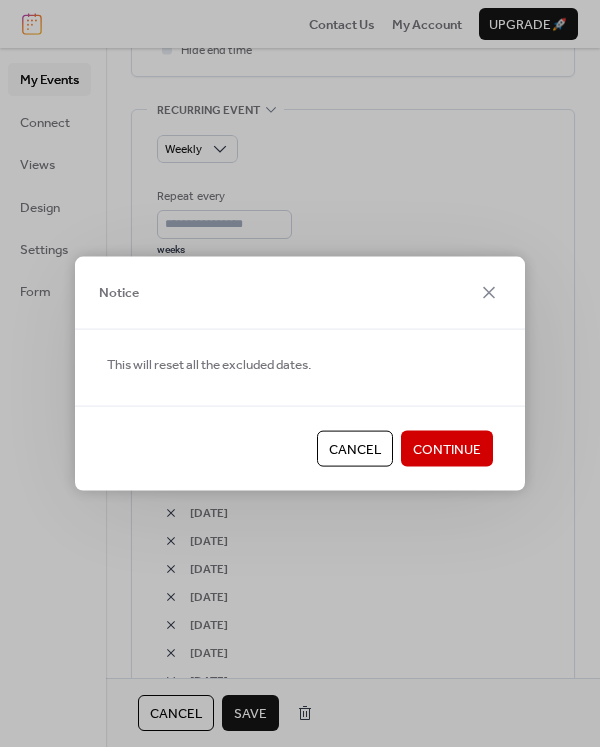 click on "Continue" at bounding box center (447, 450) 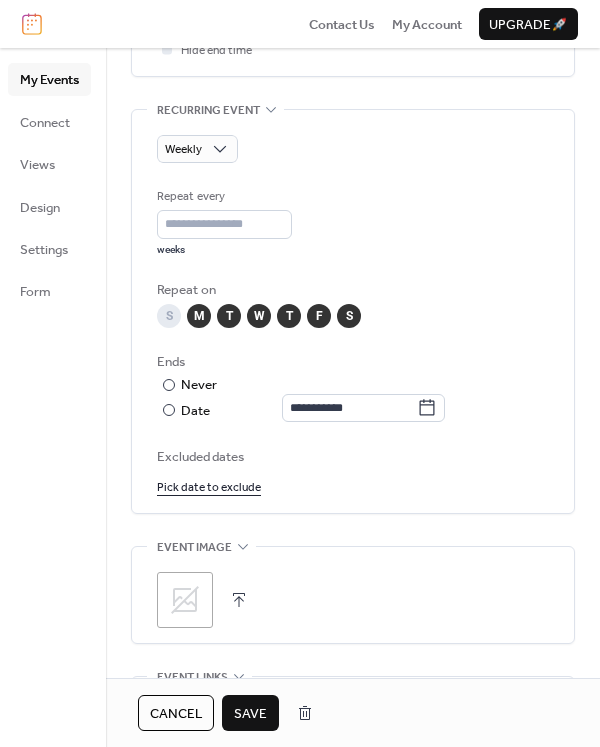click on "M" at bounding box center [199, 316] 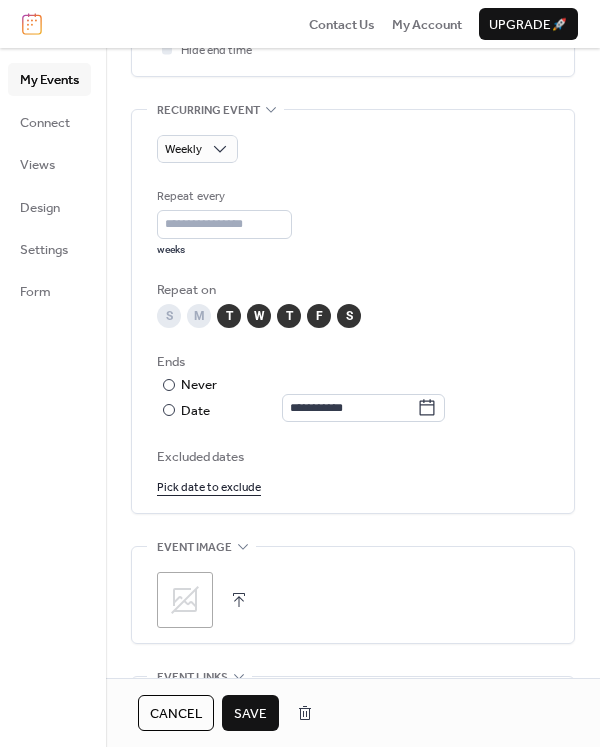 click on "T" at bounding box center [229, 316] 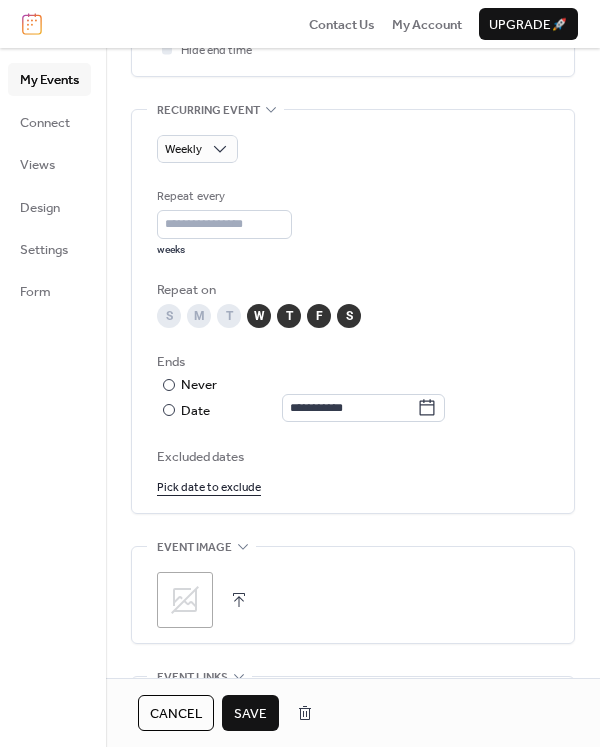 click on "W" at bounding box center [259, 316] 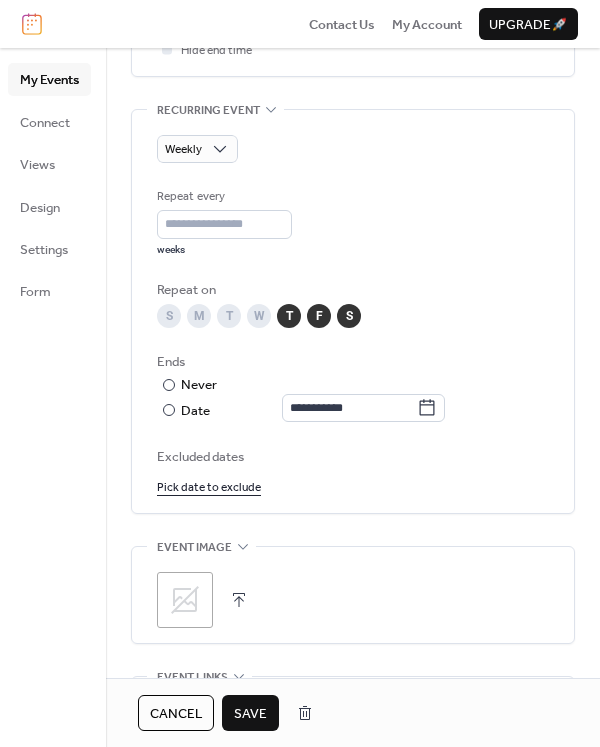 click on "T" at bounding box center (289, 316) 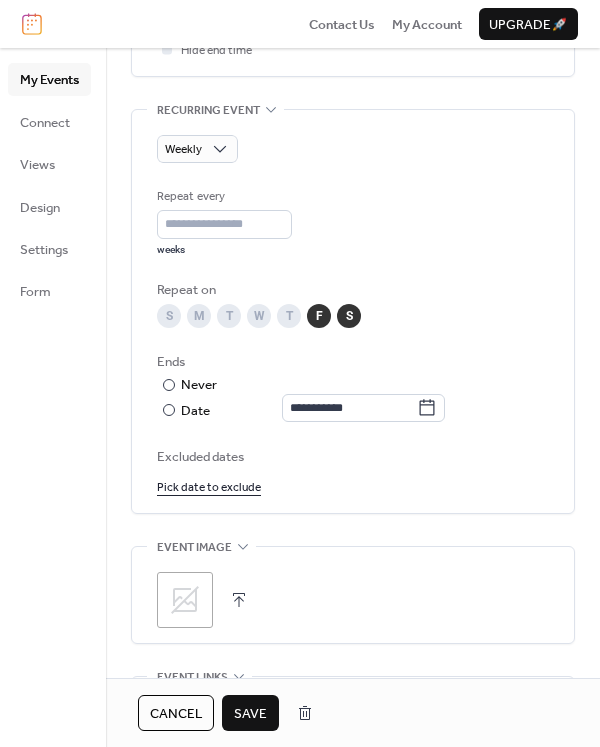 click on "F" at bounding box center (319, 316) 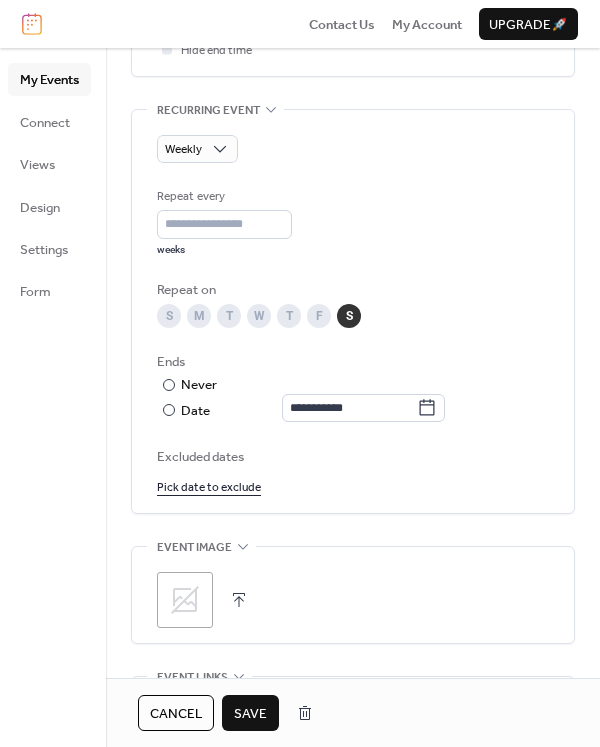 click on "S" at bounding box center (349, 316) 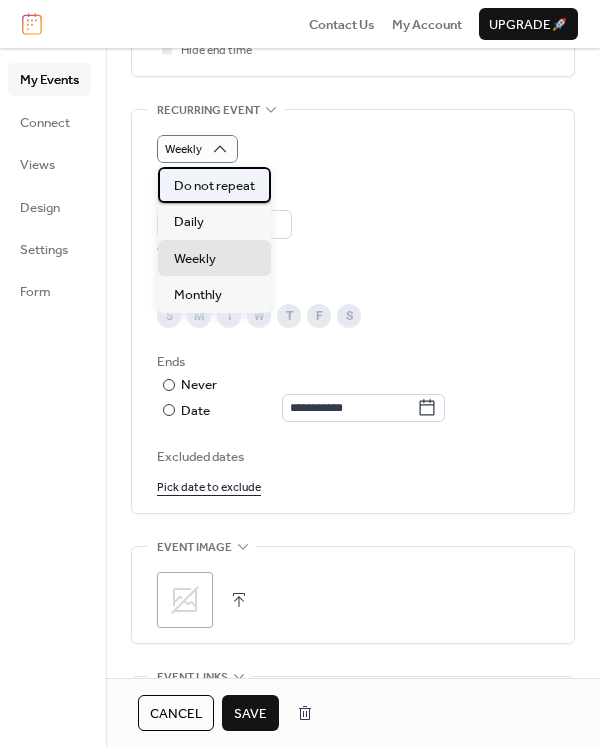 click on "Do not repeat" at bounding box center [214, 186] 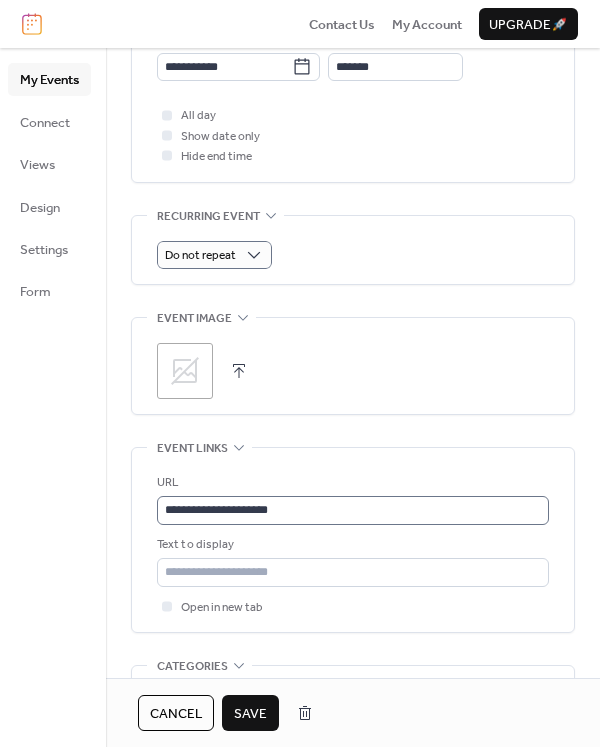 scroll, scrollTop: 600, scrollLeft: 0, axis: vertical 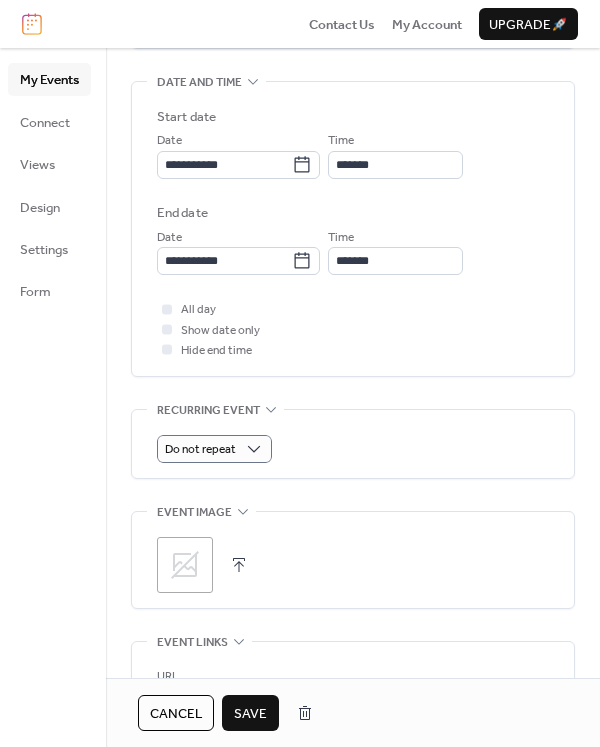 click on "Save" at bounding box center (250, 714) 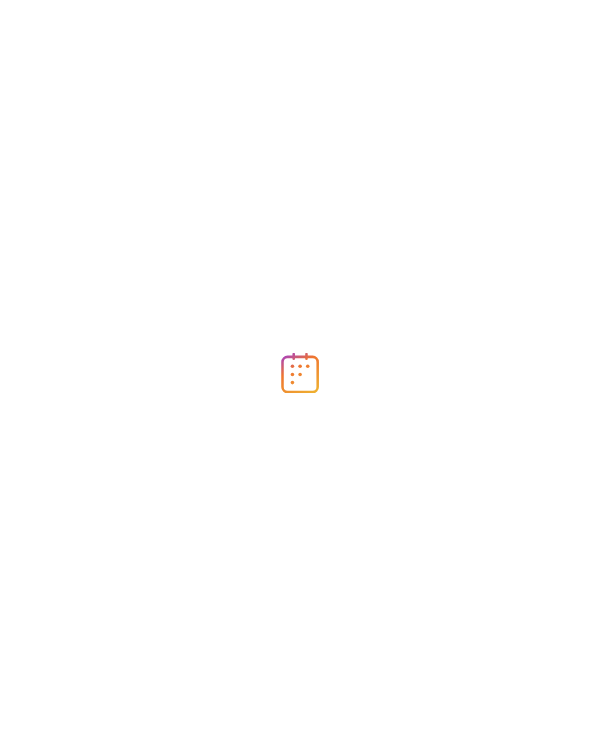 scroll, scrollTop: 0, scrollLeft: 0, axis: both 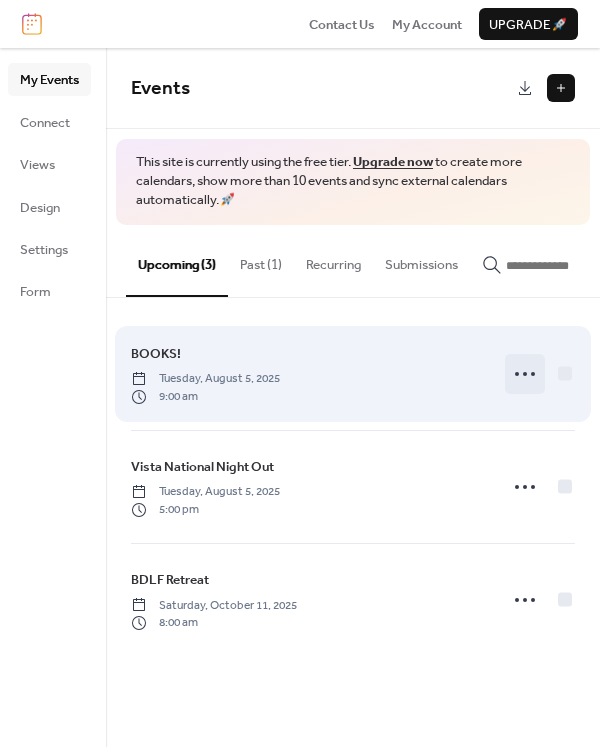 click 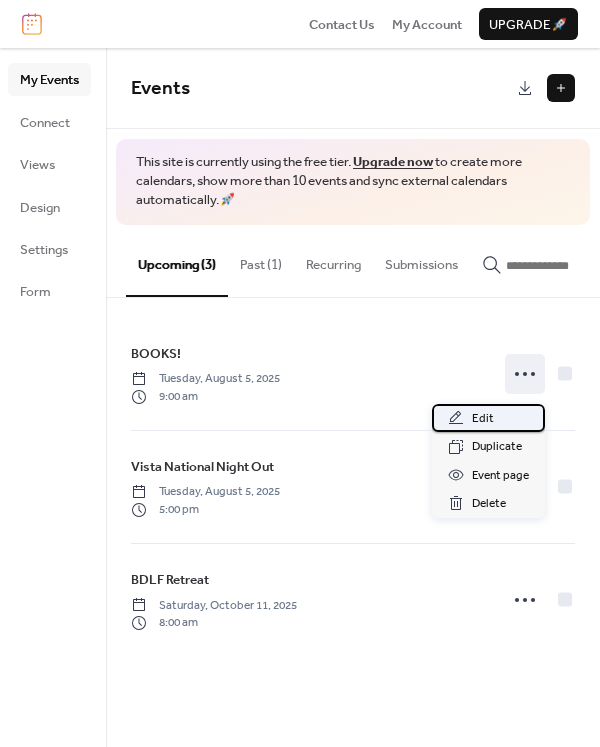 click on "Edit" at bounding box center [488, 418] 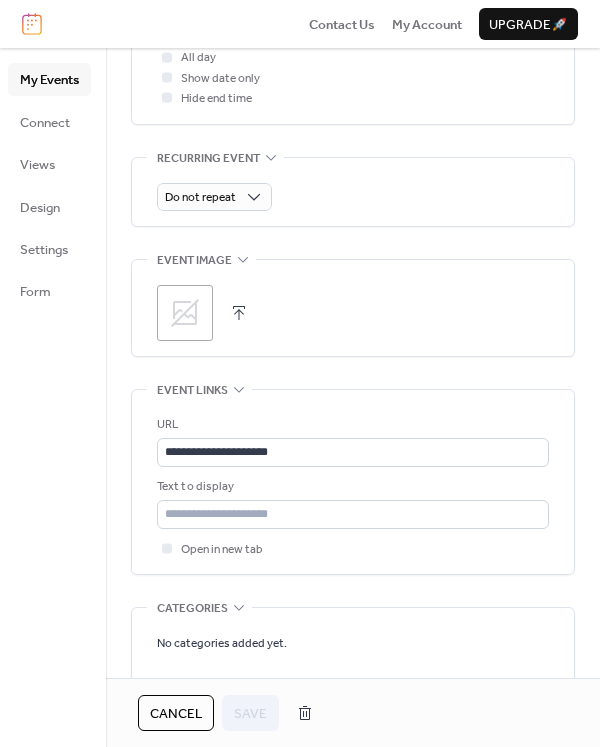 scroll, scrollTop: 700, scrollLeft: 0, axis: vertical 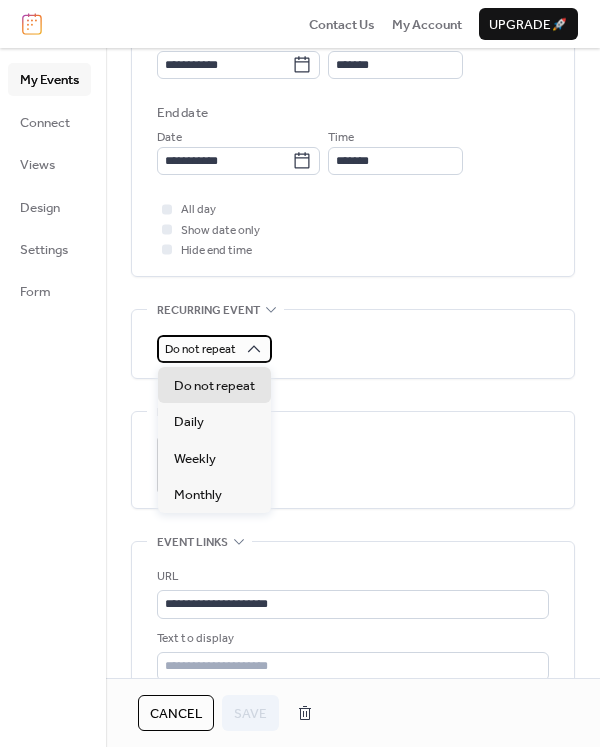 click 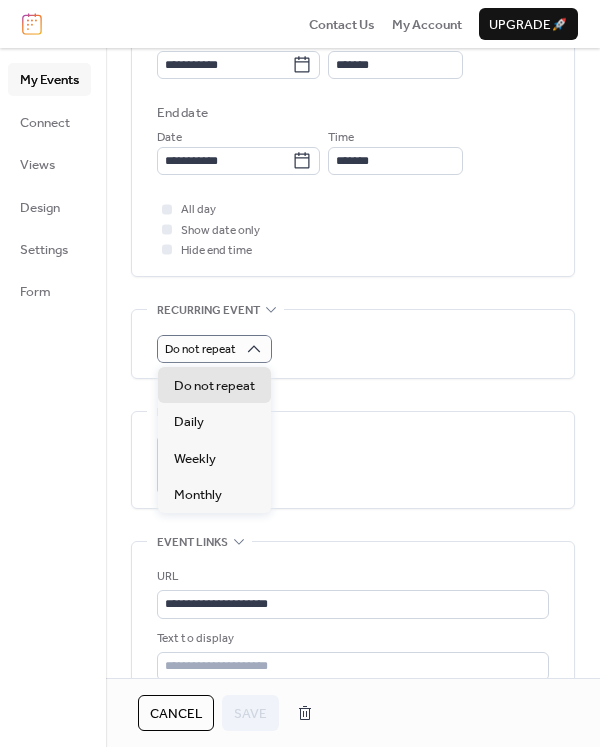 click on "All day Show date only Hide end time" at bounding box center (353, 229) 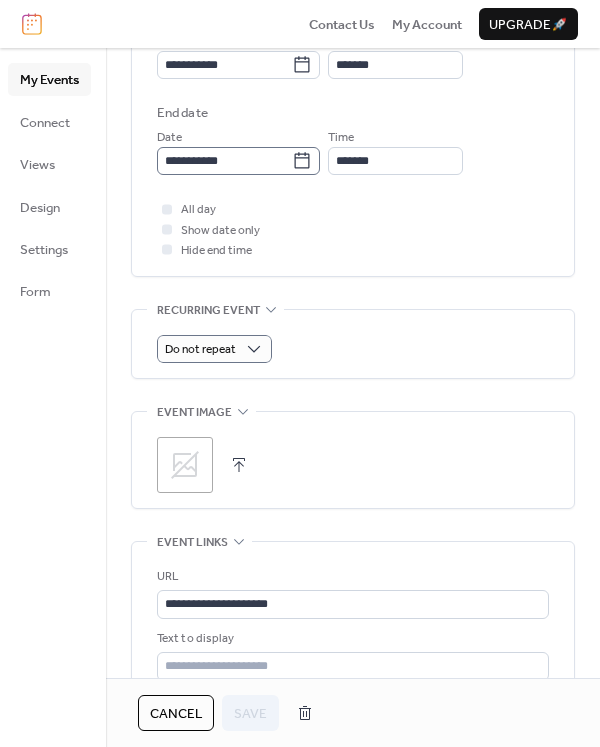 click 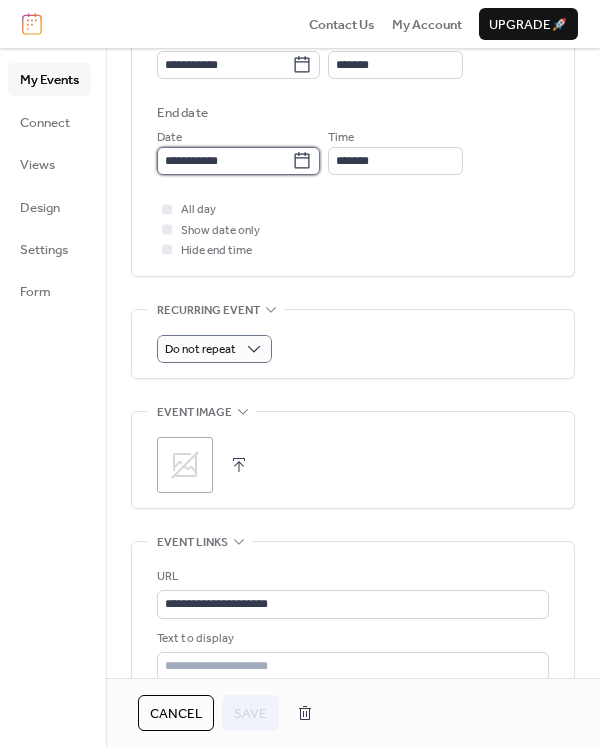 click on "**********" at bounding box center [224, 161] 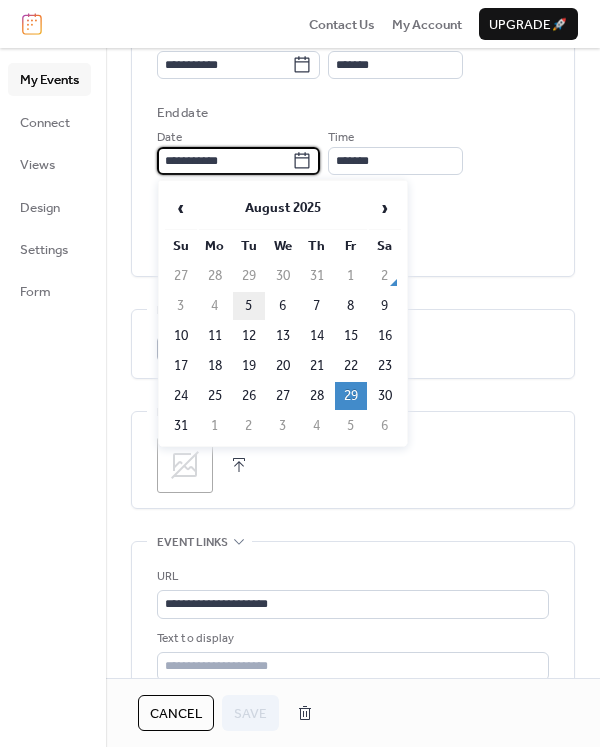 click on "5" at bounding box center [249, 306] 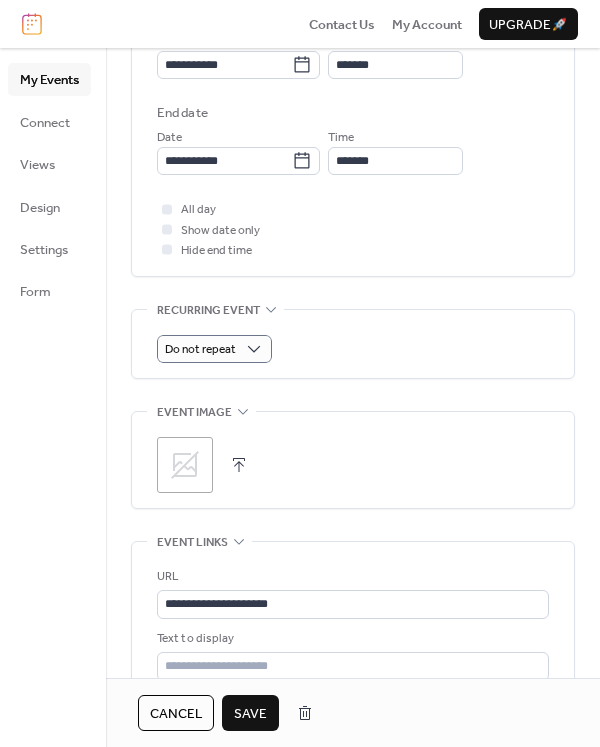 click on "Save" at bounding box center (250, 714) 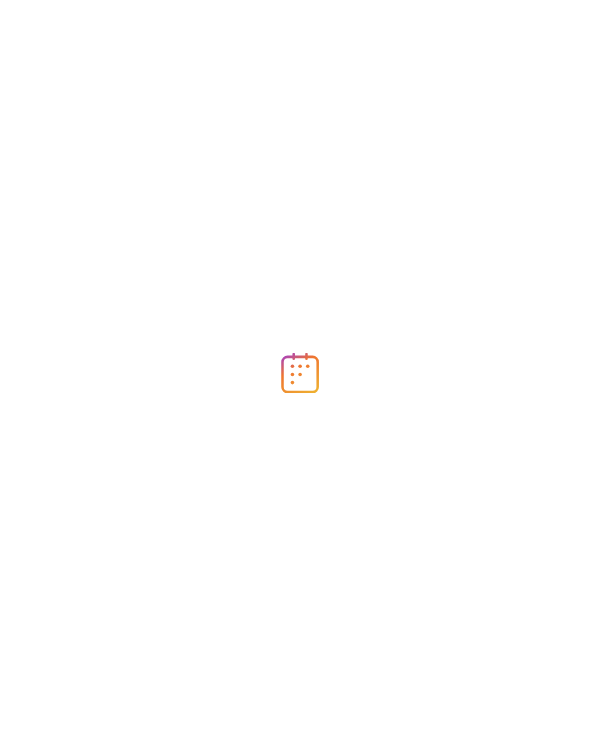 scroll, scrollTop: 0, scrollLeft: 0, axis: both 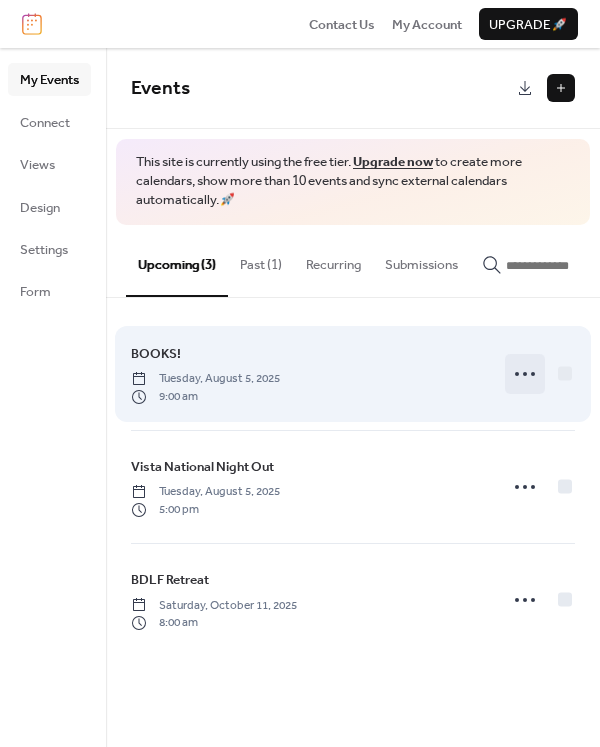 click 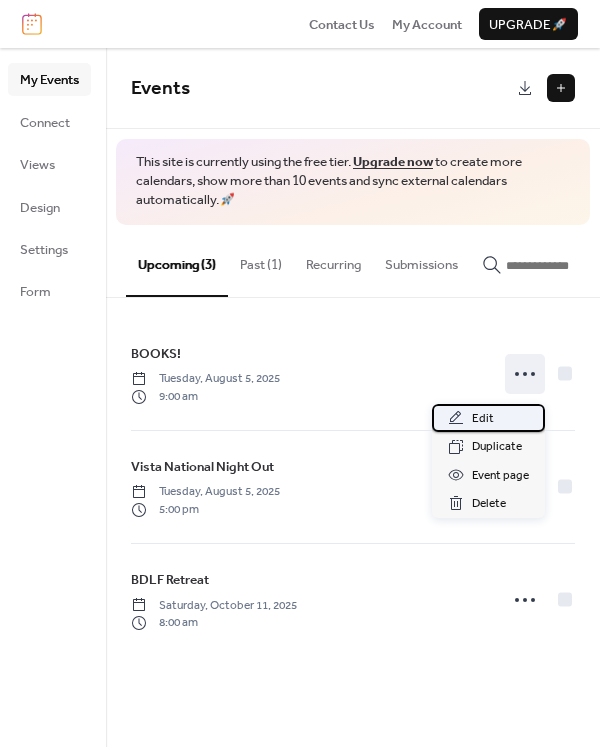click on "Edit" at bounding box center (488, 418) 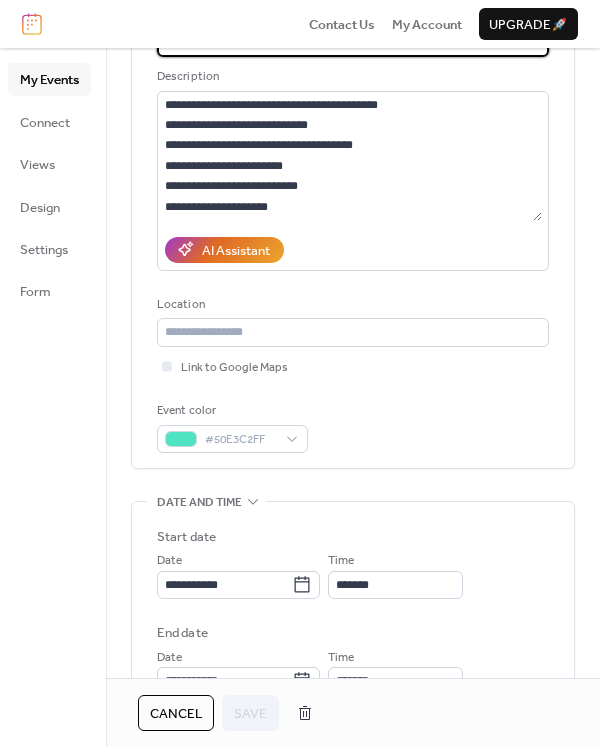 scroll, scrollTop: 400, scrollLeft: 0, axis: vertical 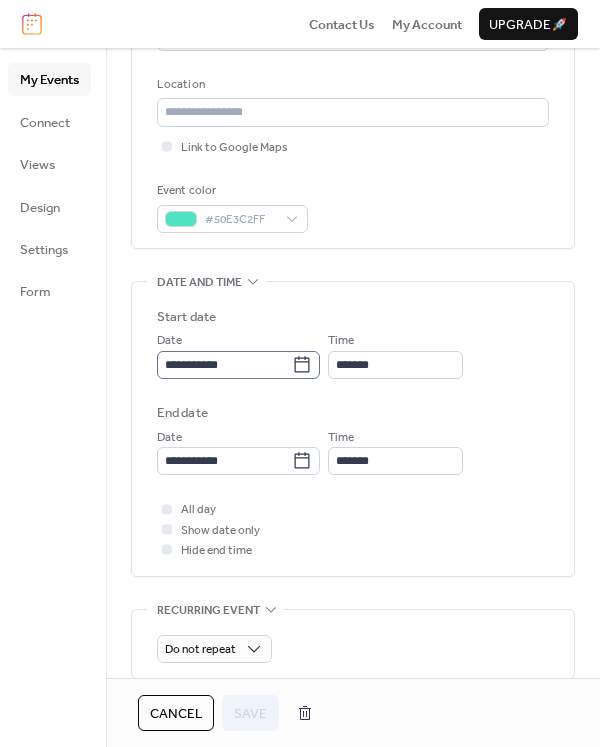 click 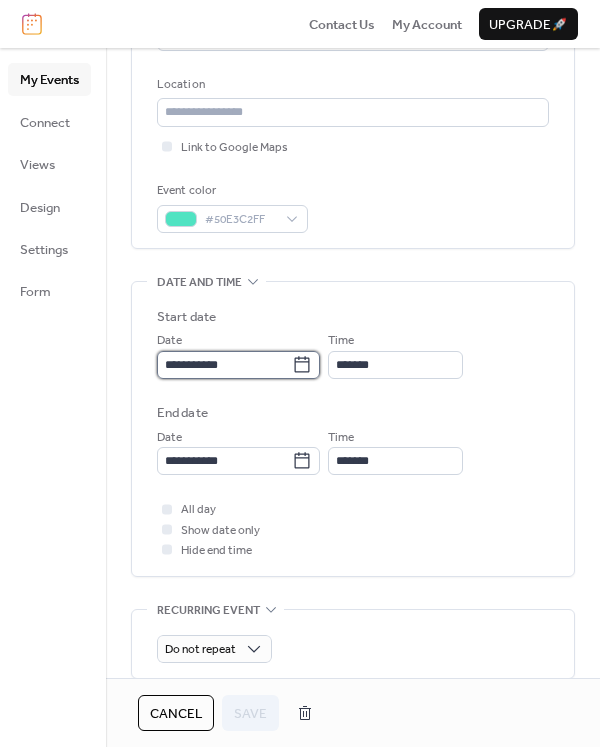 click on "**********" at bounding box center (224, 365) 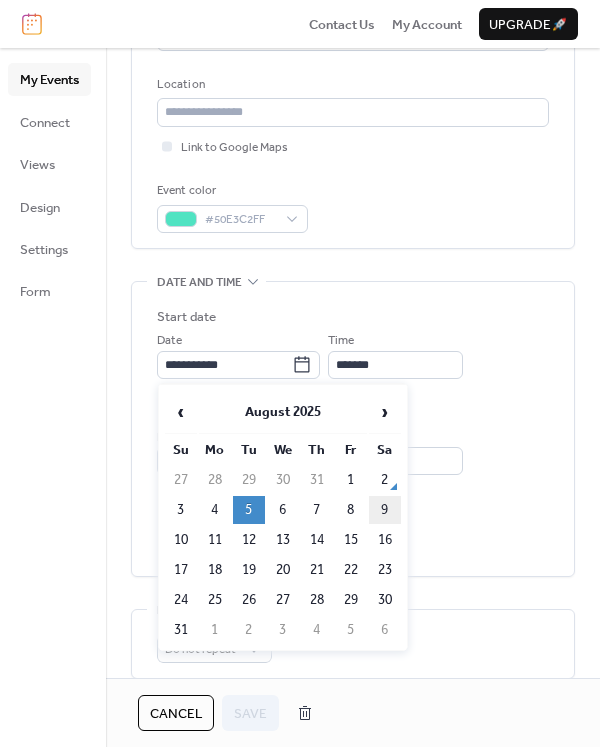 click on "9" at bounding box center (385, 510) 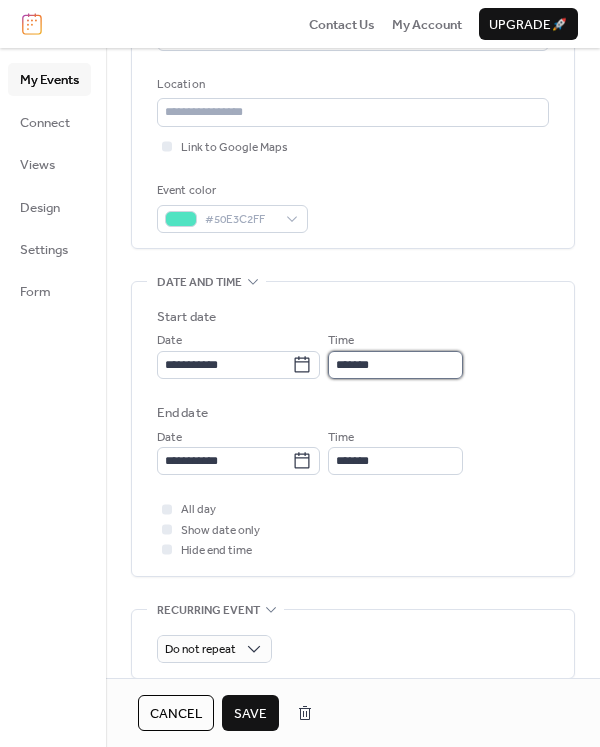 click on "*******" at bounding box center [395, 365] 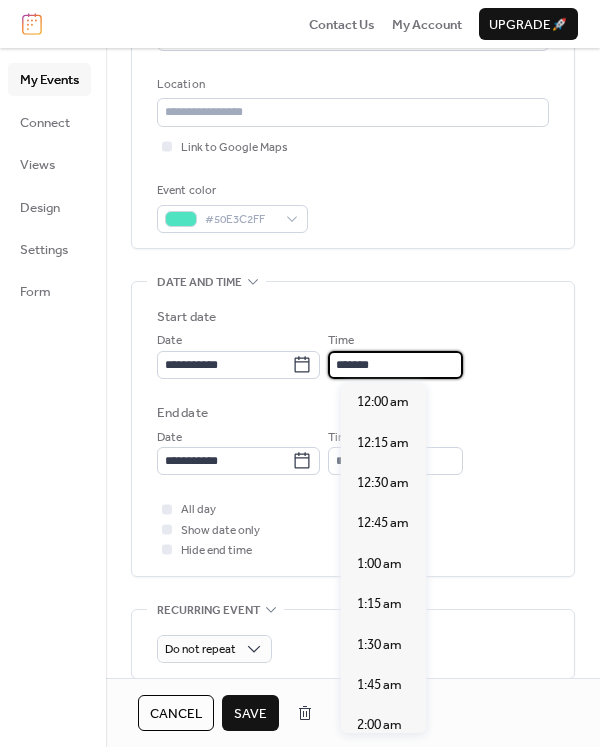 scroll, scrollTop: 1455, scrollLeft: 0, axis: vertical 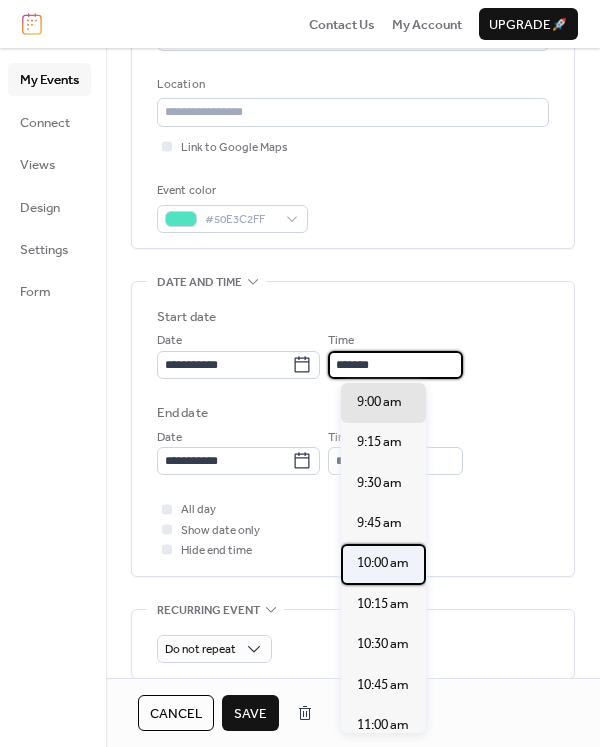 click on "10:00 am" at bounding box center [383, 563] 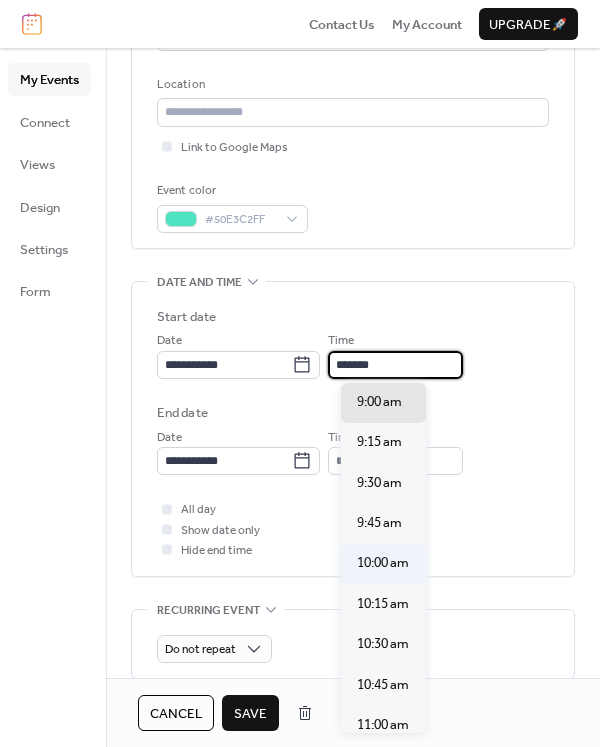 type on "********" 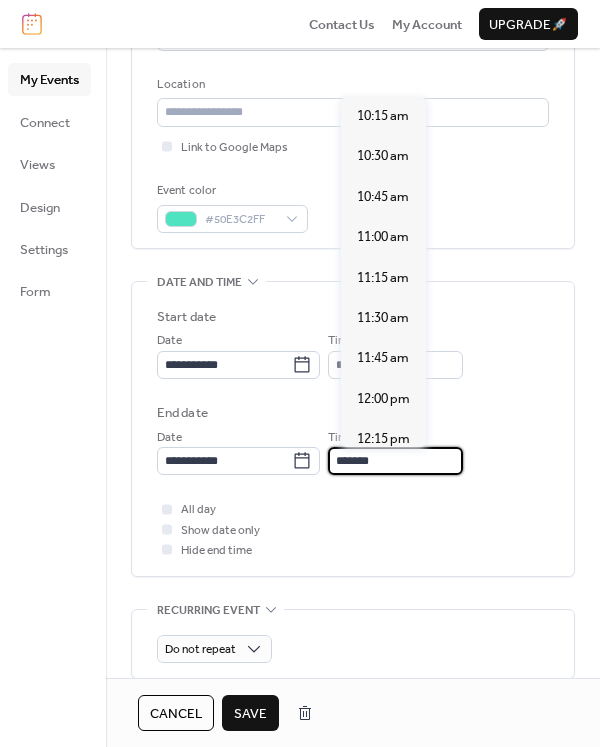 scroll, scrollTop: 1253, scrollLeft: 0, axis: vertical 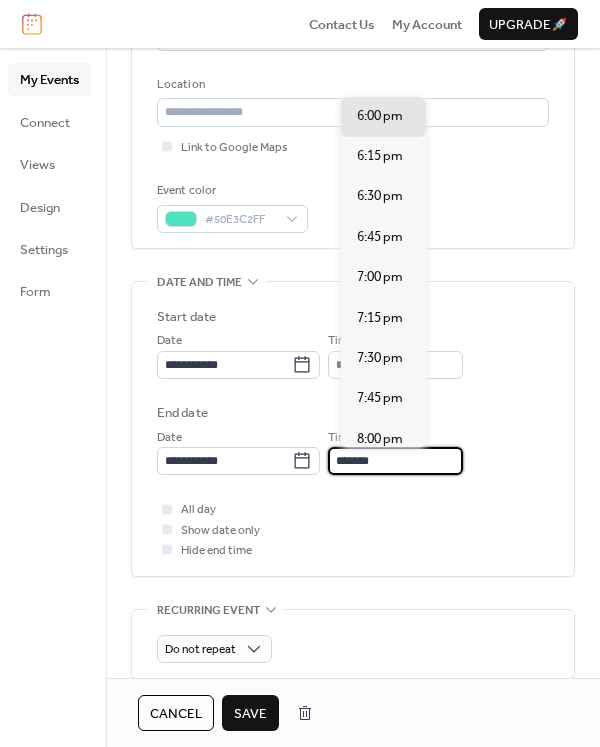 click on "*******" at bounding box center (395, 461) 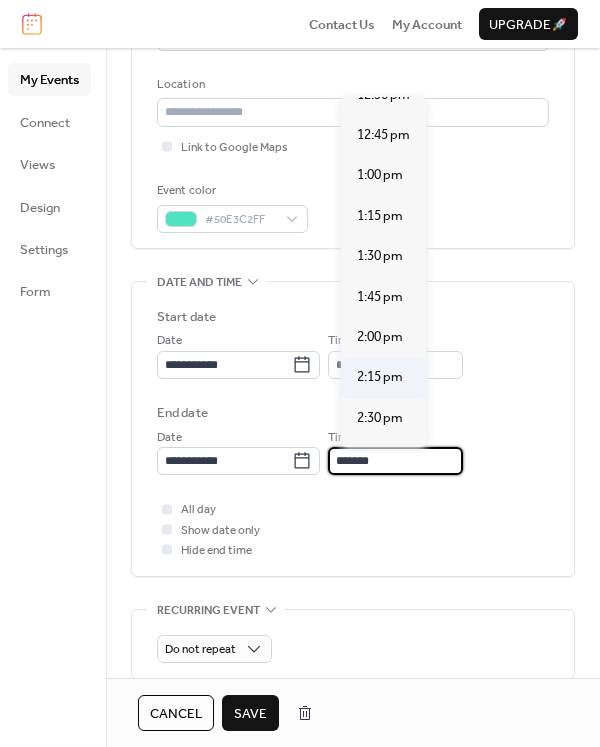 scroll, scrollTop: 253, scrollLeft: 0, axis: vertical 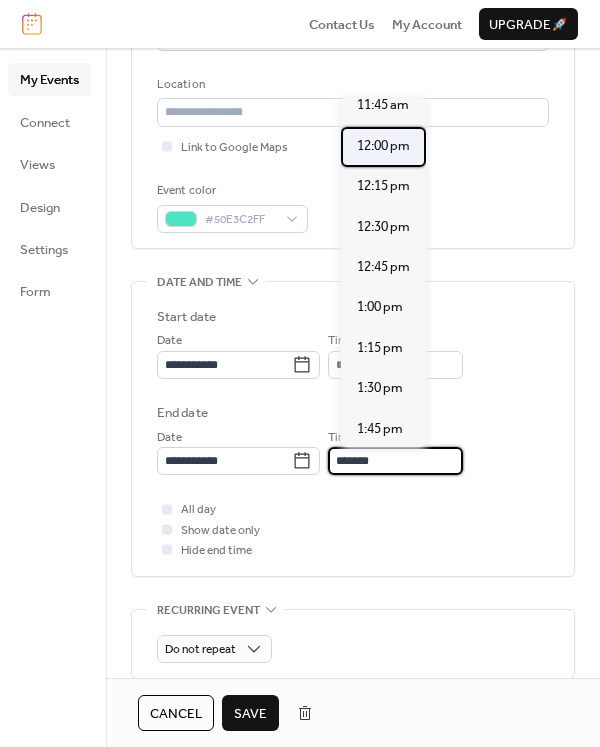 click on "12:00 pm" at bounding box center (383, 146) 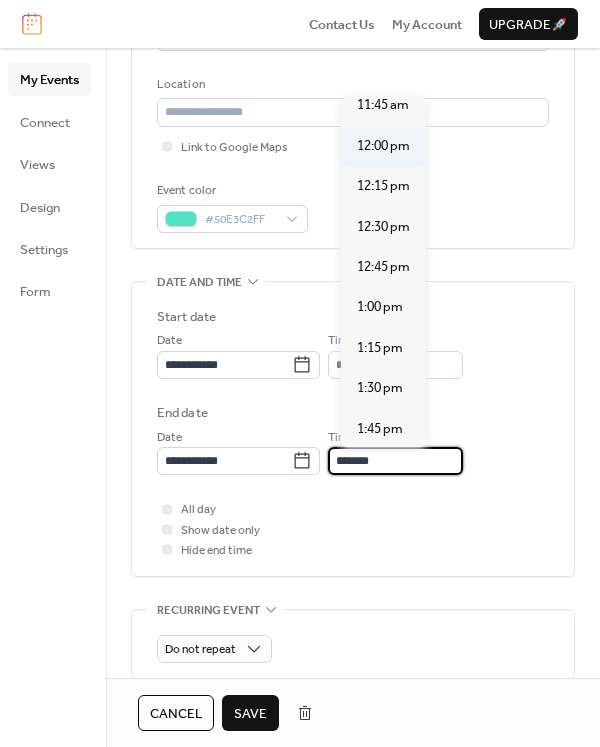 type on "********" 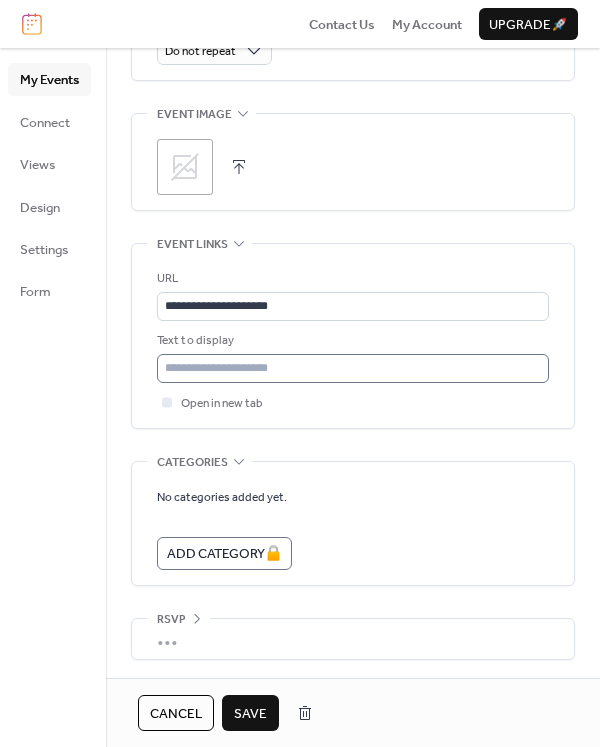 scroll, scrollTop: 1000, scrollLeft: 0, axis: vertical 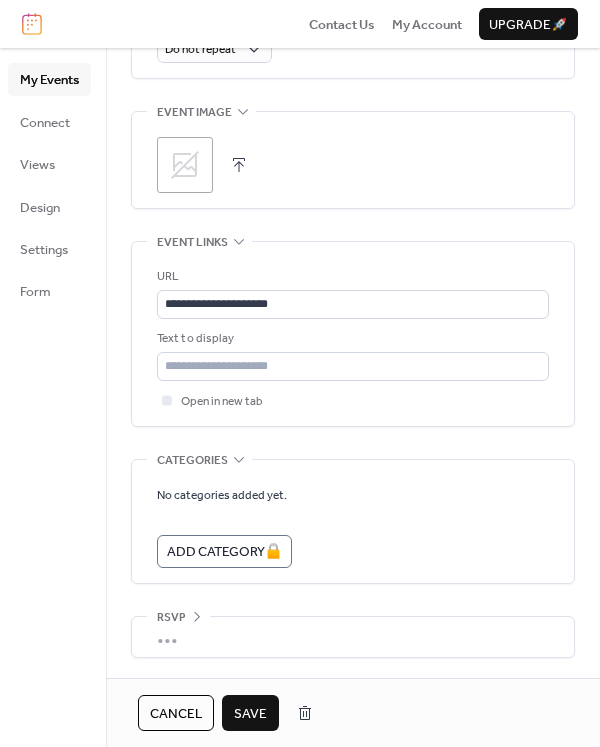 click 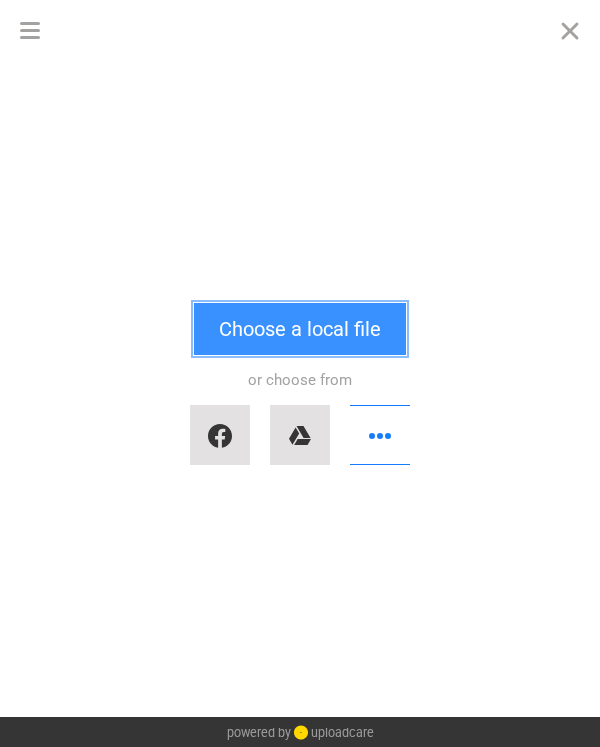 click on "Choose a local file" at bounding box center (300, 329) 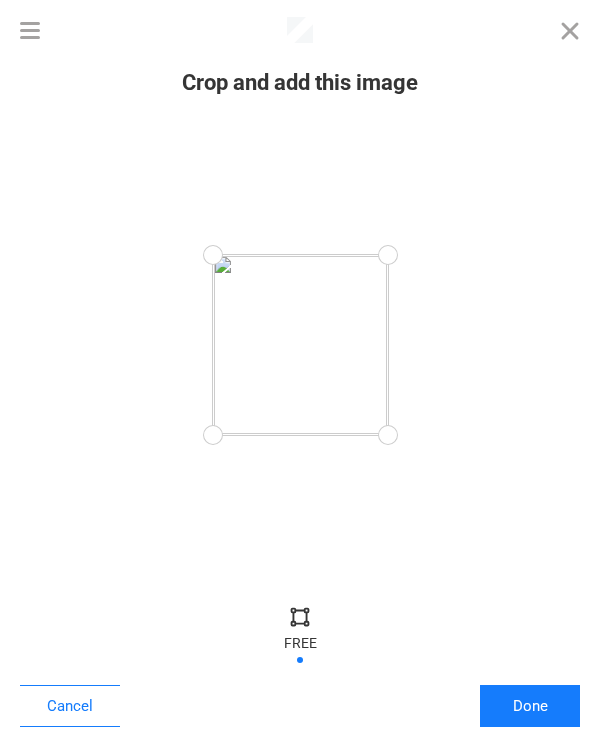 drag, startPoint x: 392, startPoint y: 438, endPoint x: 423, endPoint y: 450, distance: 33.24154 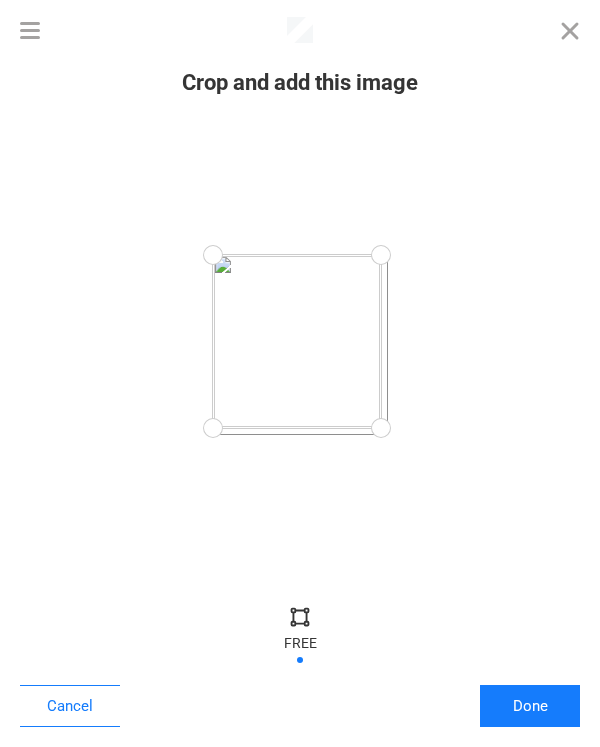 click at bounding box center (380, 428) 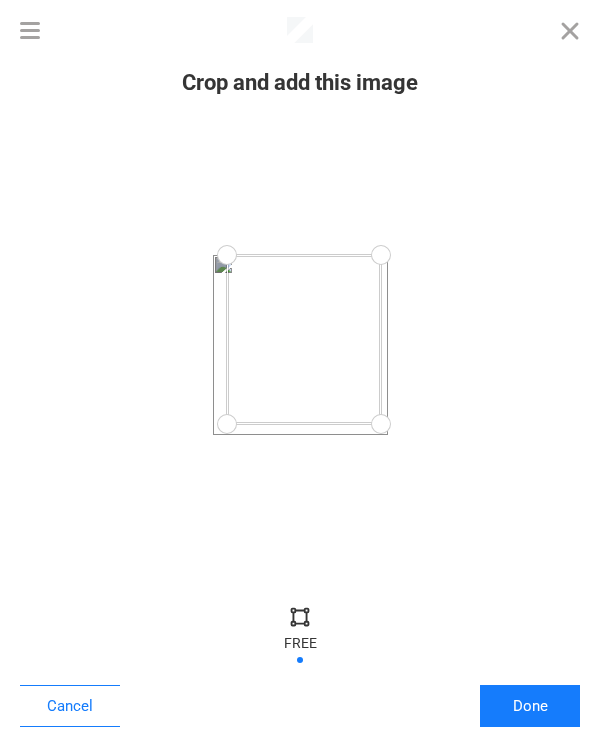 click at bounding box center [226, 424] 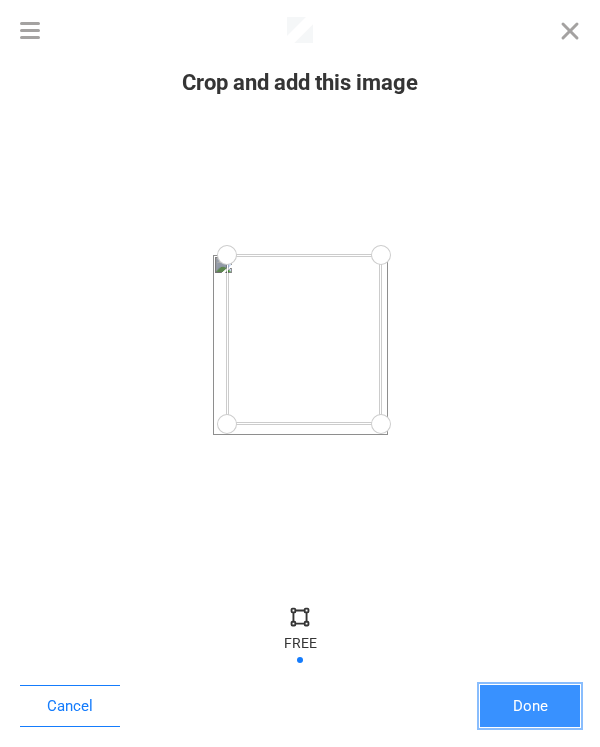 click on "Done" at bounding box center (530, 706) 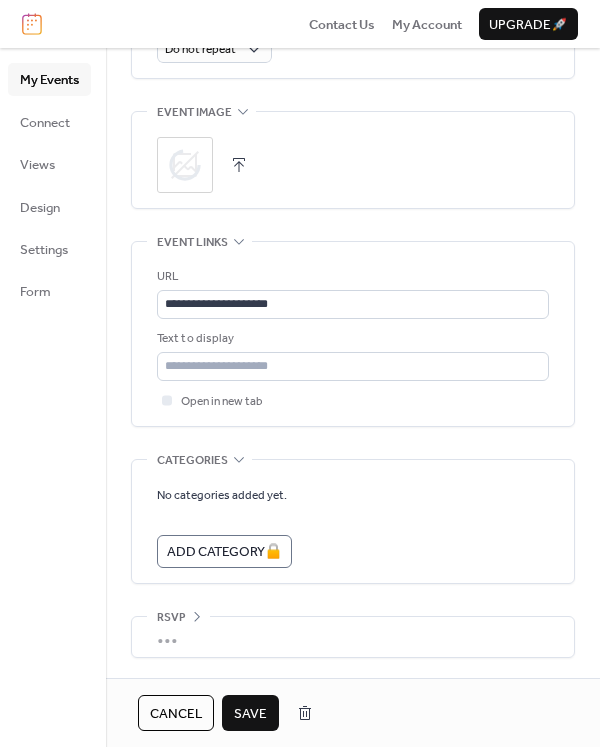 click on "Save" at bounding box center (250, 714) 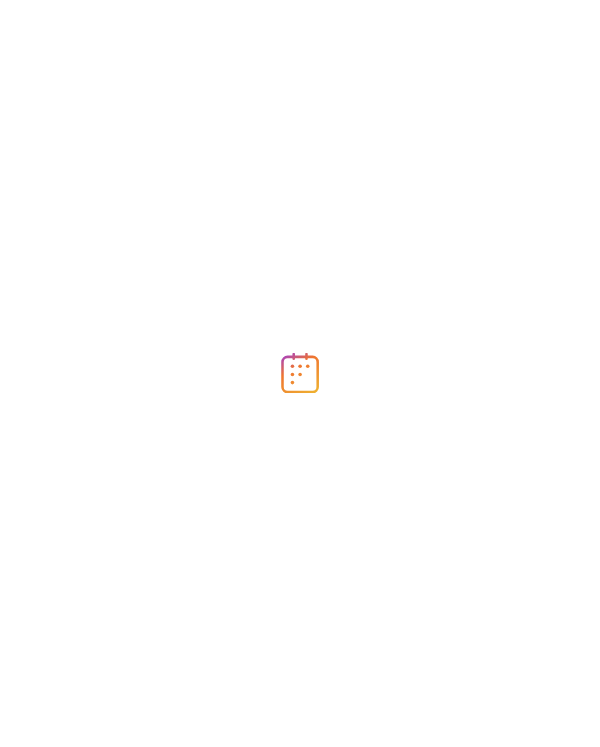 scroll, scrollTop: 0, scrollLeft: 0, axis: both 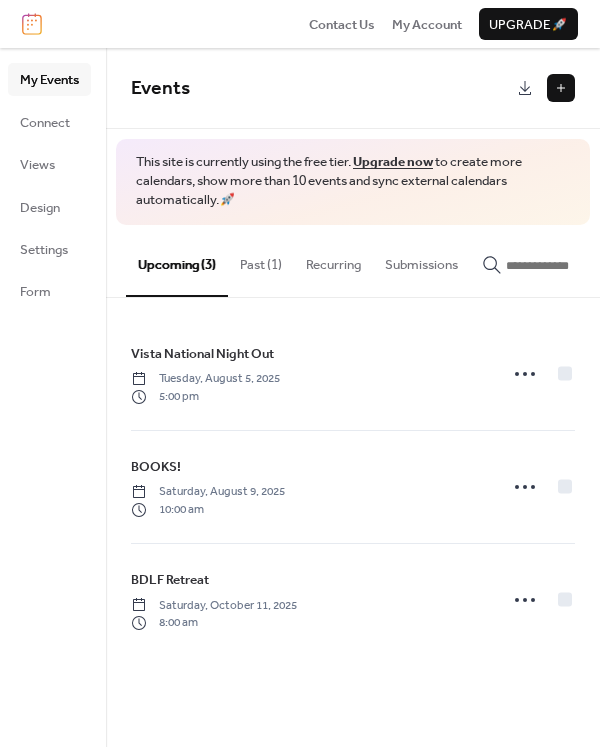 click on "Events" at bounding box center (353, 88) 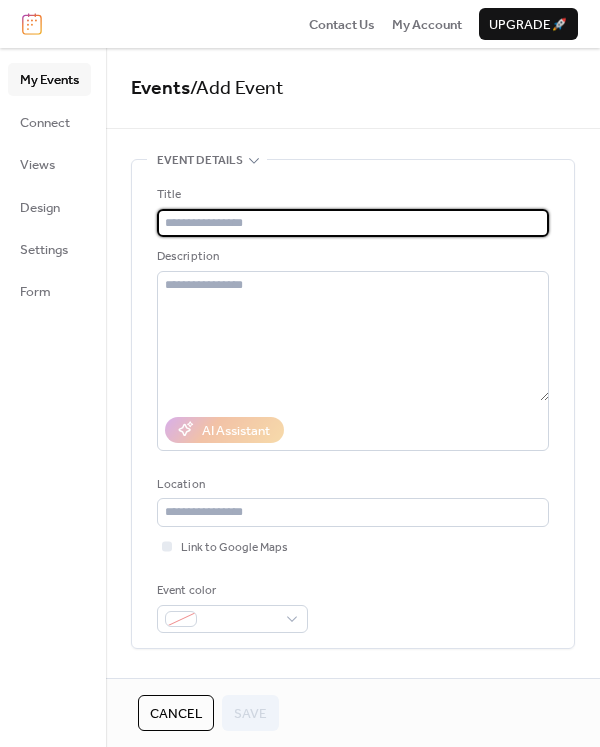 click at bounding box center [353, 223] 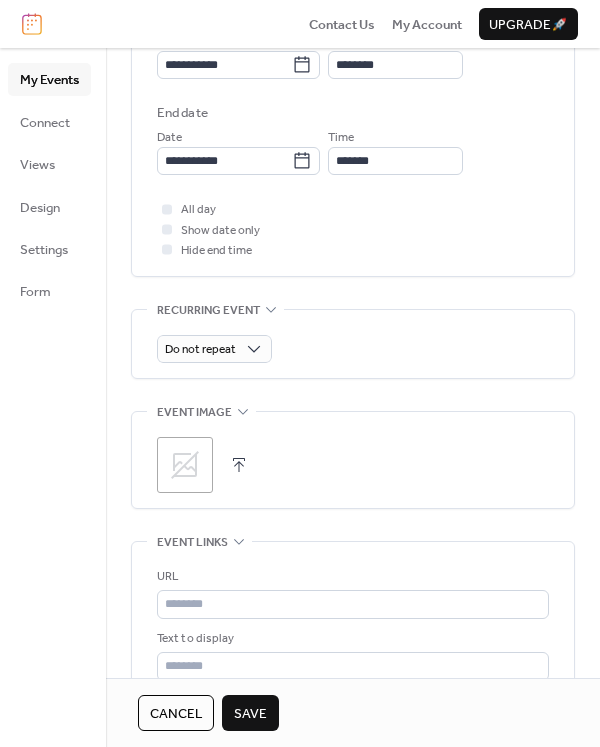 scroll, scrollTop: 1000, scrollLeft: 0, axis: vertical 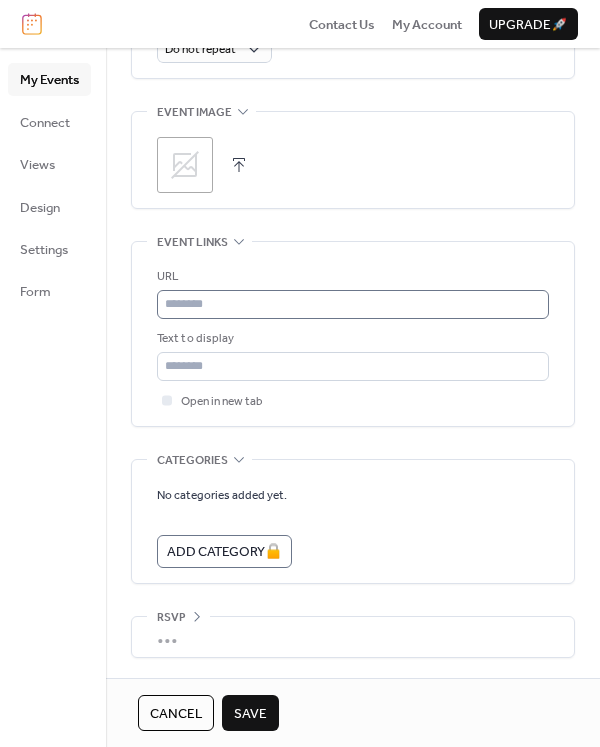 type on "**********" 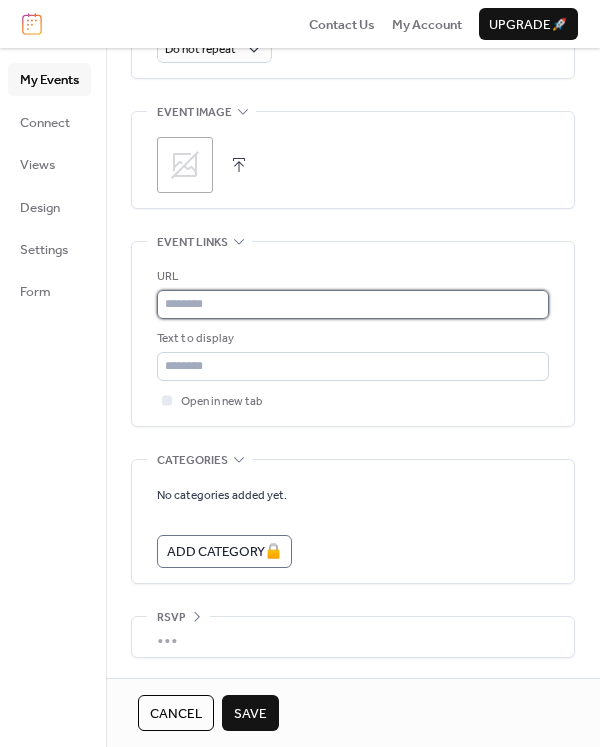click at bounding box center (353, 304) 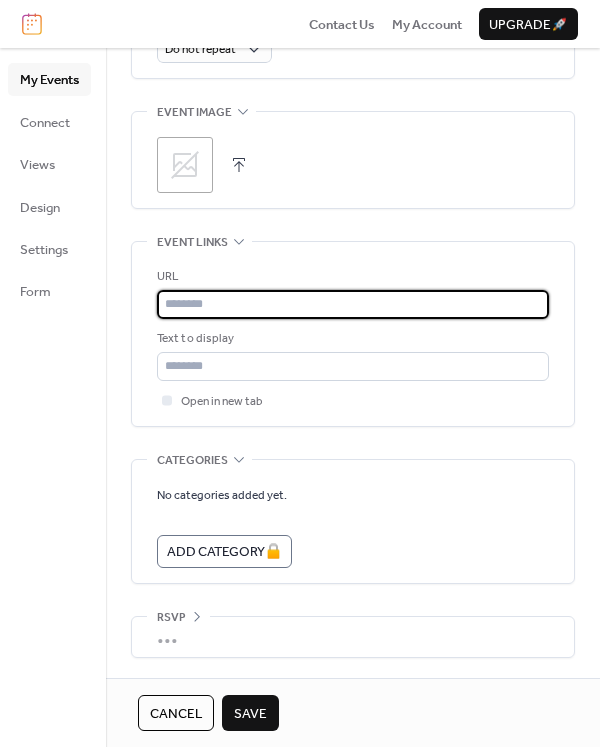 paste on "**********" 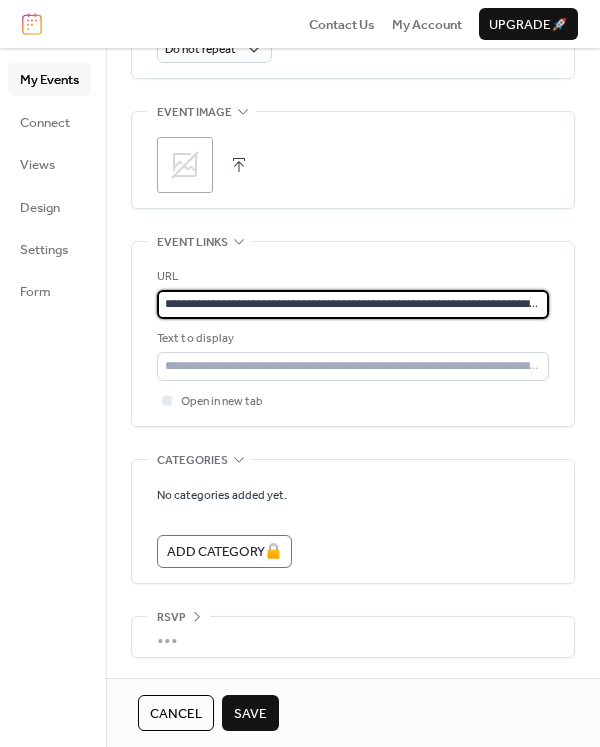 scroll, scrollTop: 0, scrollLeft: 108, axis: horizontal 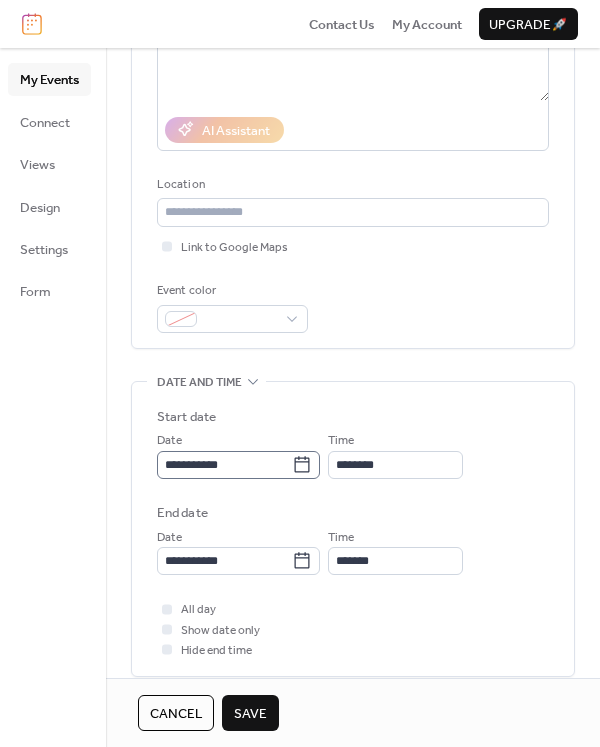 type on "**********" 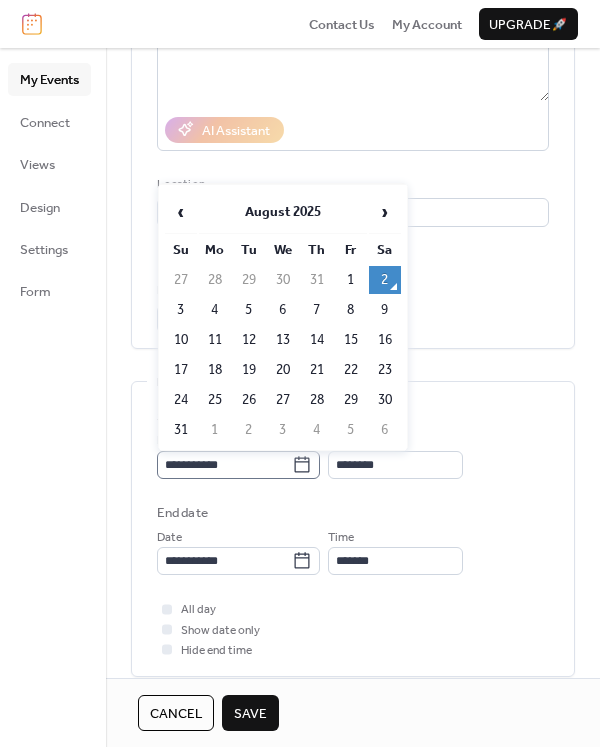 scroll, scrollTop: 0, scrollLeft: 0, axis: both 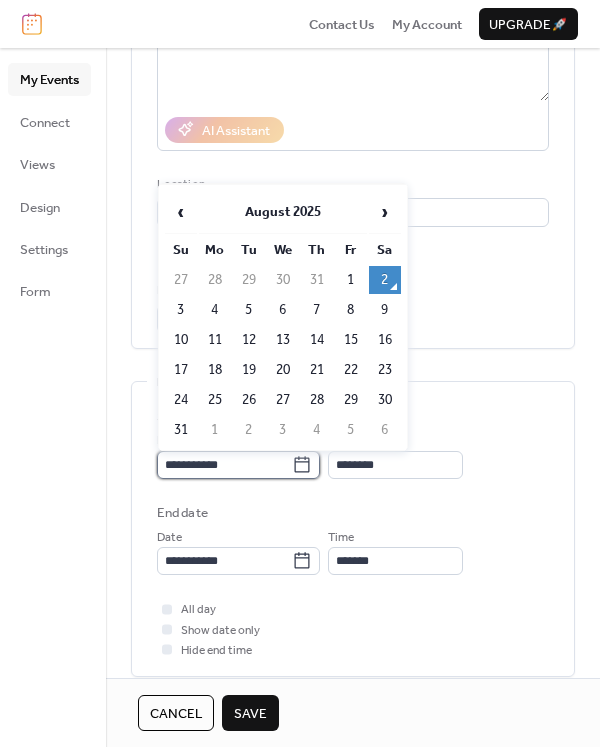 click on "**********" at bounding box center [224, 465] 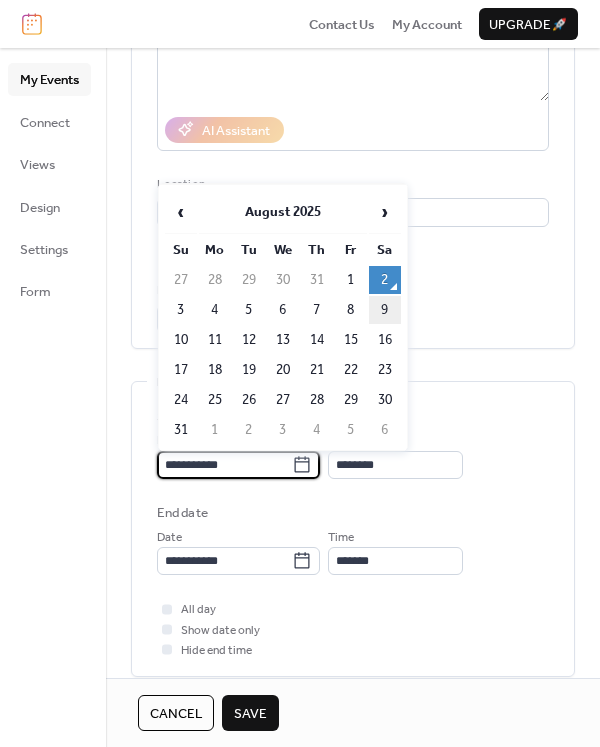click on "9" at bounding box center [385, 310] 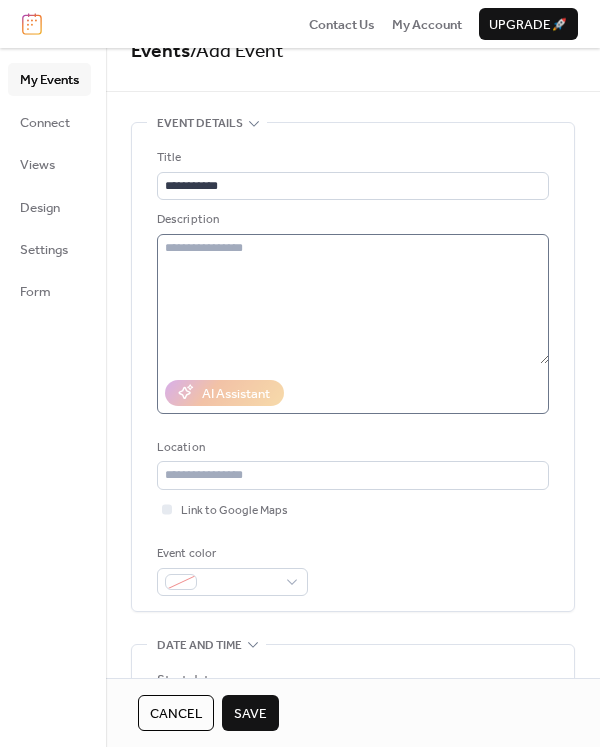 scroll, scrollTop: 0, scrollLeft: 0, axis: both 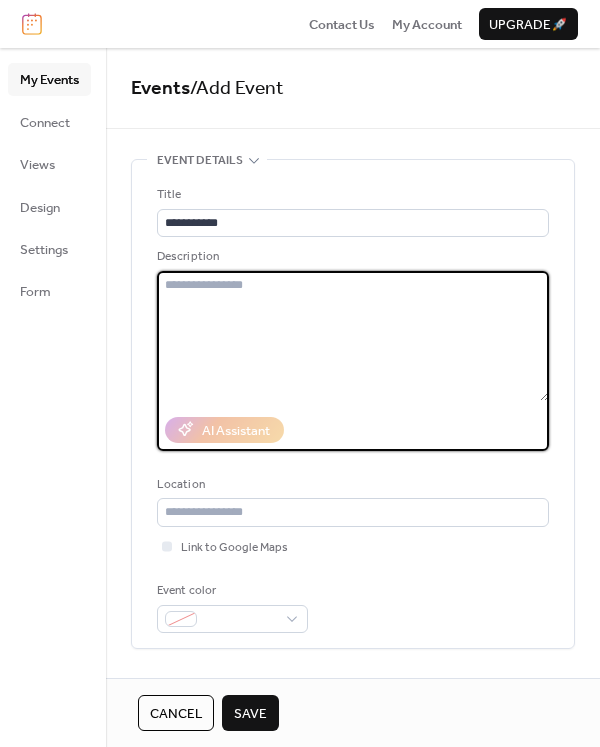 click at bounding box center [353, 336] 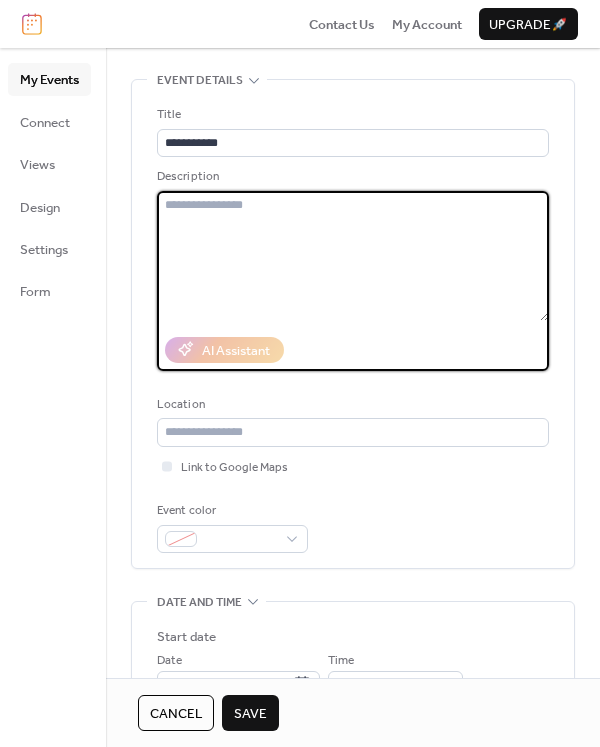 scroll, scrollTop: 400, scrollLeft: 0, axis: vertical 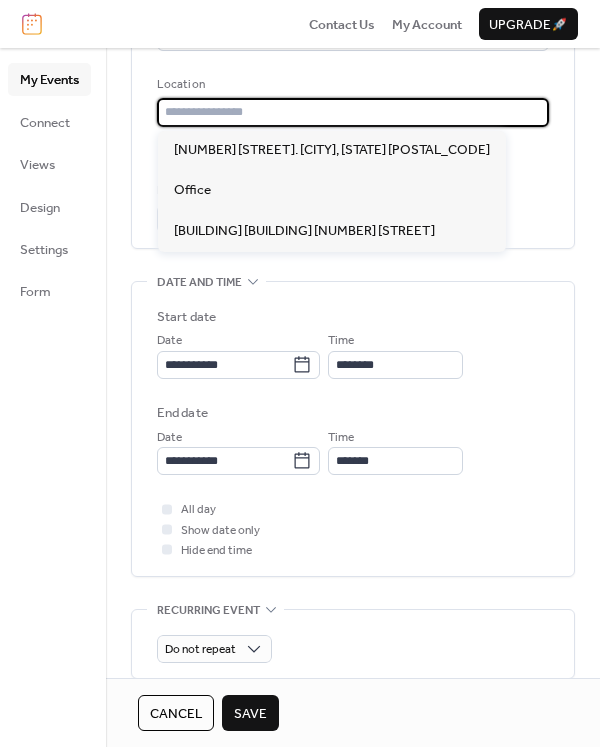 click at bounding box center (353, 112) 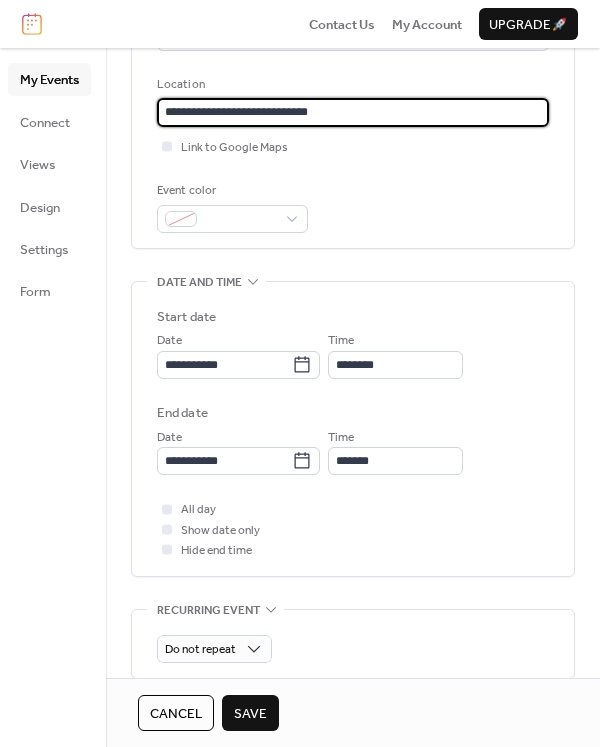 type on "**********" 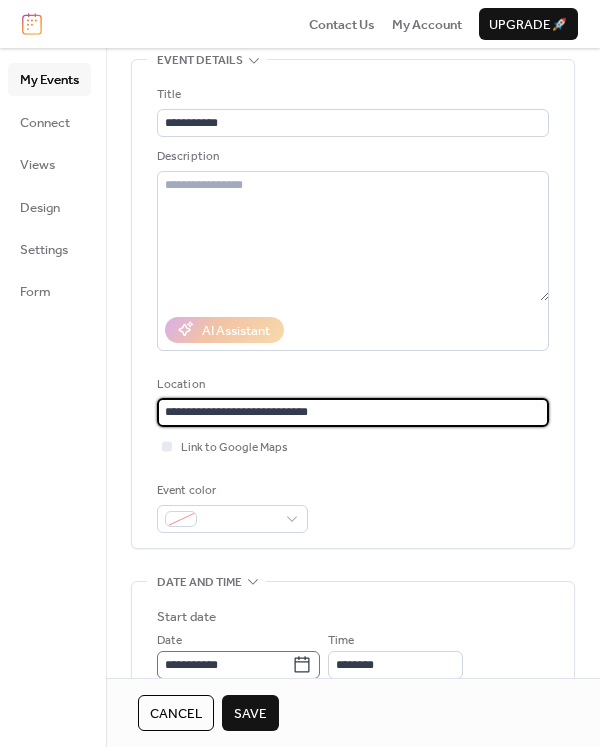 scroll, scrollTop: 0, scrollLeft: 0, axis: both 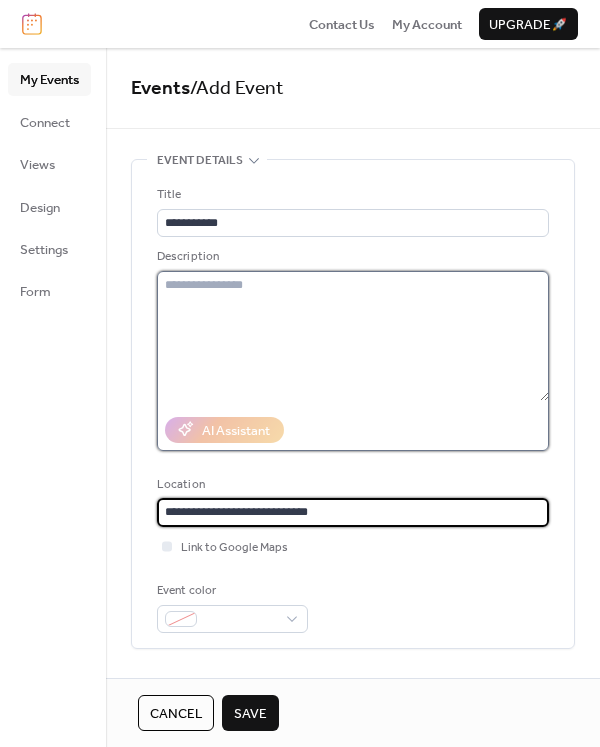 type 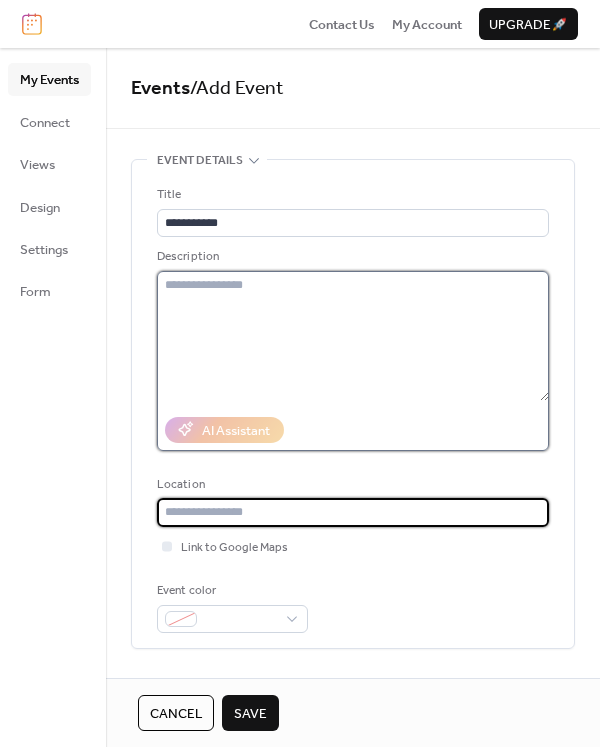click at bounding box center [353, 336] 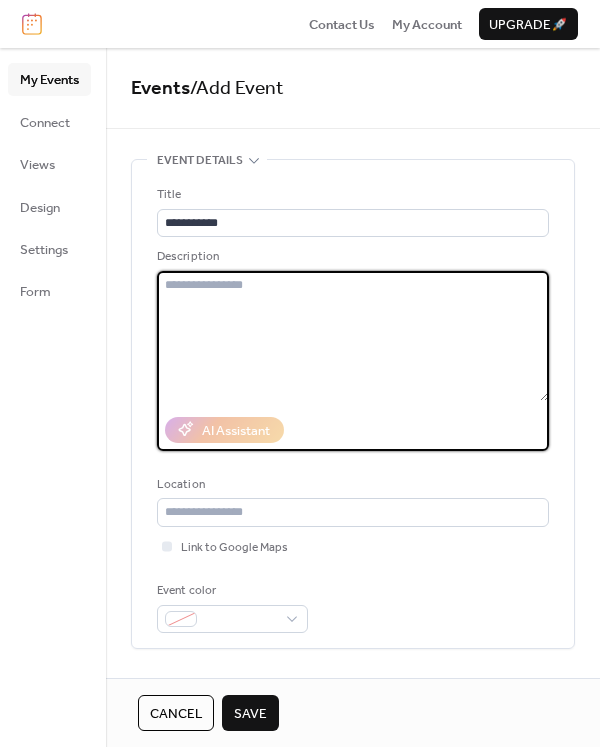 paste on "**********" 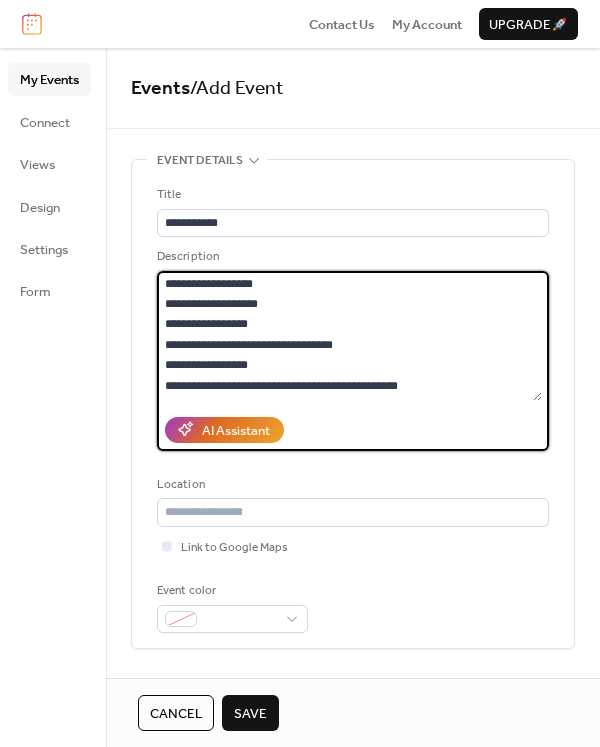 scroll, scrollTop: 0, scrollLeft: 0, axis: both 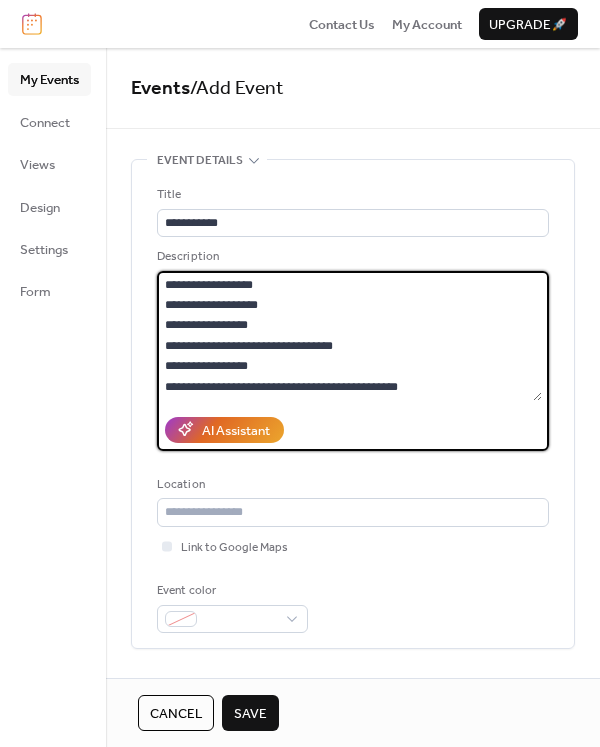 click on "**********" at bounding box center (349, 336) 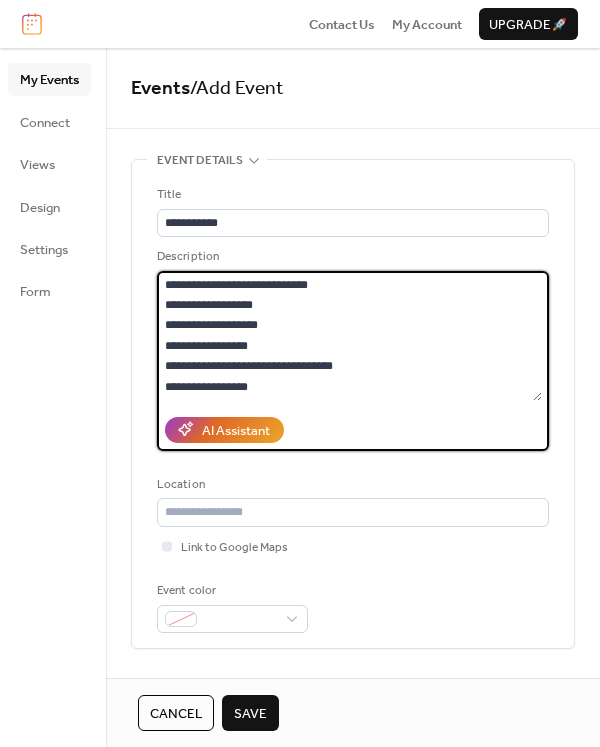 click on "**********" at bounding box center (349, 336) 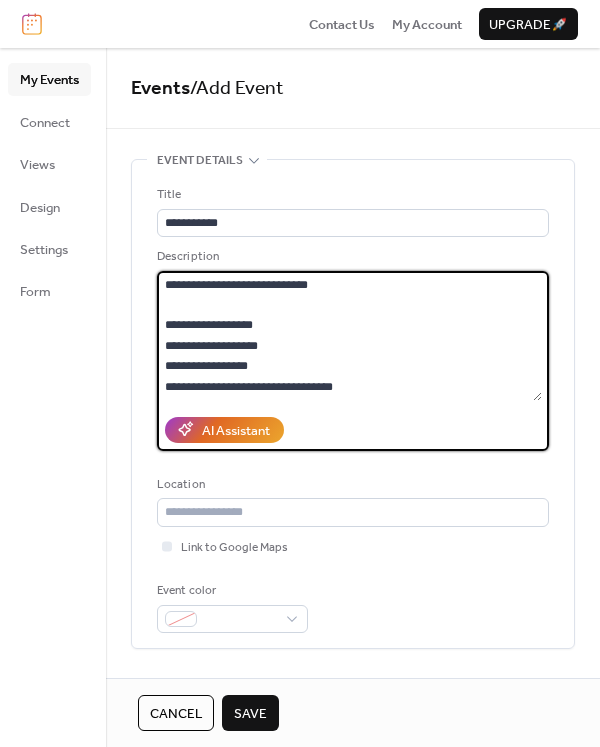 type on "**********" 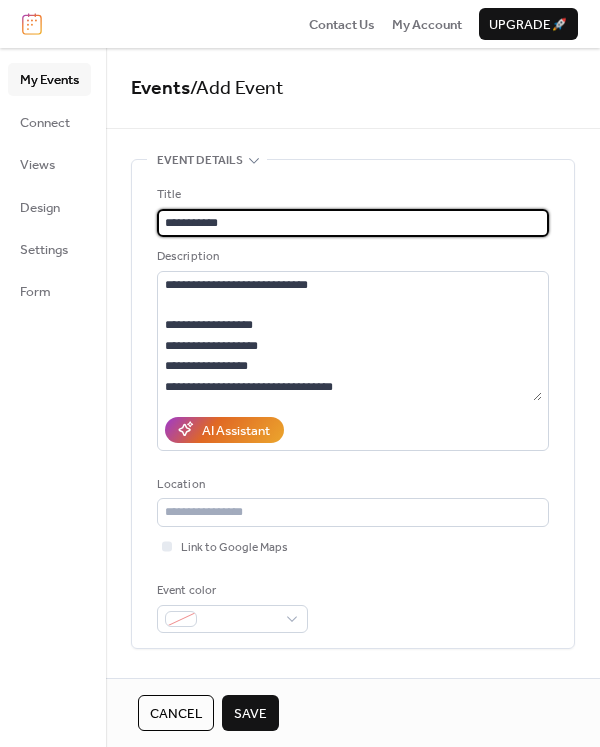 click on "**********" at bounding box center (353, 223) 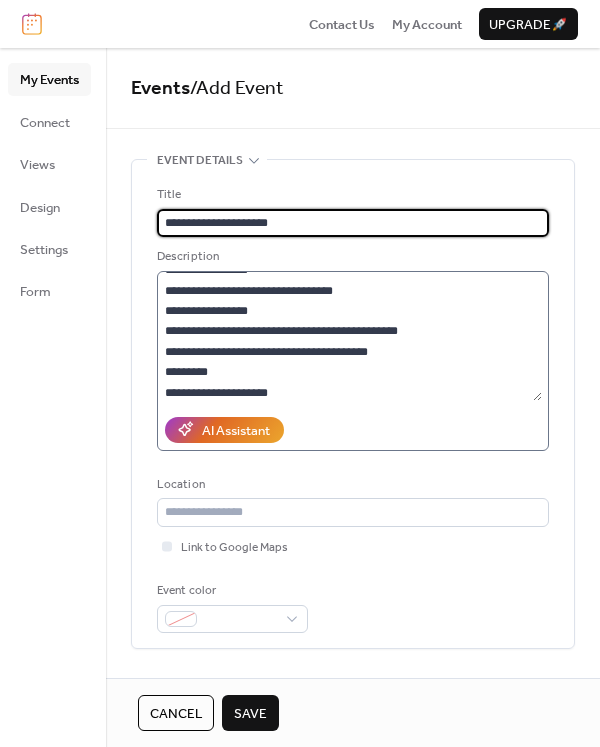 scroll, scrollTop: 102, scrollLeft: 0, axis: vertical 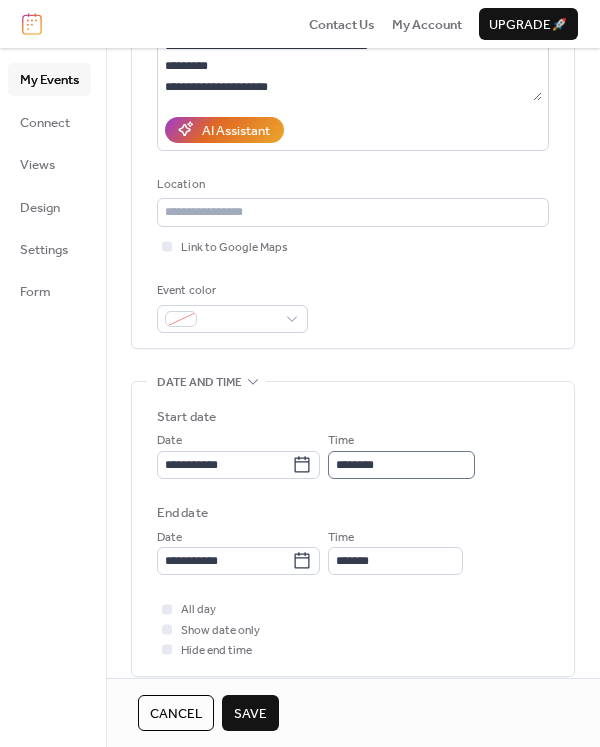 type on "**********" 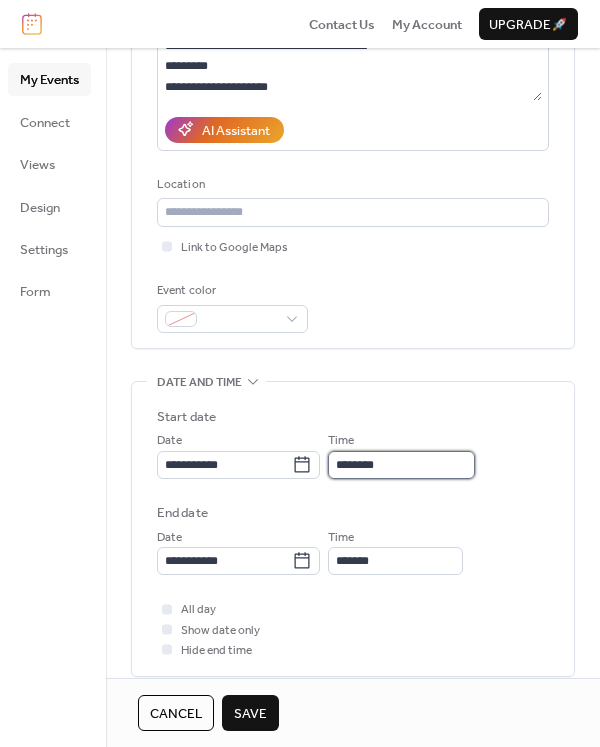 click on "********" at bounding box center [401, 465] 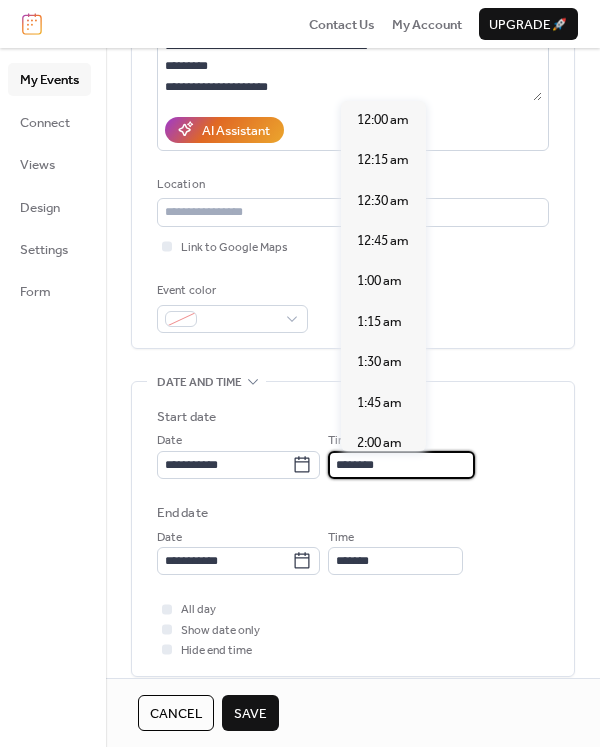 scroll, scrollTop: 1940, scrollLeft: 0, axis: vertical 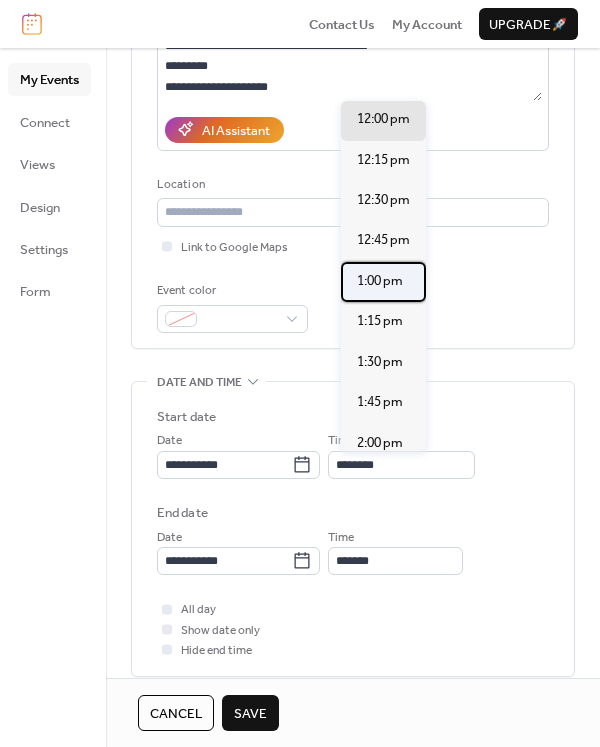 click on "1:00 pm" at bounding box center [380, 281] 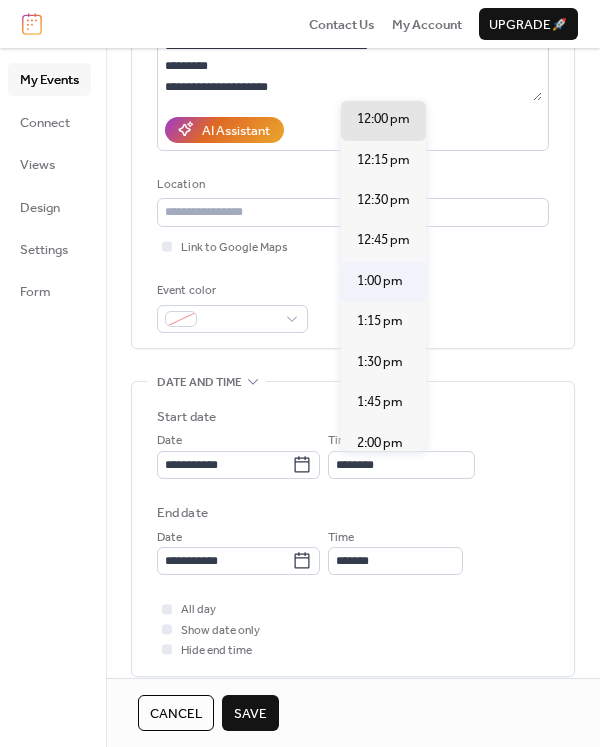 type on "*******" 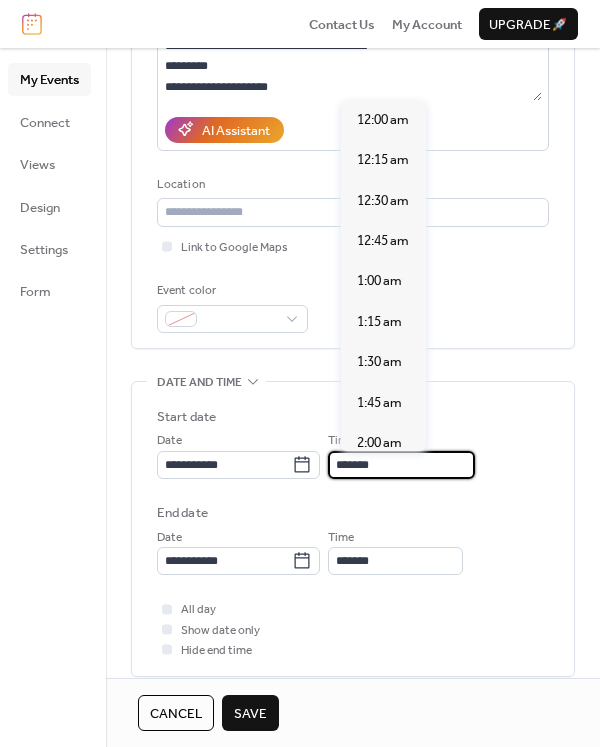 click on "*******" at bounding box center (401, 465) 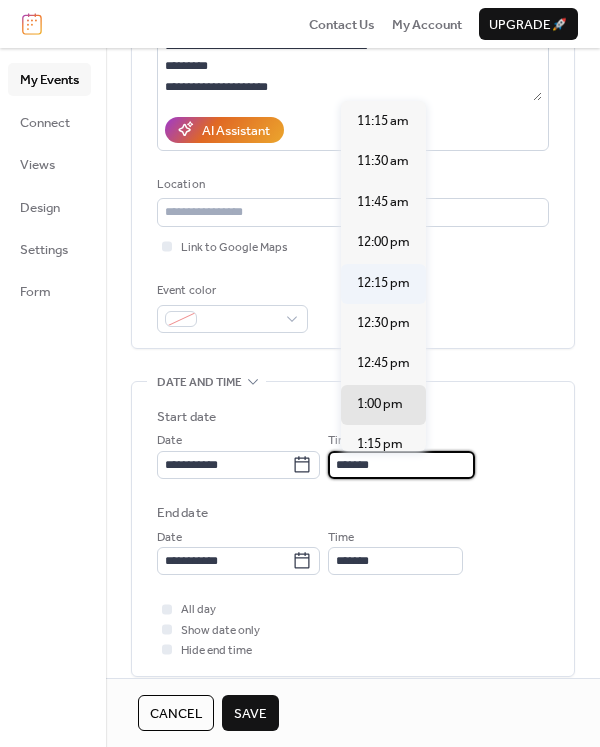 scroll, scrollTop: 1601, scrollLeft: 0, axis: vertical 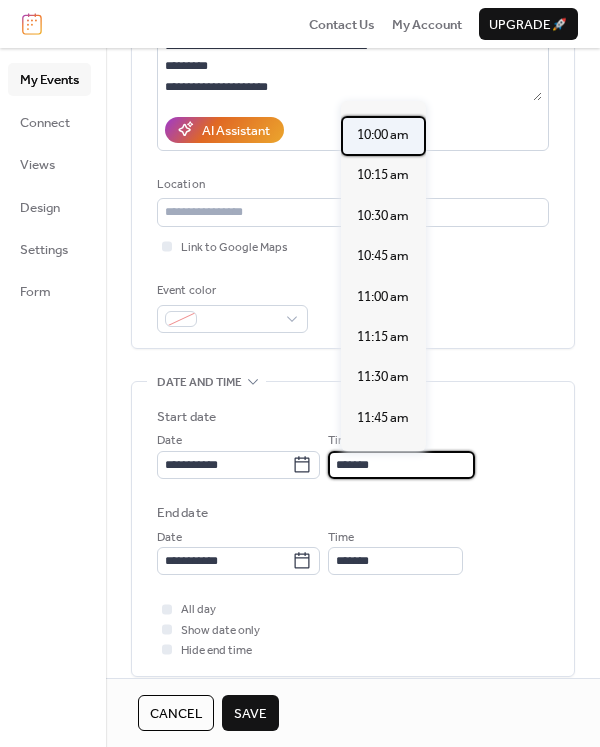 click on "10:00 am" at bounding box center [383, 135] 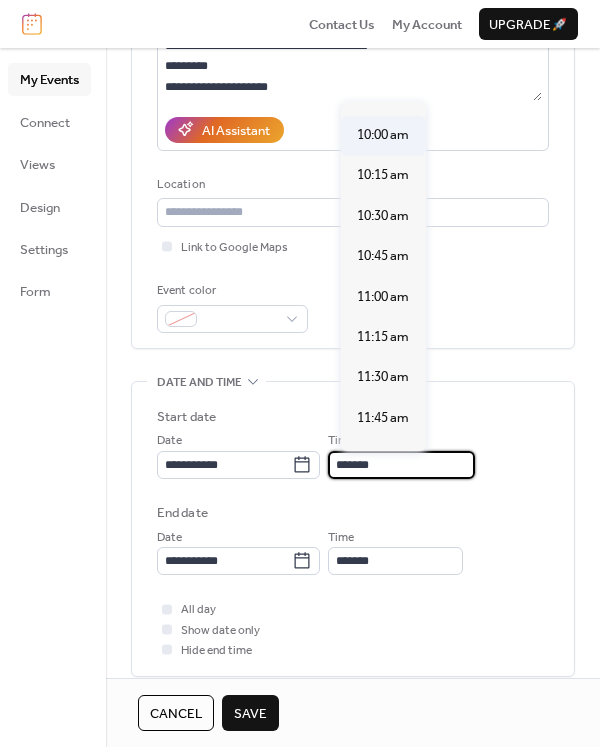 type on "********" 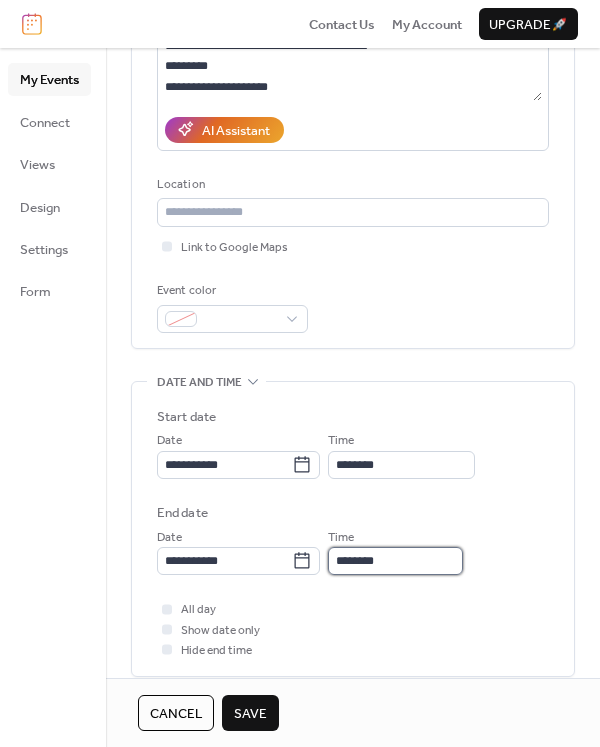 click on "********" at bounding box center [395, 561] 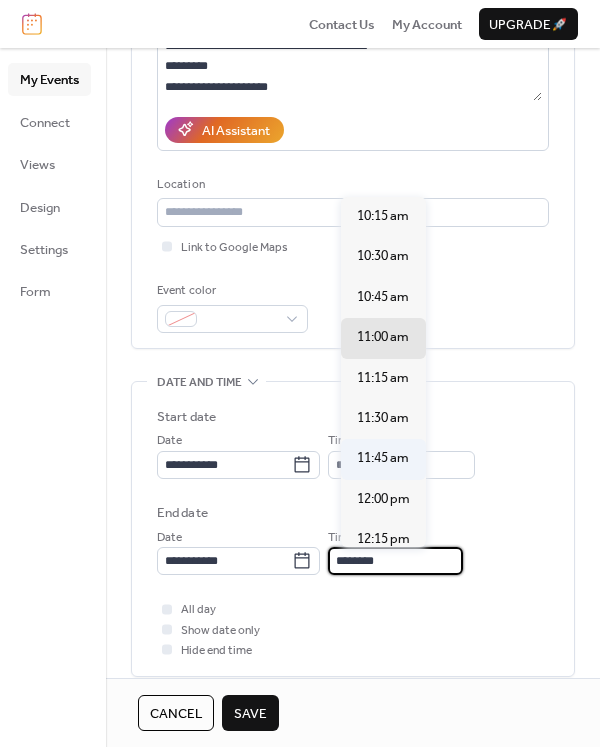 scroll, scrollTop: 200, scrollLeft: 0, axis: vertical 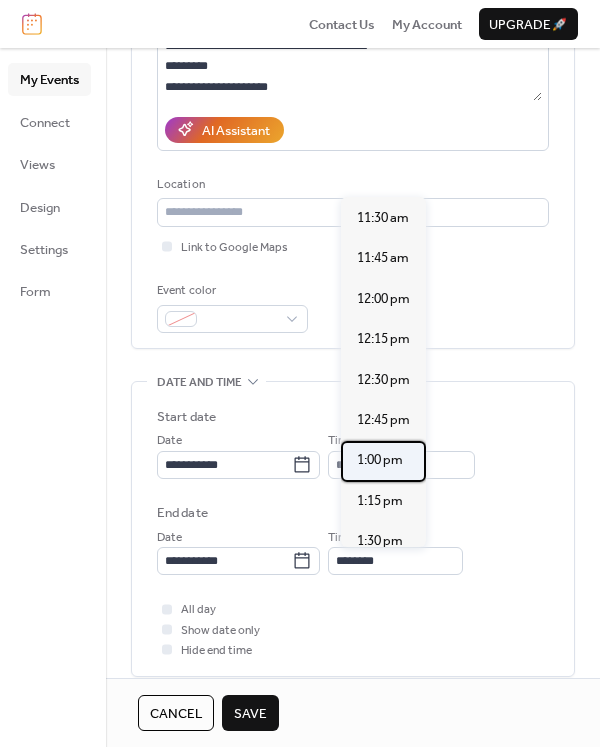 click on "1:00 pm" at bounding box center (380, 460) 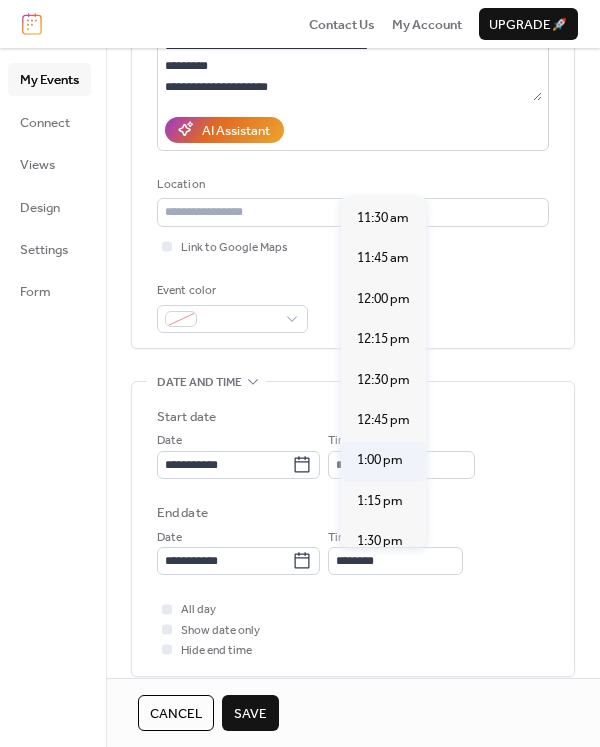 type on "*******" 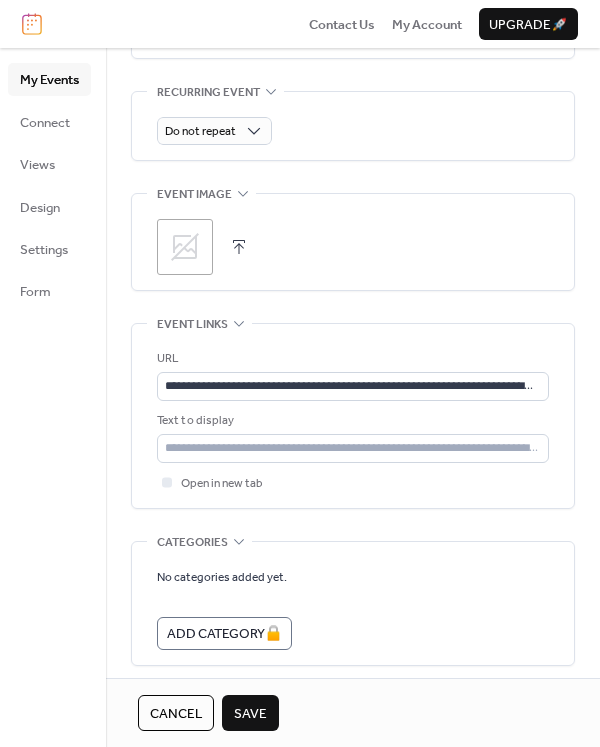 scroll, scrollTop: 1000, scrollLeft: 0, axis: vertical 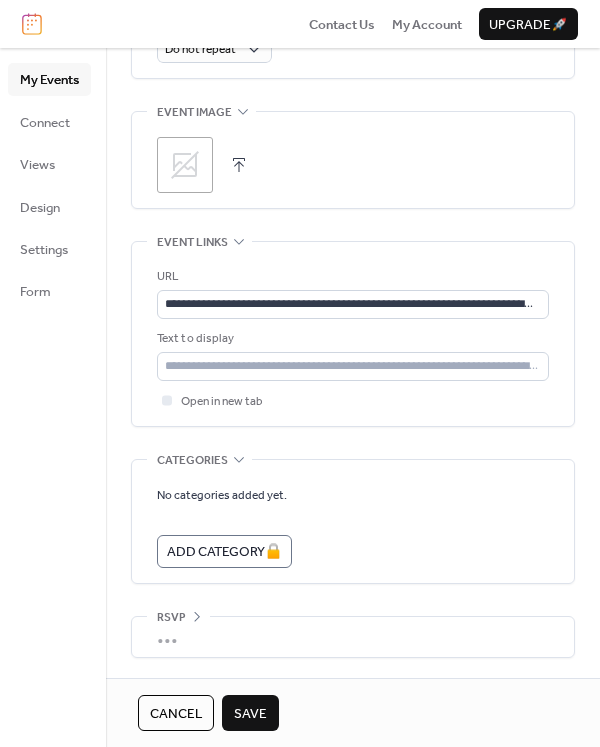 click on "Save" at bounding box center (250, 714) 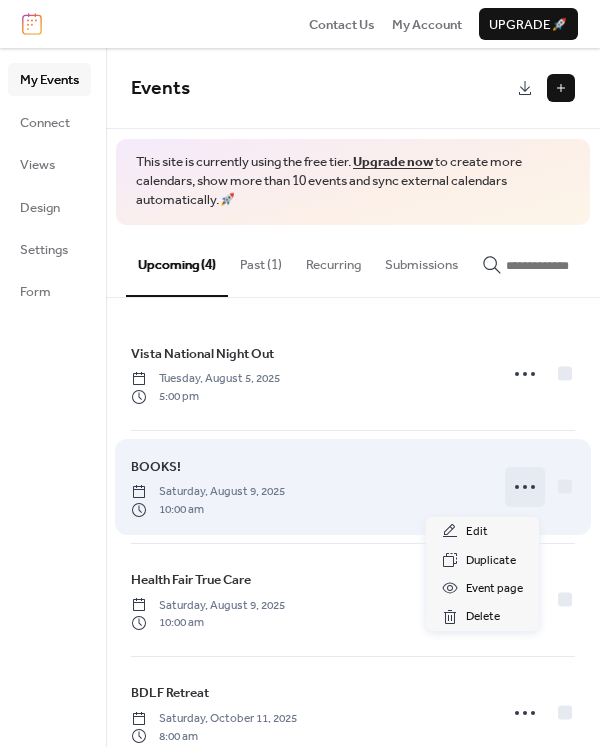 click 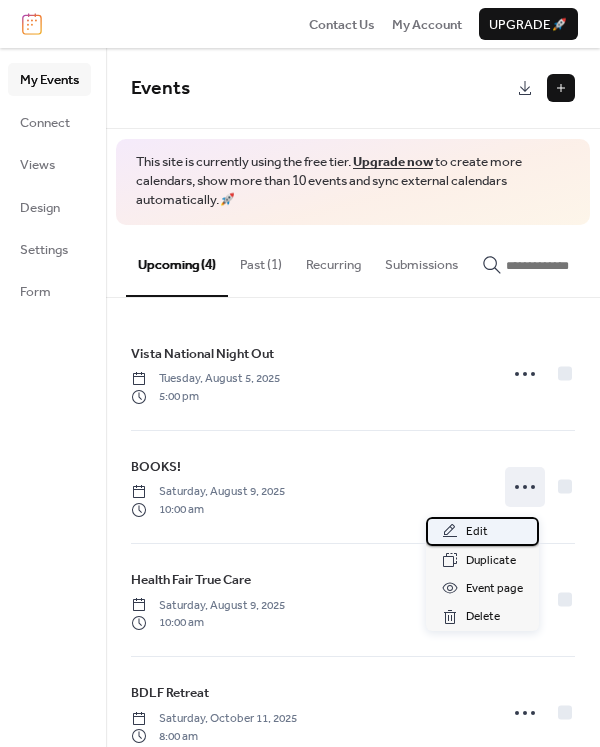 click on "Edit" at bounding box center (482, 531) 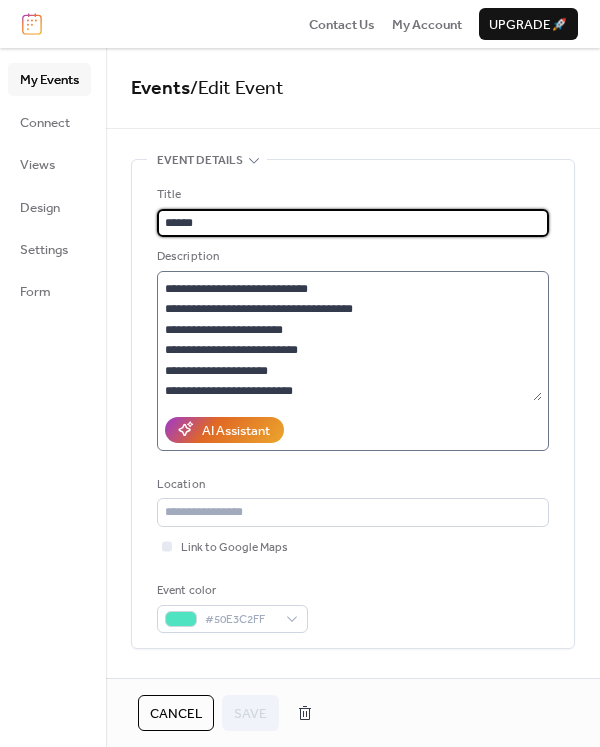 scroll, scrollTop: 20, scrollLeft: 0, axis: vertical 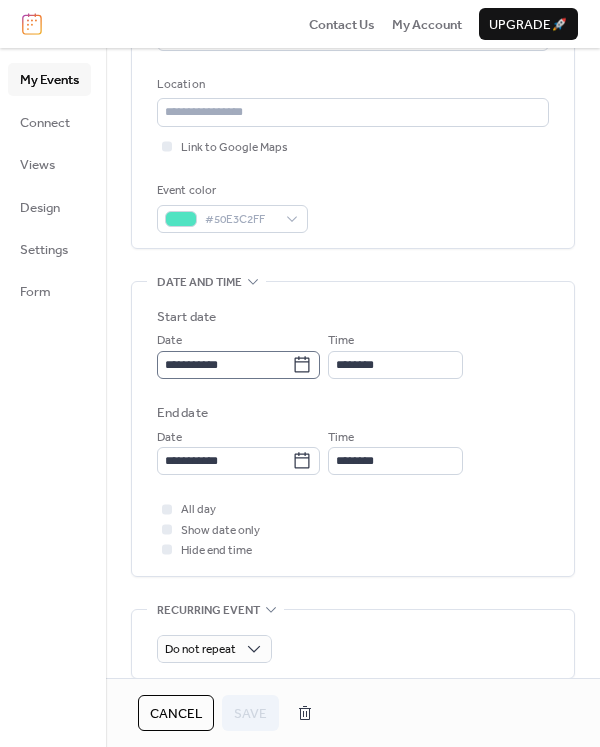click 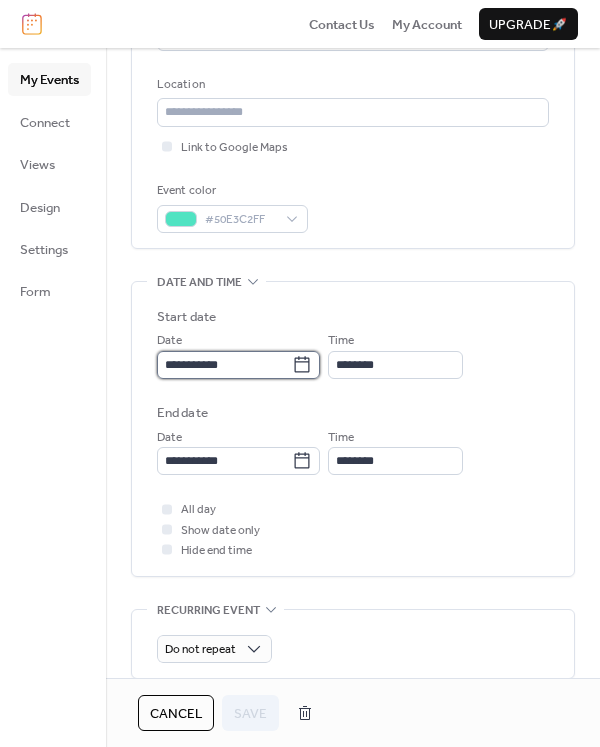 click on "**********" at bounding box center [224, 365] 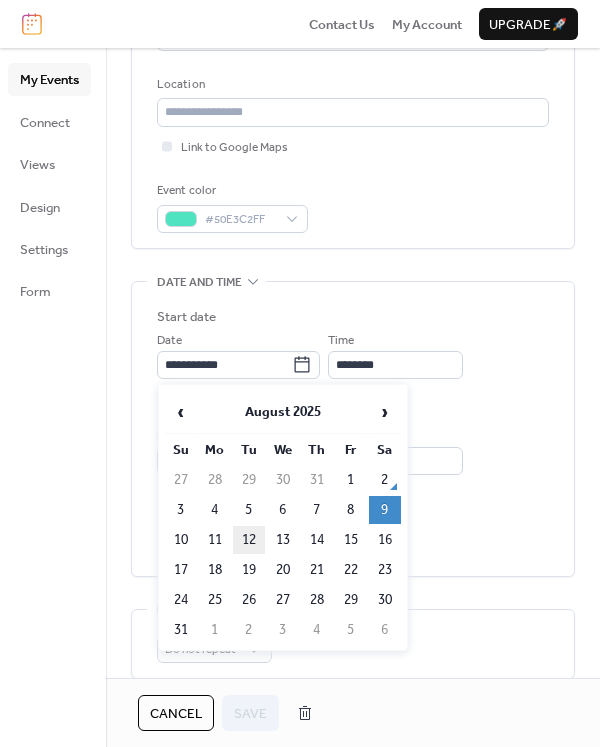 click on "12" at bounding box center (249, 540) 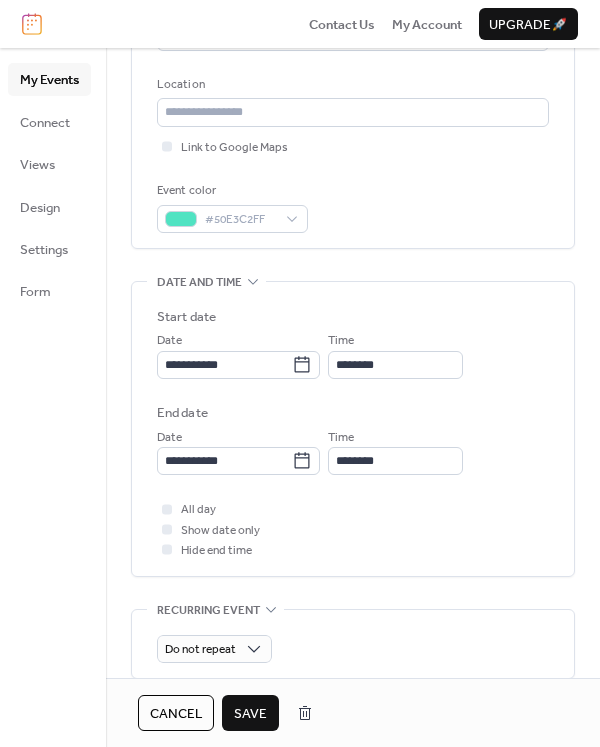 click on "Save" at bounding box center (250, 714) 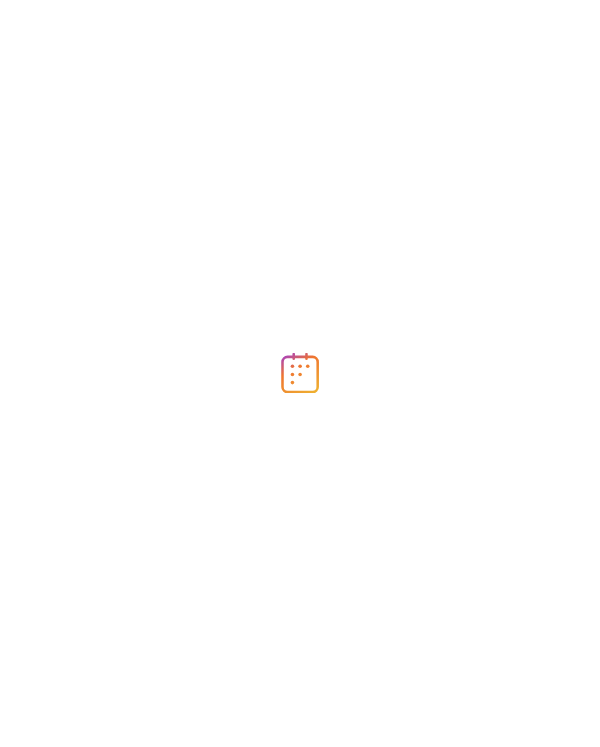 scroll, scrollTop: 0, scrollLeft: 0, axis: both 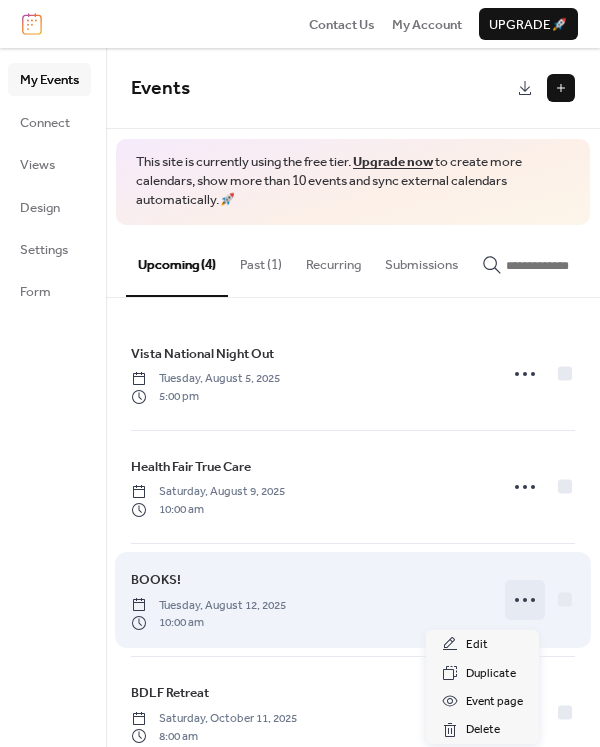click 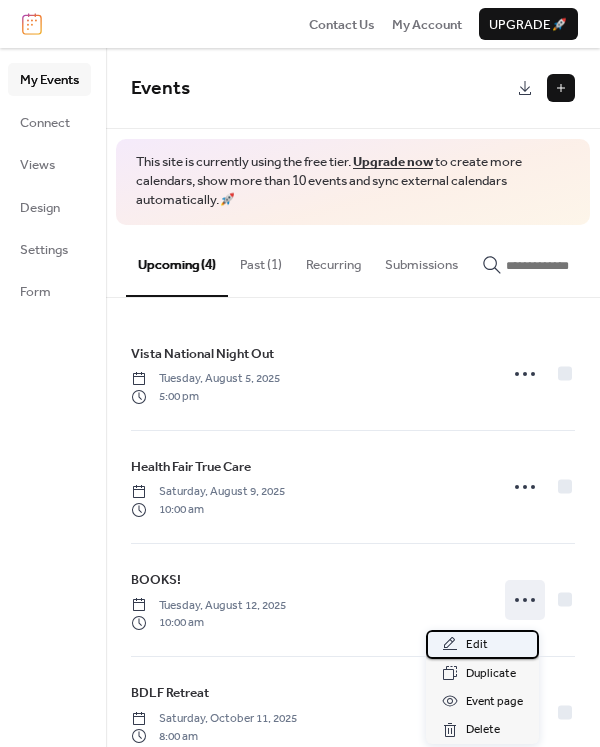 click on "Edit" at bounding box center (477, 645) 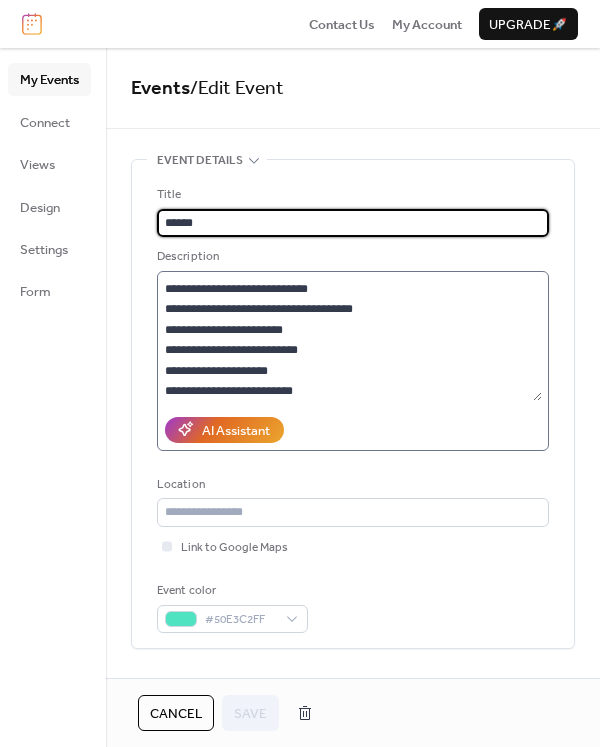 scroll, scrollTop: 20, scrollLeft: 0, axis: vertical 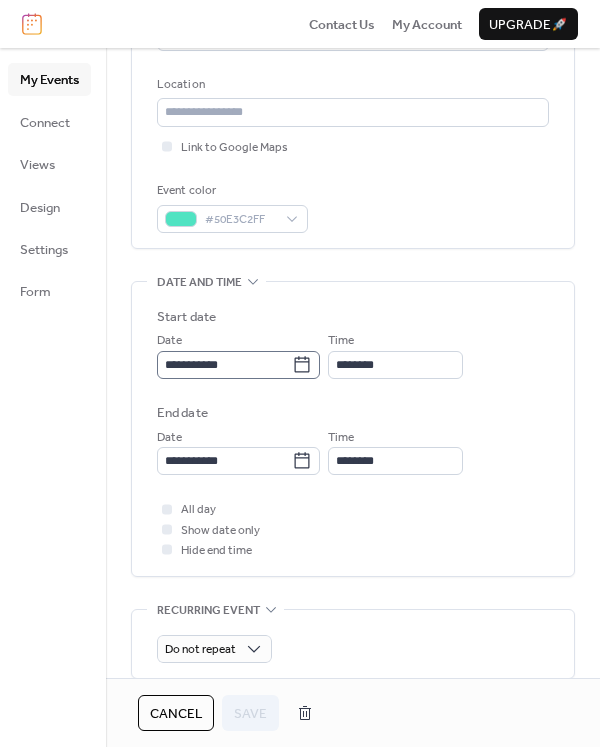 click 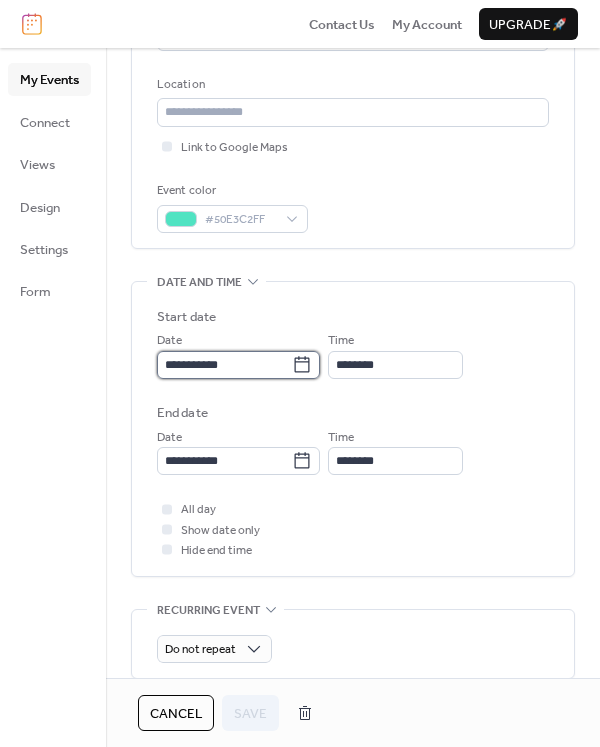 click on "**********" at bounding box center (224, 365) 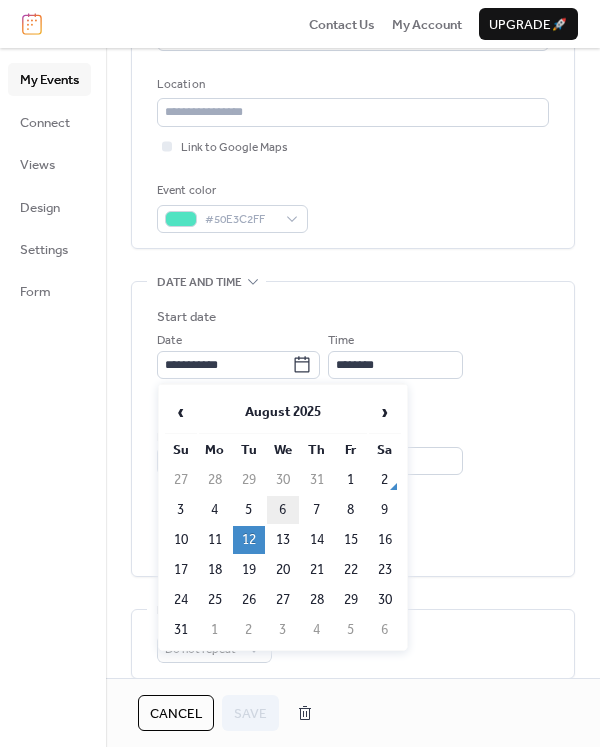 click on "6" at bounding box center [283, 510] 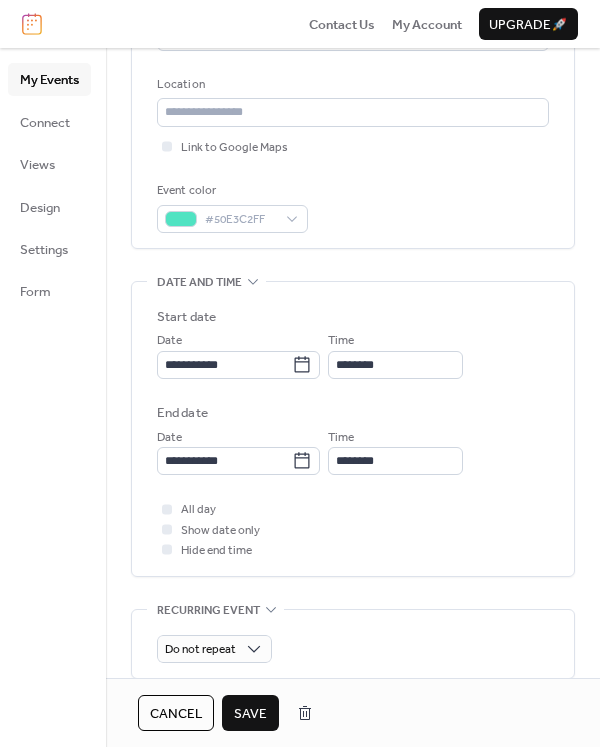 click on "Save" at bounding box center [250, 714] 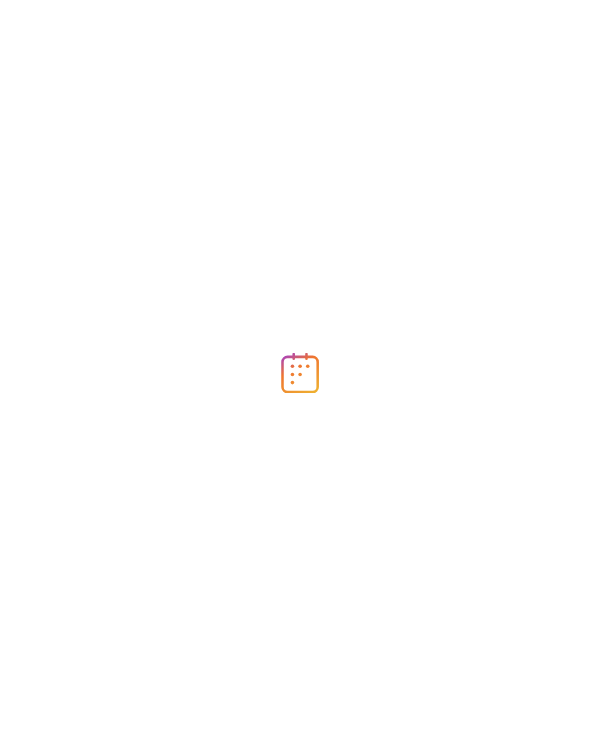 scroll, scrollTop: 0, scrollLeft: 0, axis: both 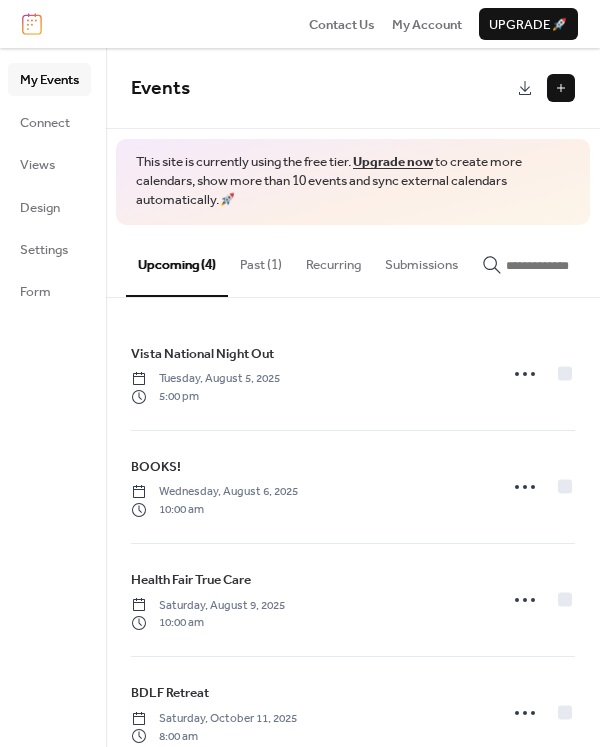click at bounding box center [561, 88] 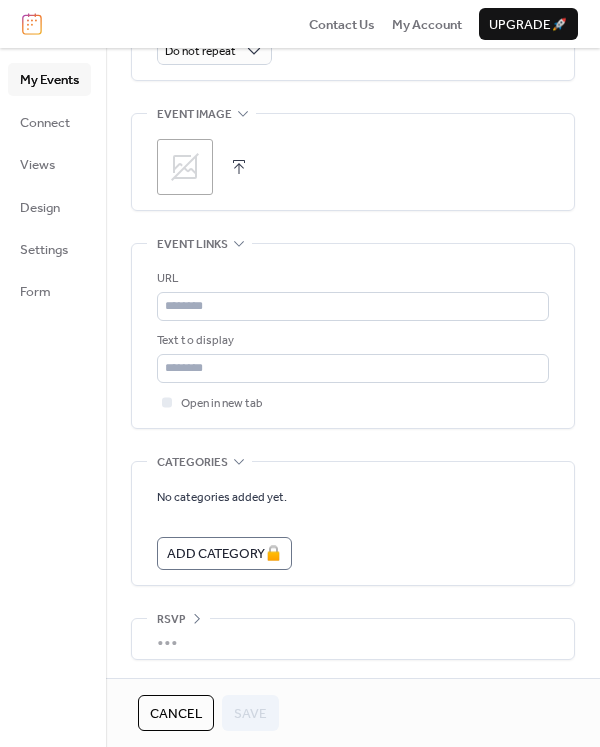 scroll, scrollTop: 1000, scrollLeft: 0, axis: vertical 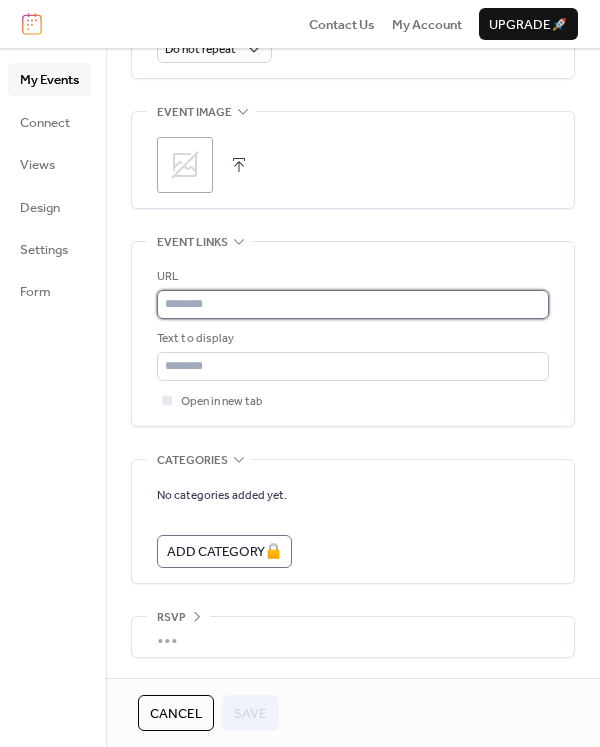 click at bounding box center [353, 304] 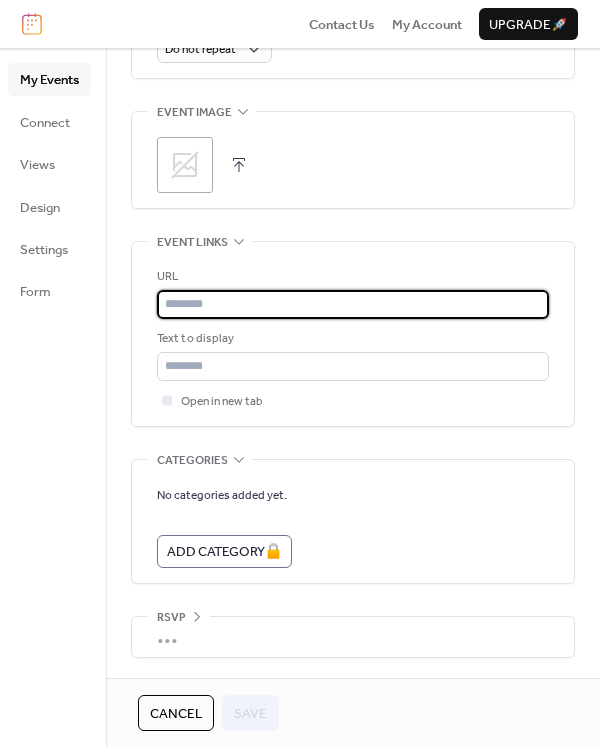 paste on "**********" 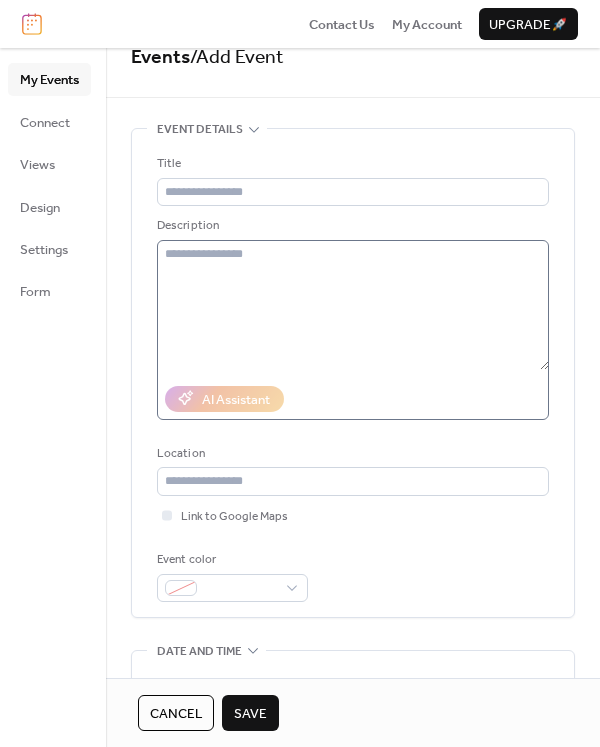 scroll, scrollTop: 0, scrollLeft: 0, axis: both 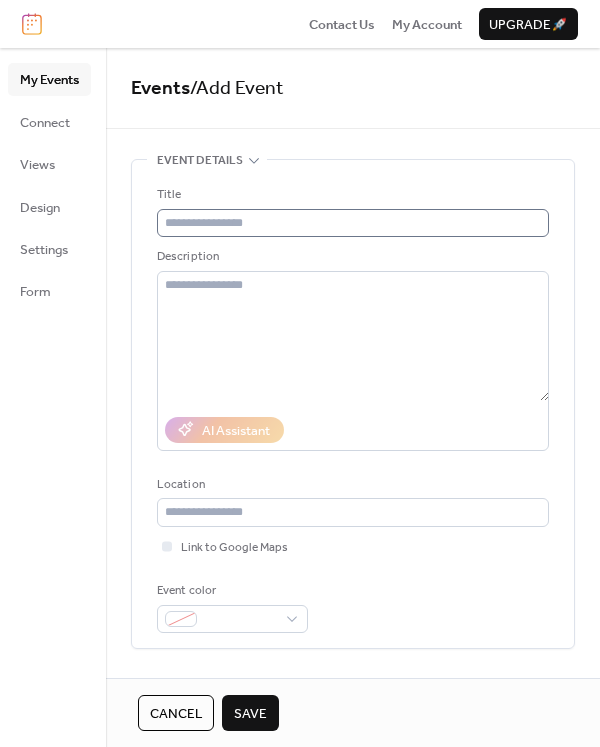 type on "**********" 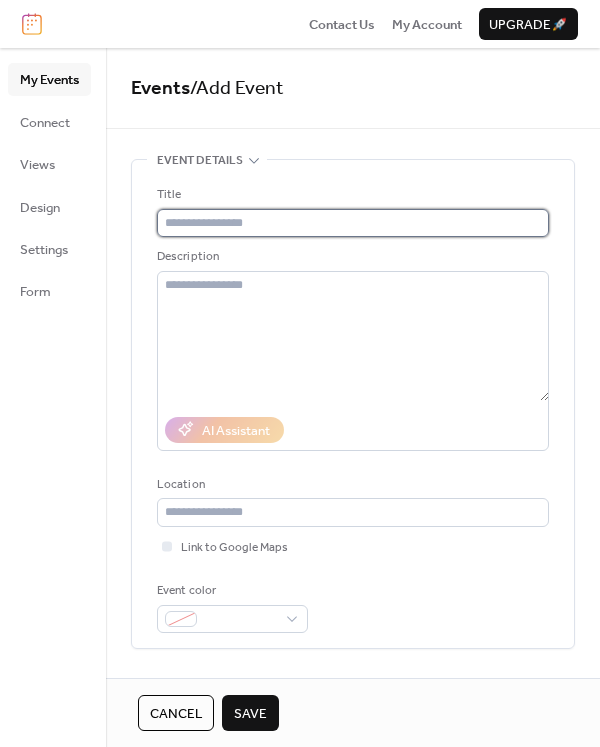 click at bounding box center [353, 223] 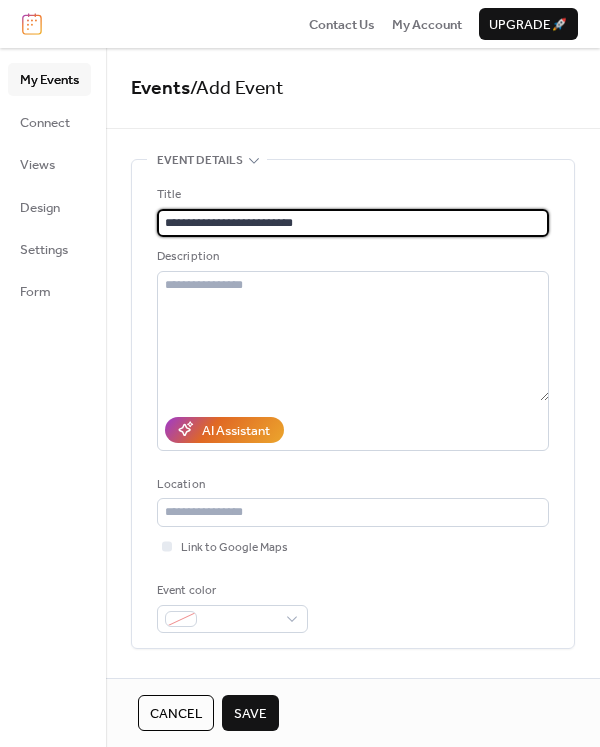 type on "**********" 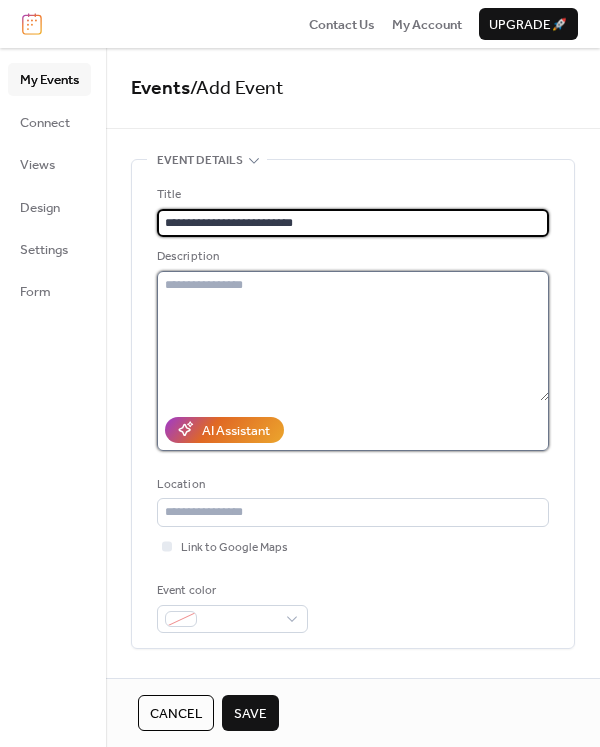 click at bounding box center (353, 336) 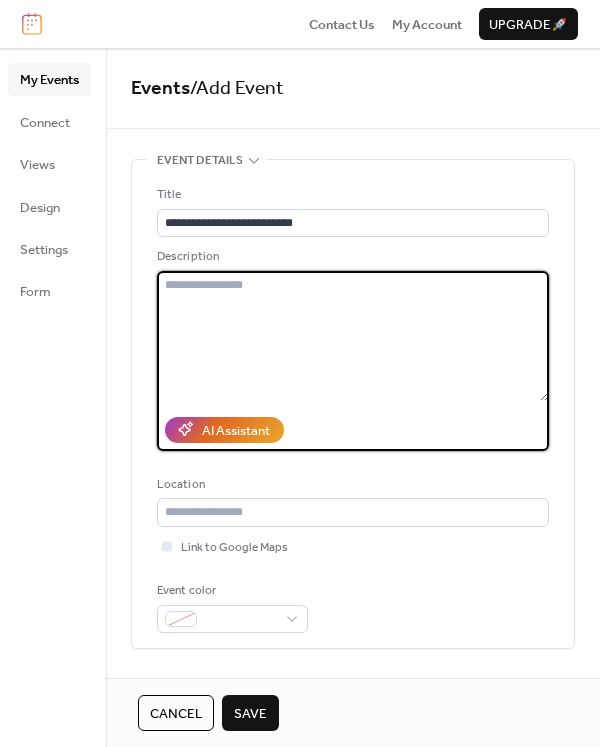 paste on "**********" 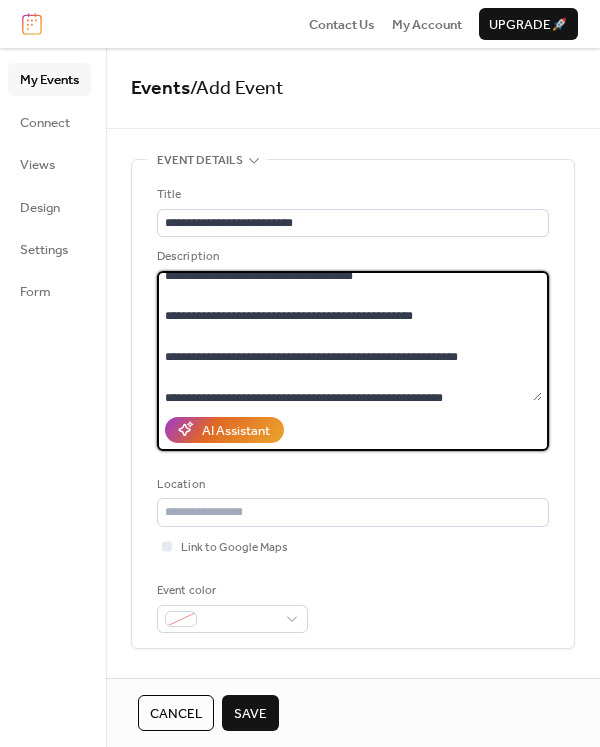 scroll, scrollTop: 0, scrollLeft: 0, axis: both 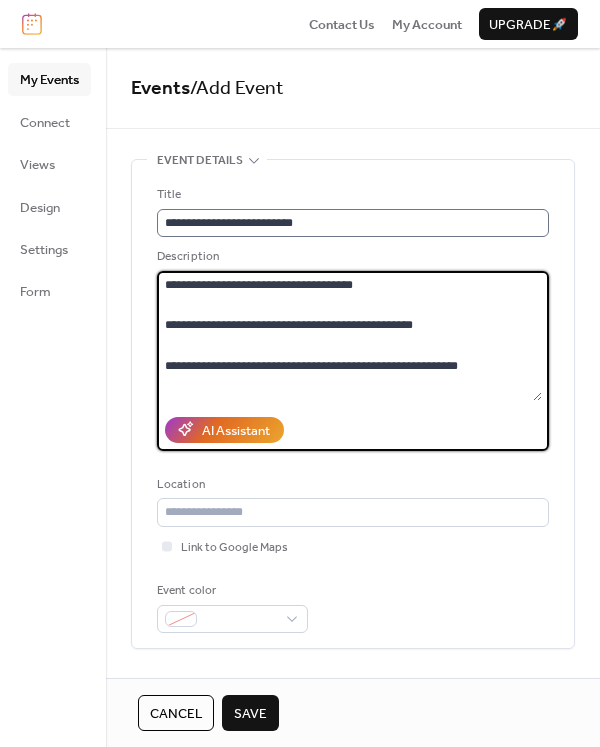 type on "**********" 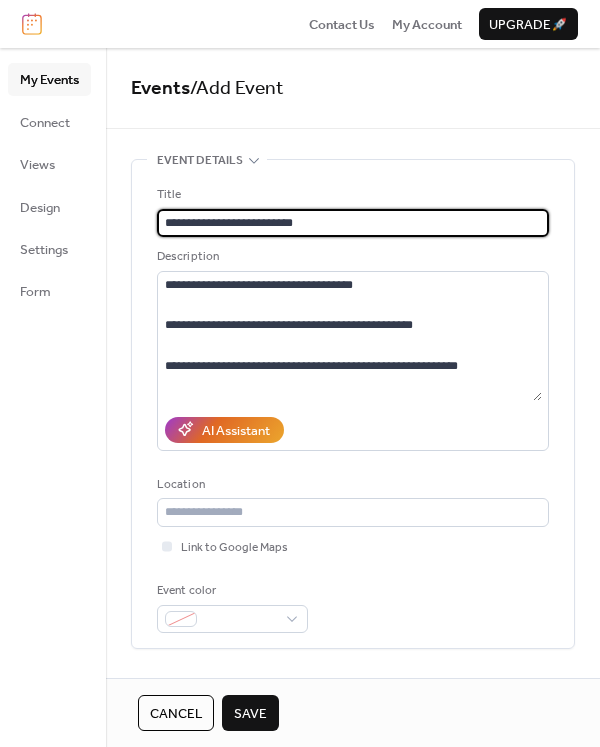 click on "**********" at bounding box center (353, 223) 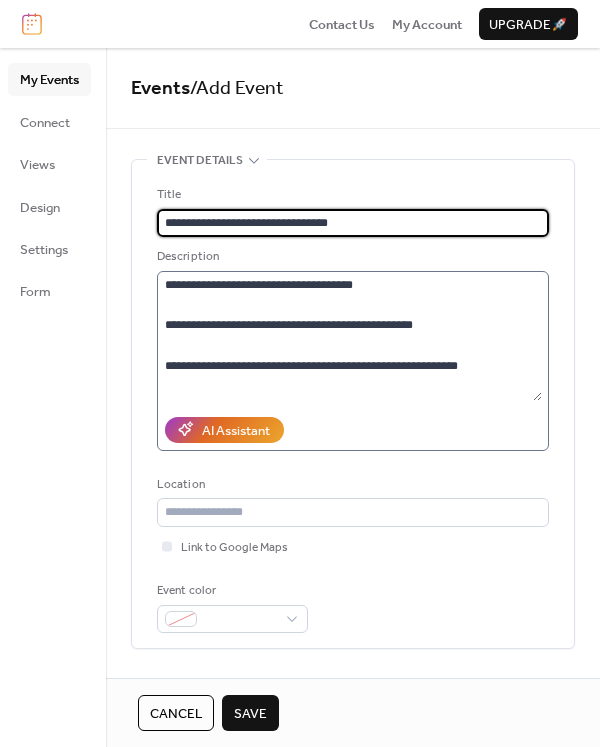 type on "**********" 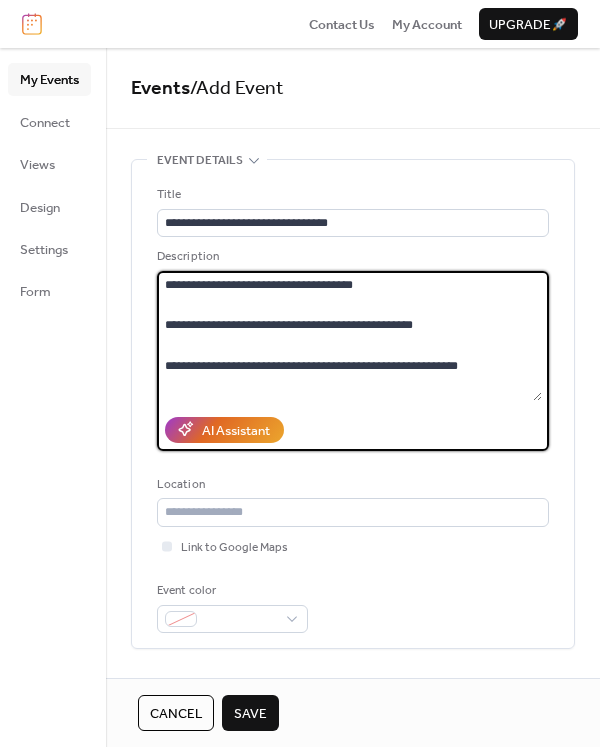 click at bounding box center (349, 336) 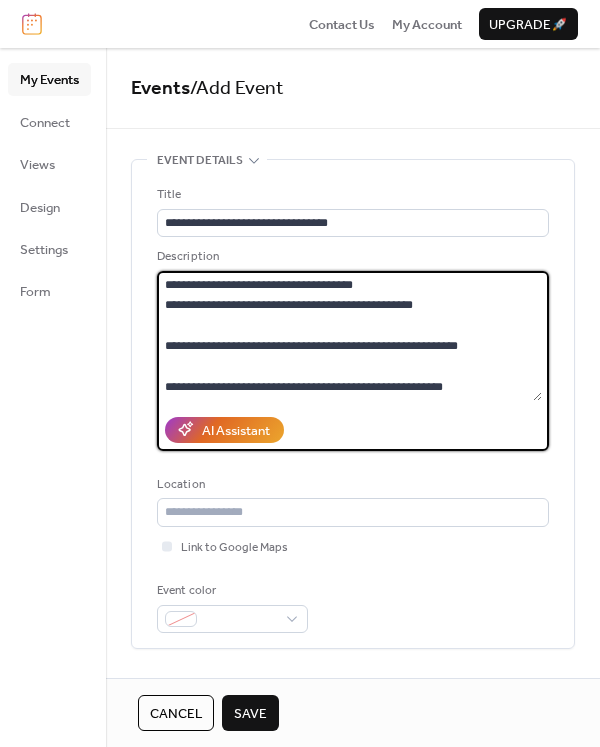 click at bounding box center [349, 336] 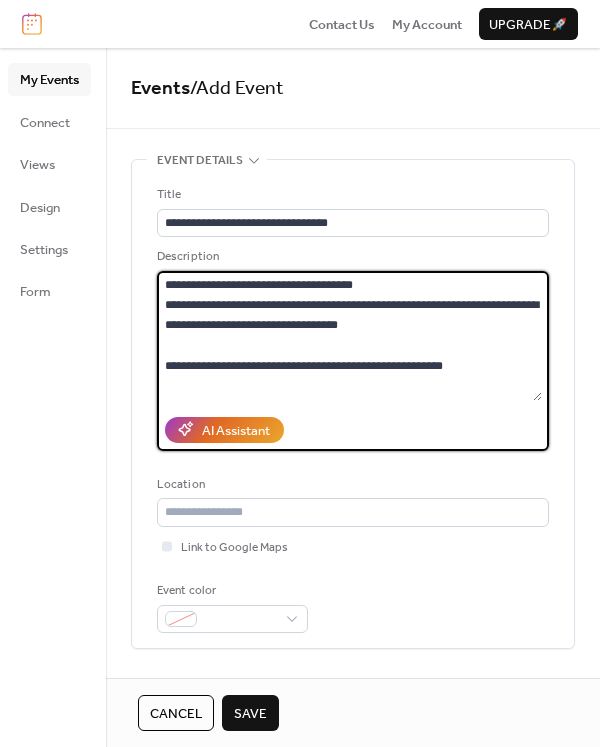 click at bounding box center [349, 336] 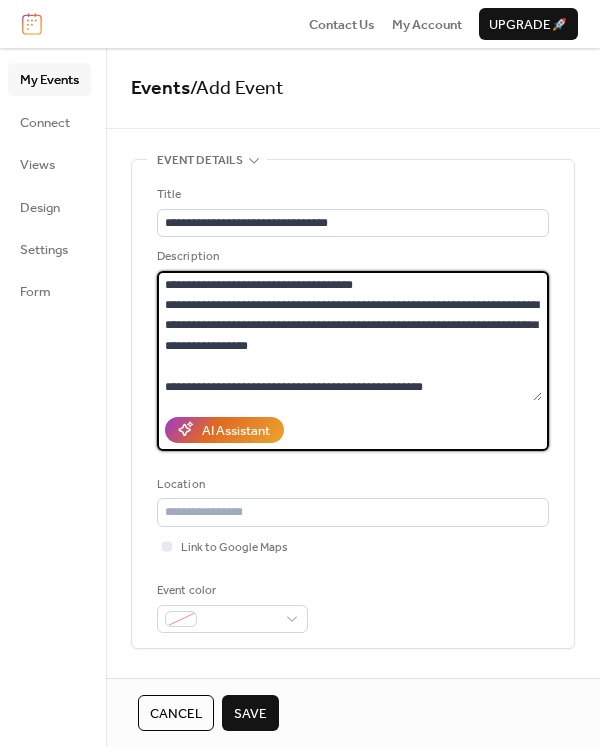 click at bounding box center (349, 336) 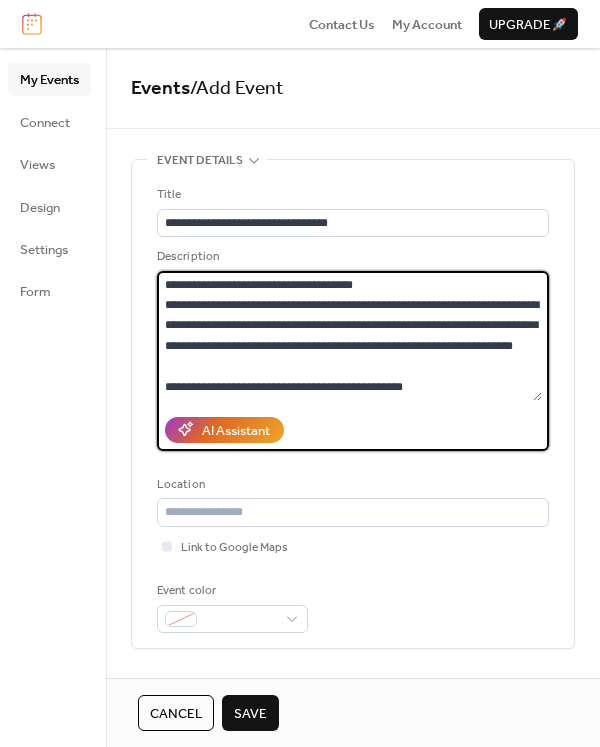 click at bounding box center [349, 336] 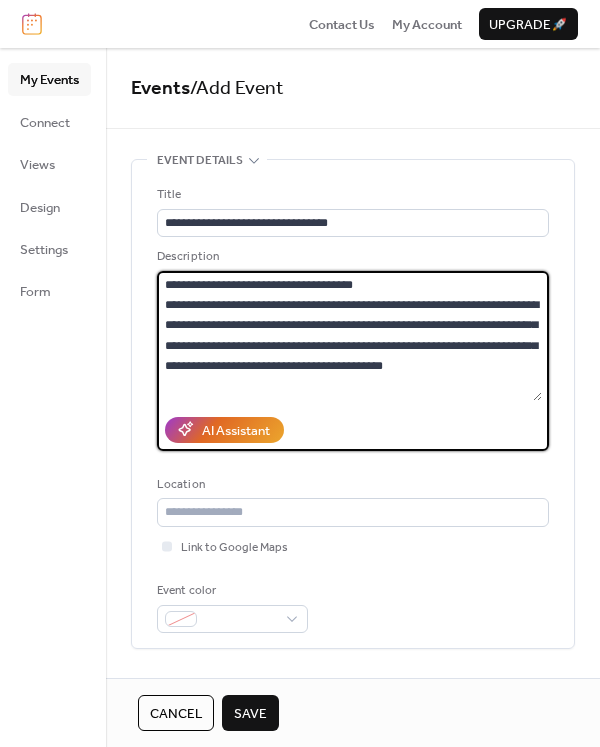 click at bounding box center (349, 336) 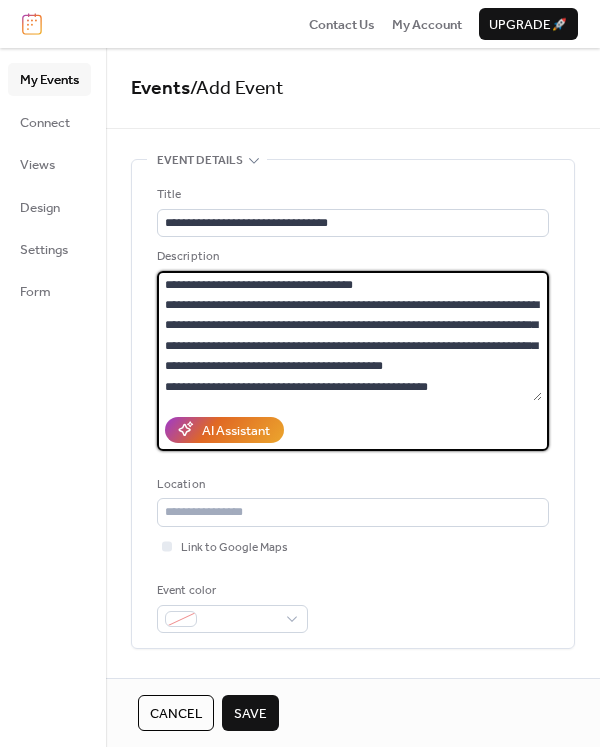 click at bounding box center [349, 336] 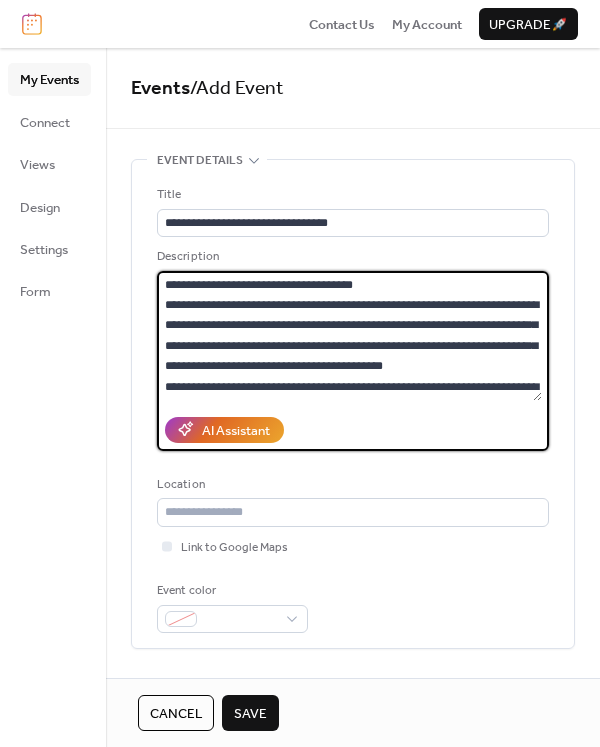 click at bounding box center [349, 336] 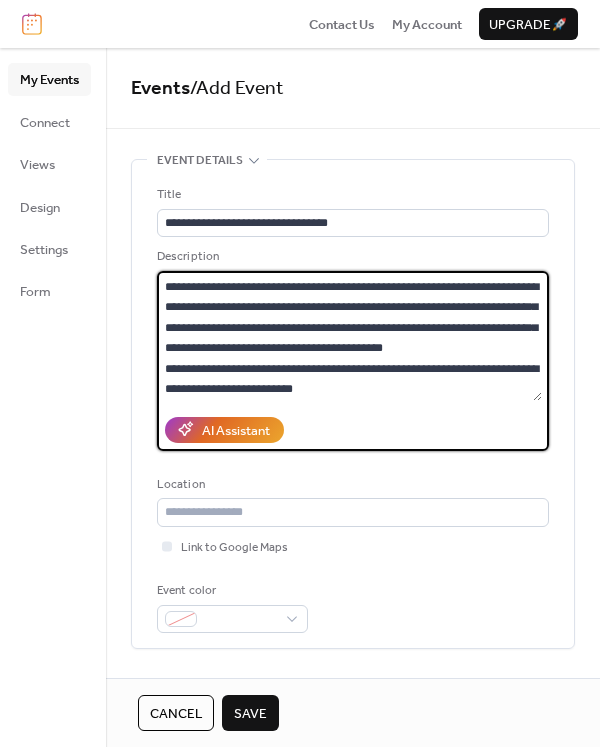 click at bounding box center [349, 336] 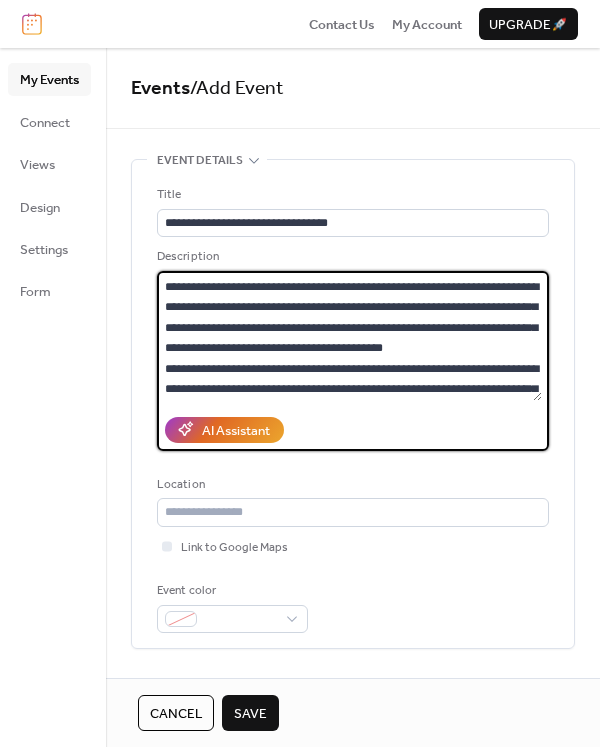 click at bounding box center (349, 336) 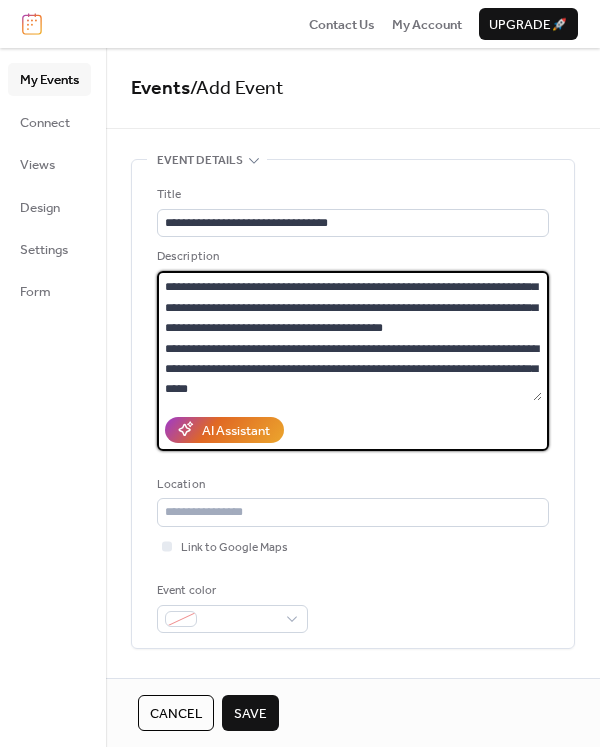click at bounding box center [349, 336] 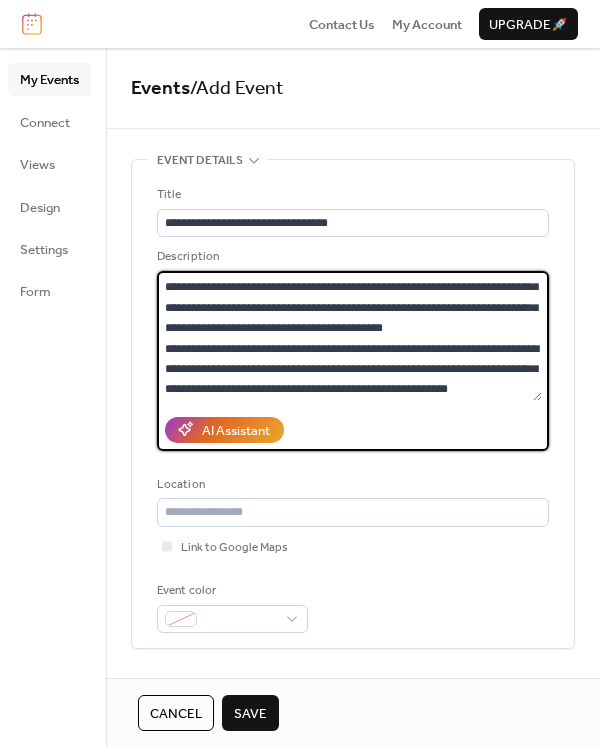 click at bounding box center (349, 336) 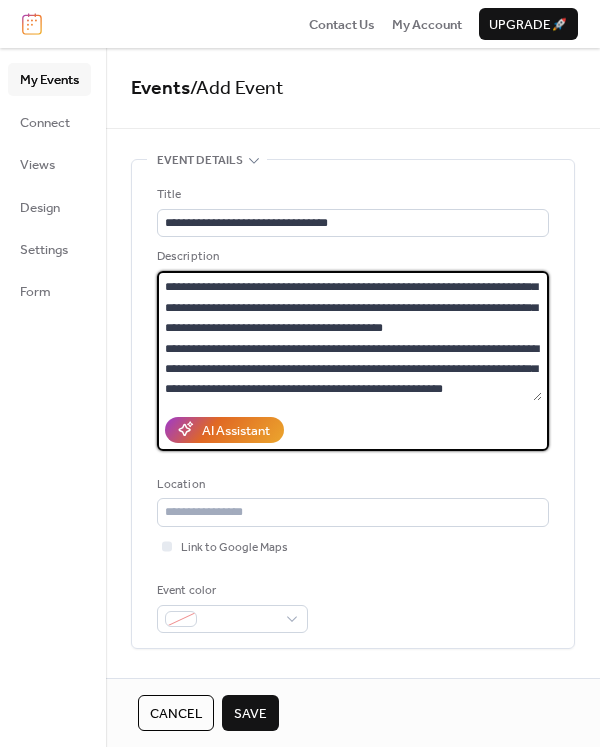 scroll, scrollTop: 58, scrollLeft: 0, axis: vertical 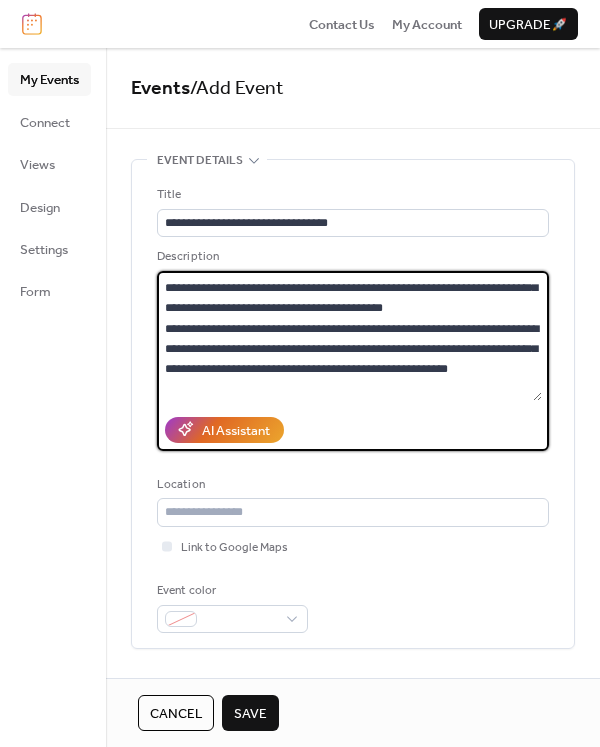 click at bounding box center [349, 336] 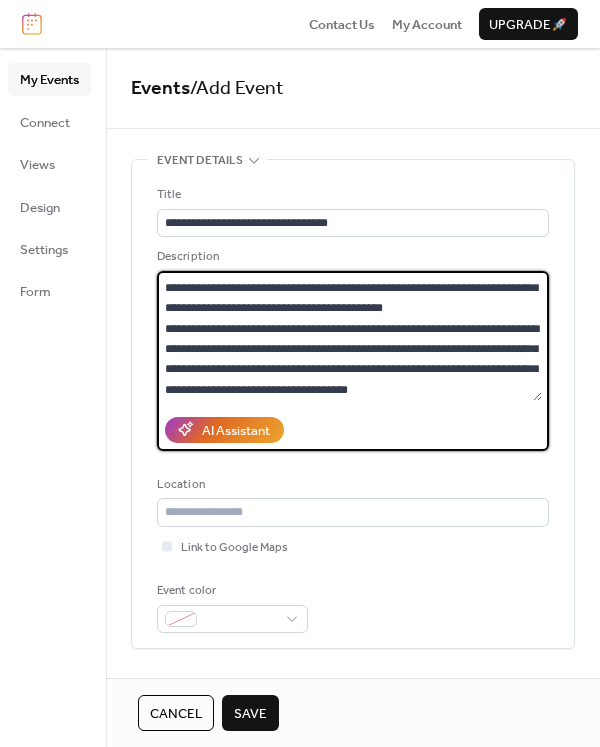 click at bounding box center (349, 336) 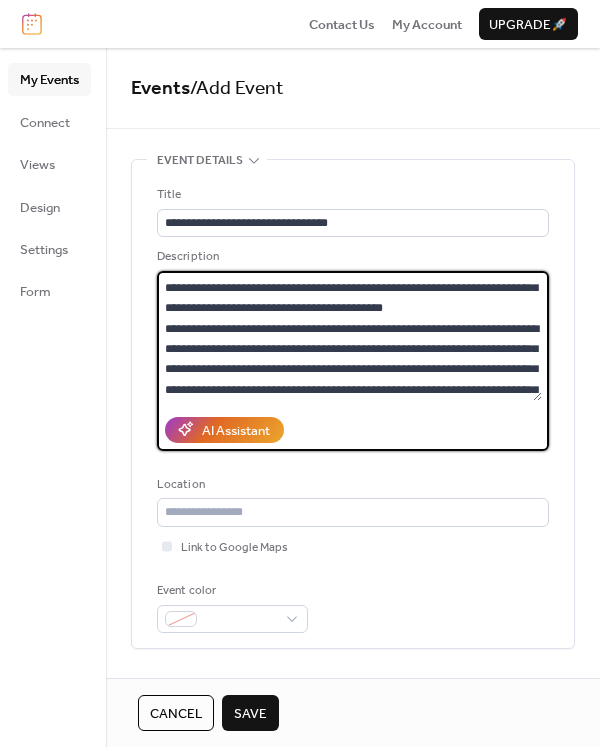 click at bounding box center (349, 336) 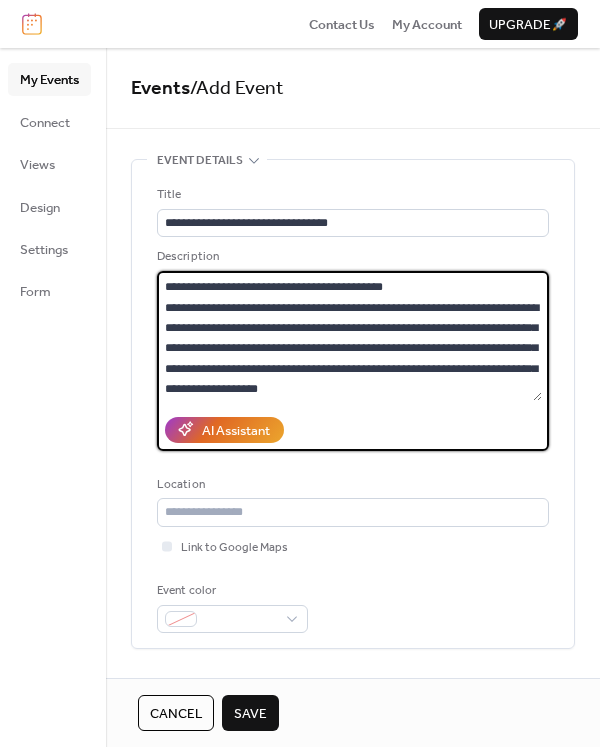 click at bounding box center [349, 336] 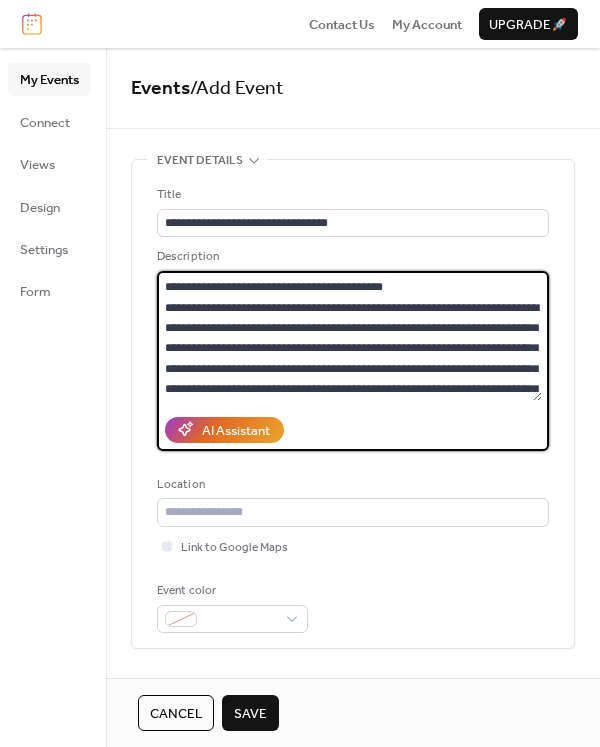 click at bounding box center (349, 336) 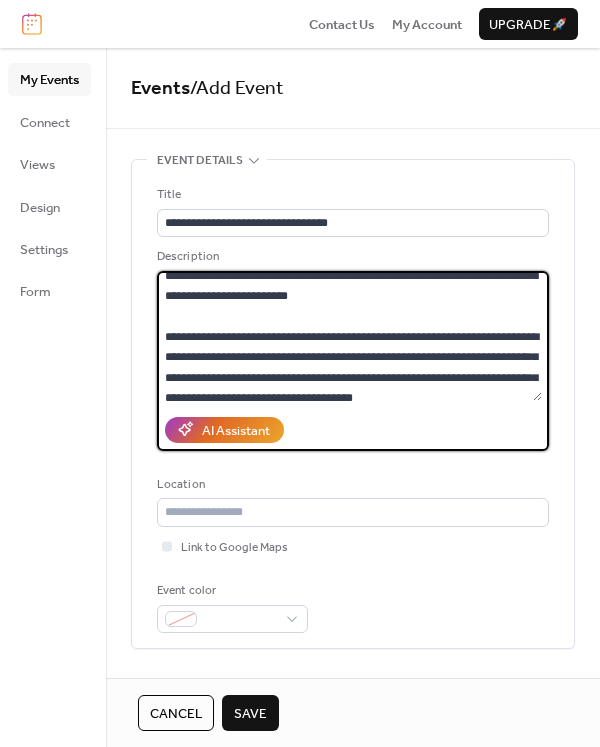 scroll, scrollTop: 113, scrollLeft: 0, axis: vertical 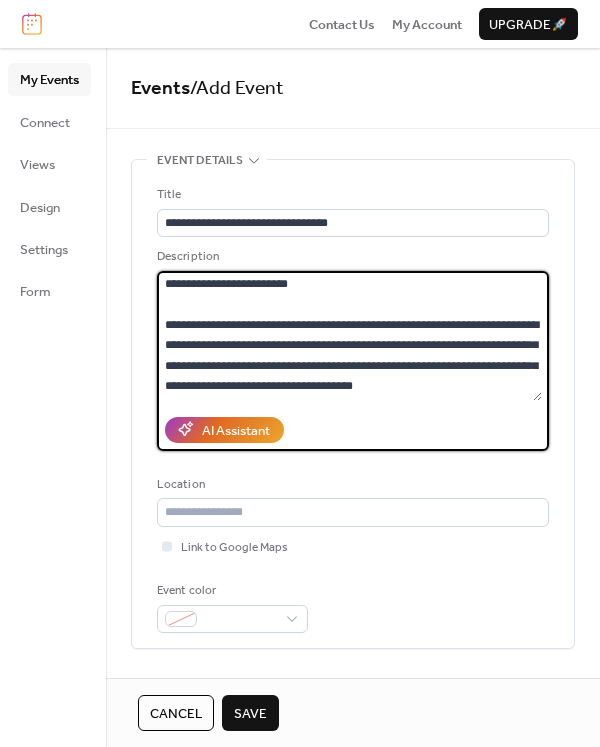 click at bounding box center (349, 336) 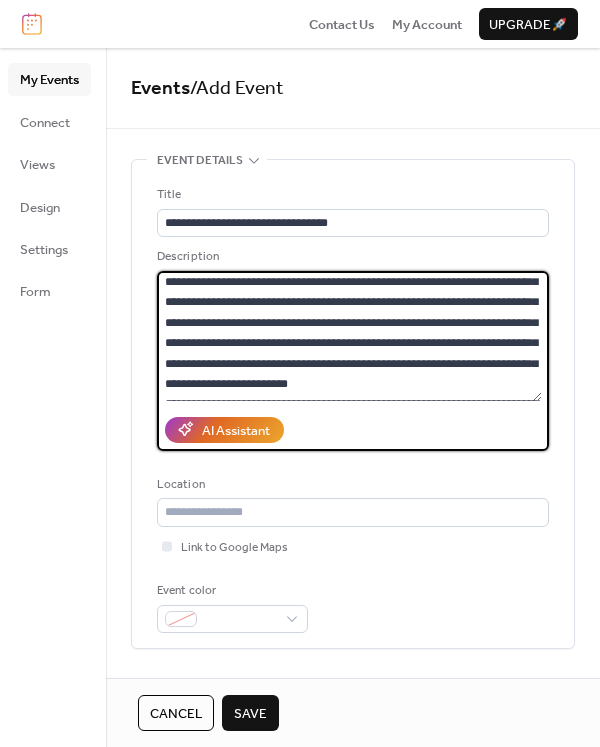 scroll, scrollTop: 225, scrollLeft: 0, axis: vertical 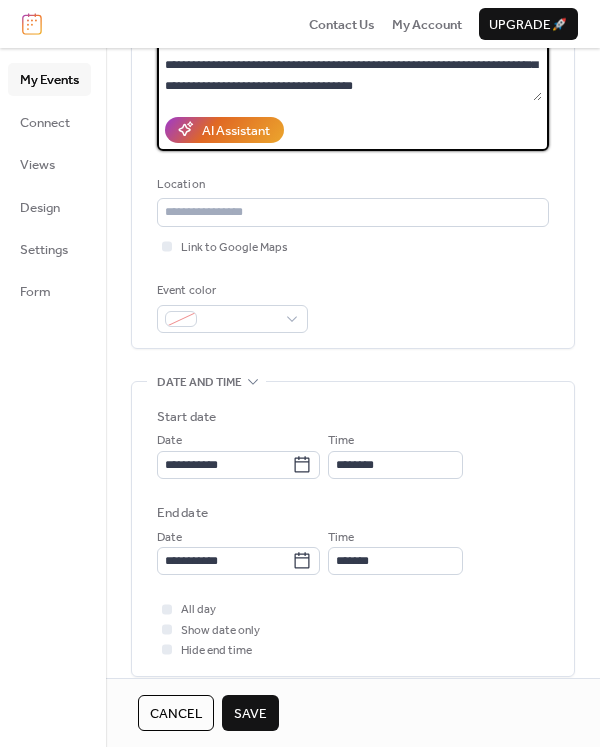 type on "**********" 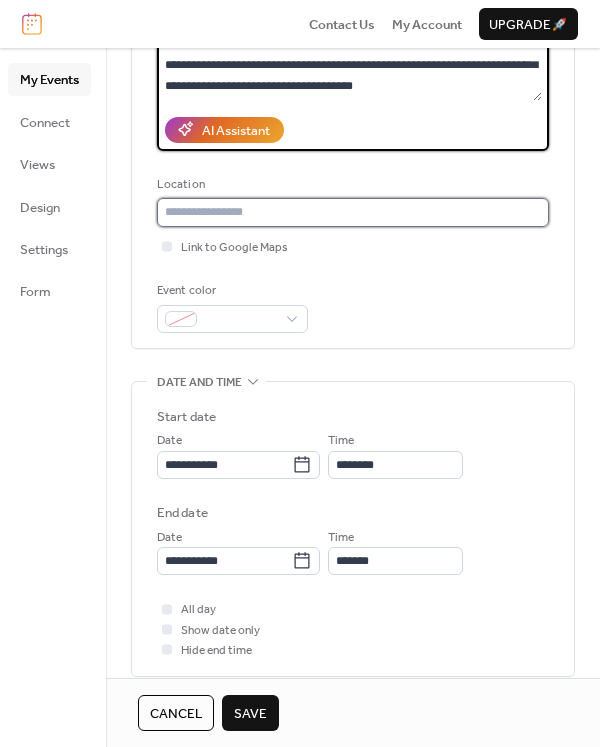 click at bounding box center (353, 212) 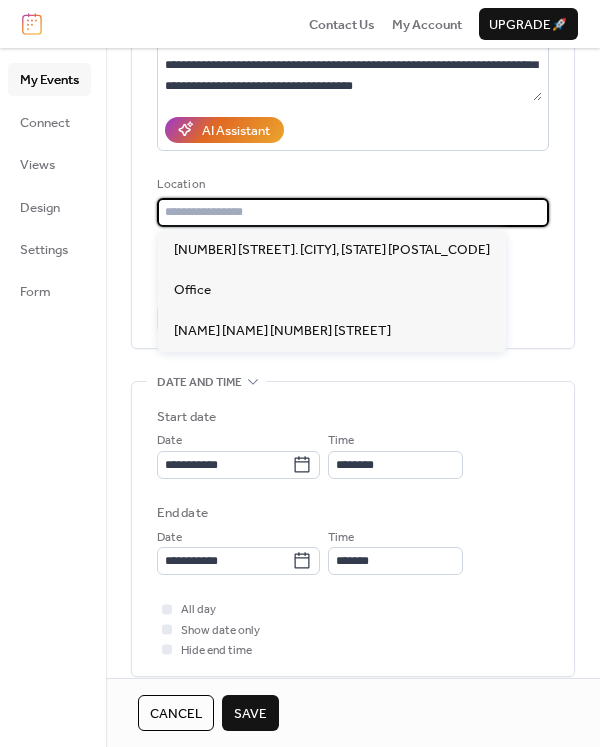 paste on "**********" 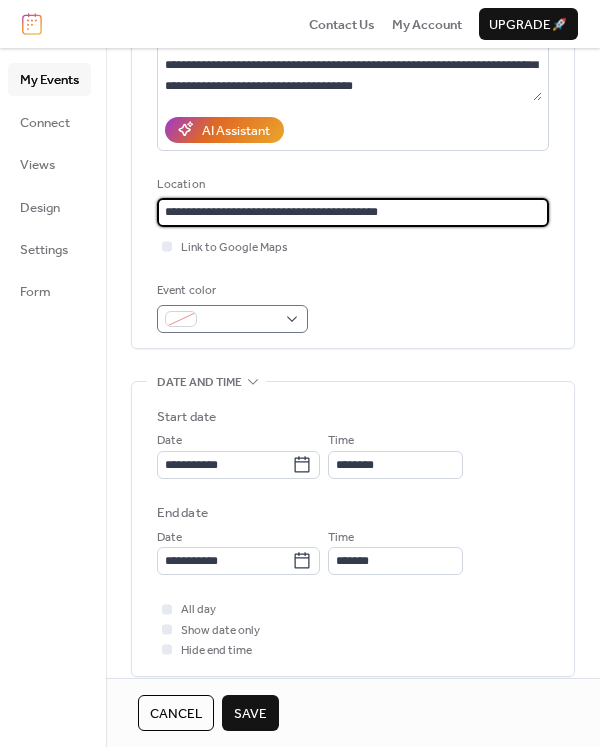 type on "**********" 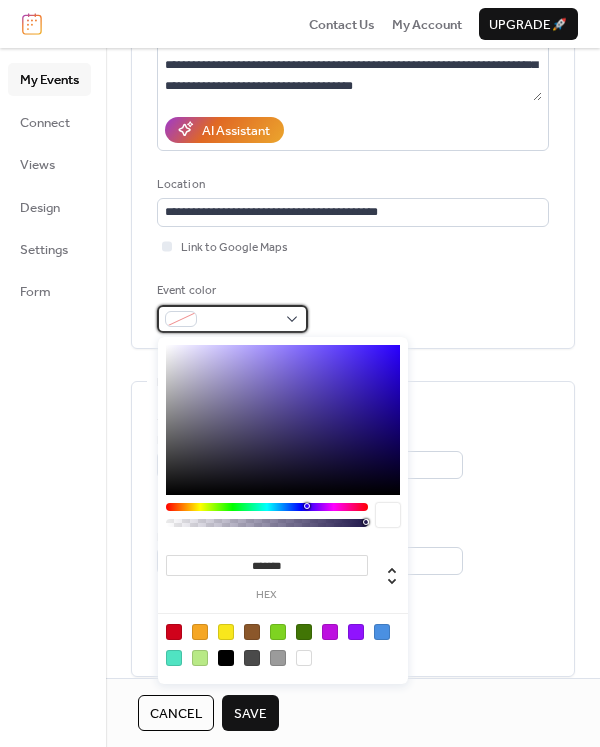 click at bounding box center (232, 319) 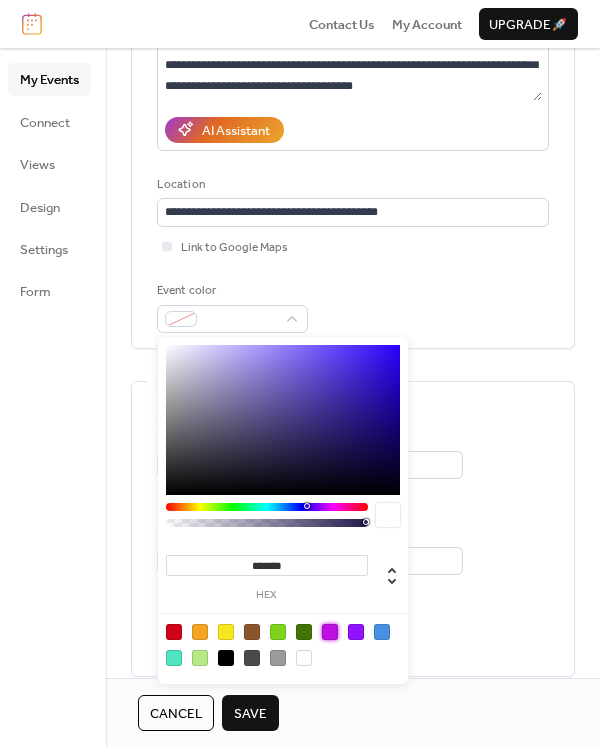 click at bounding box center [330, 632] 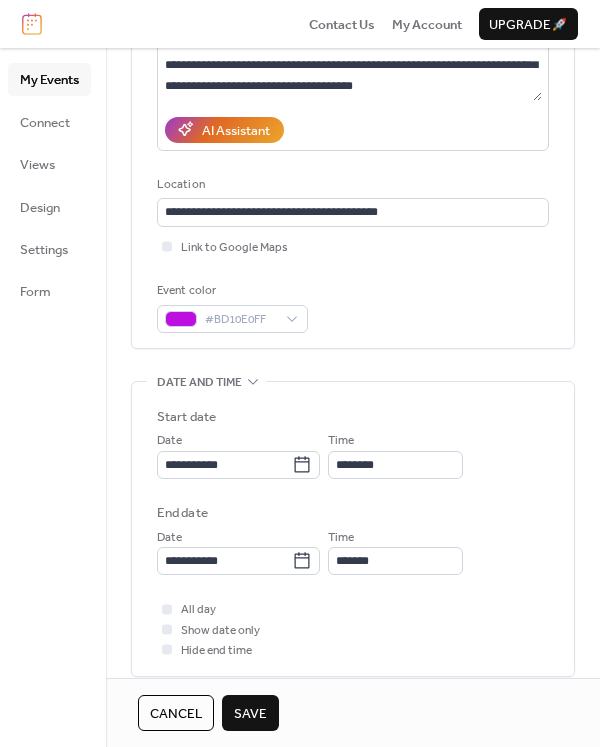 click on "**********" at bounding box center (353, 109) 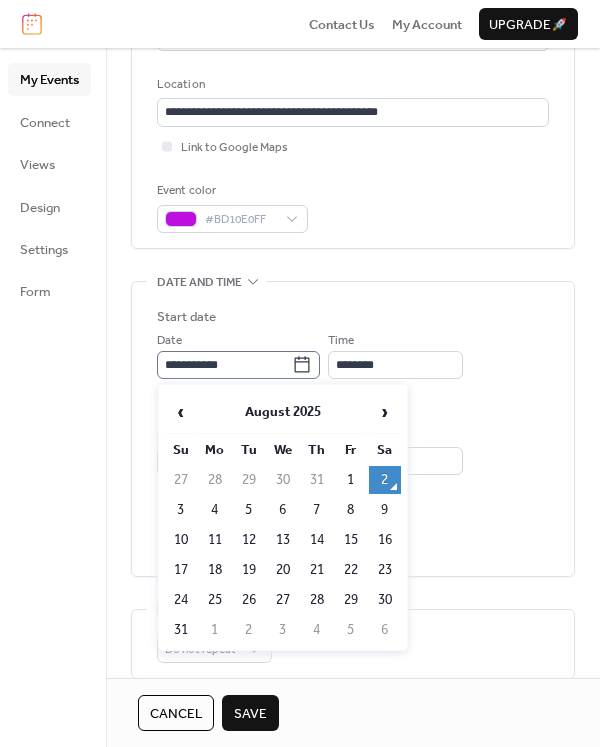click 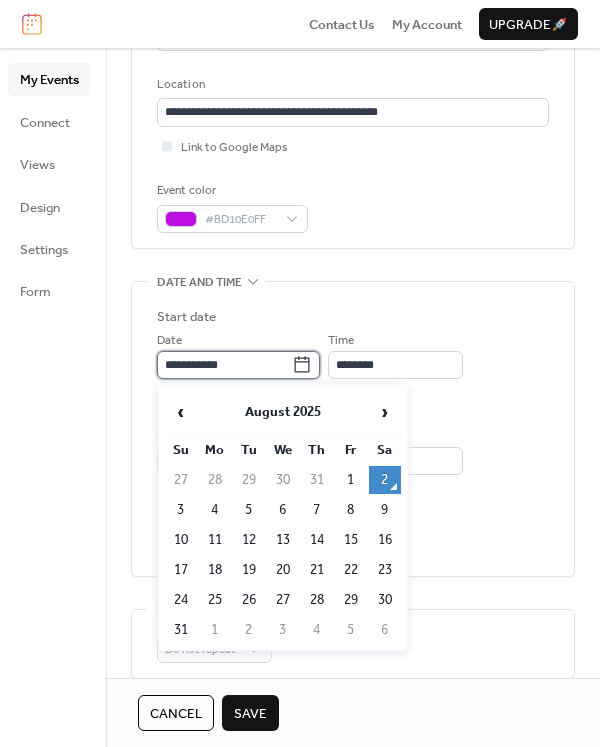 click on "**********" at bounding box center [224, 365] 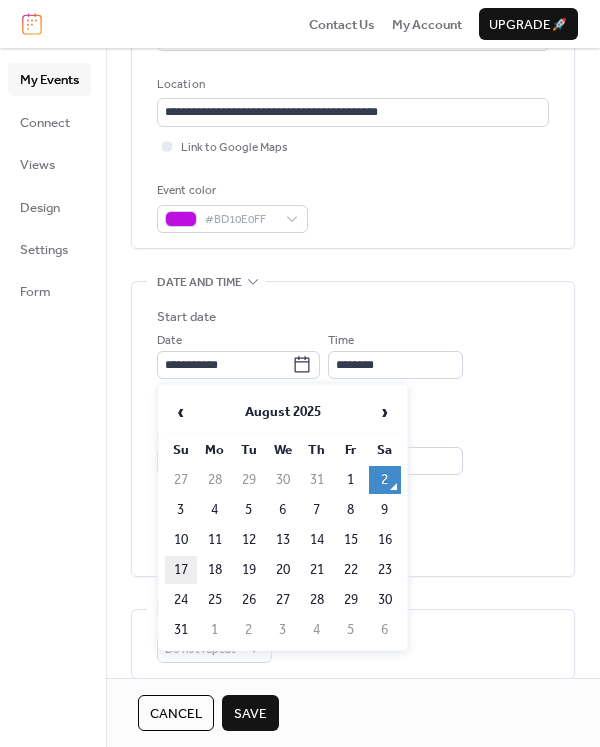 click on "17" at bounding box center (181, 570) 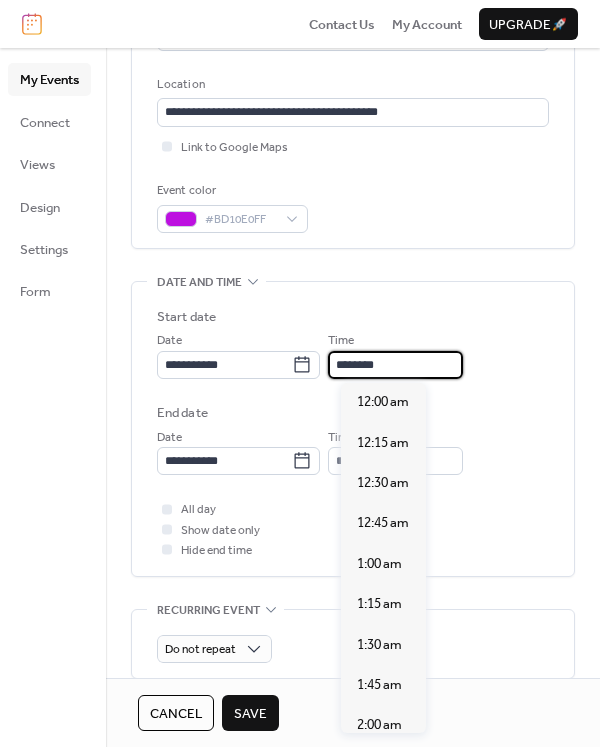 click on "********" at bounding box center [395, 365] 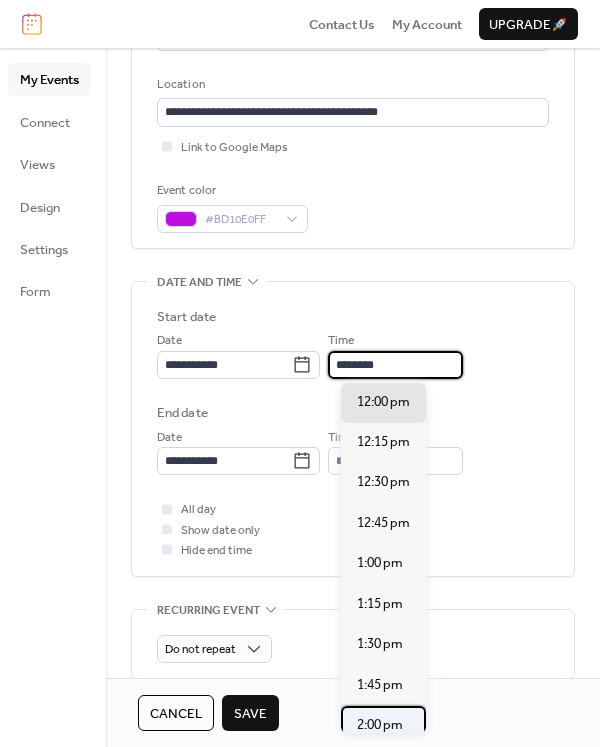 click on "2:00 pm" at bounding box center (380, 725) 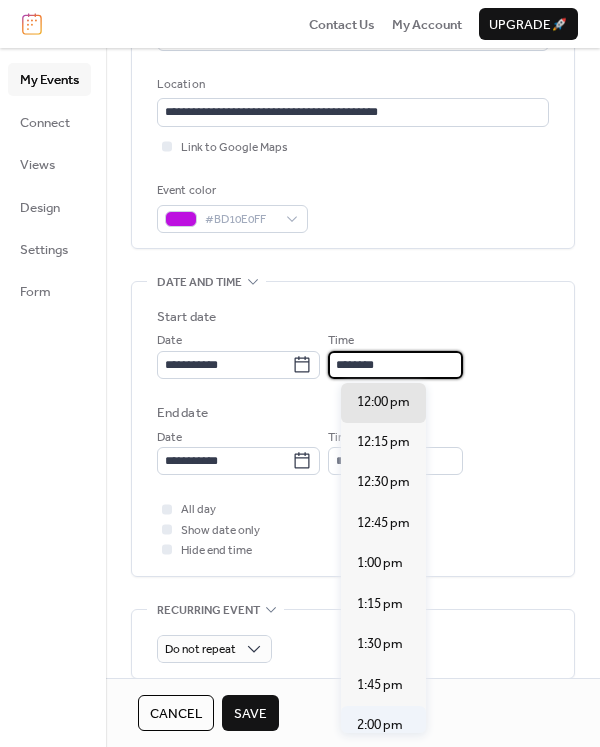 type on "*******" 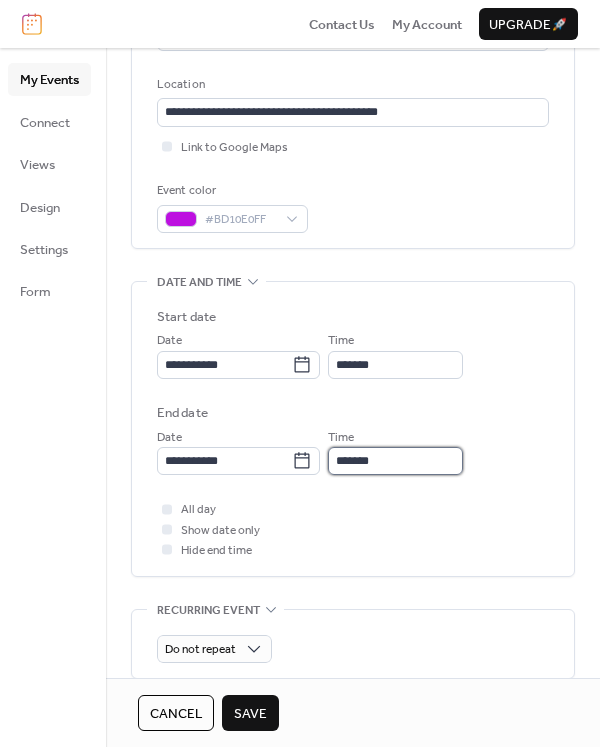click on "*******" at bounding box center (395, 461) 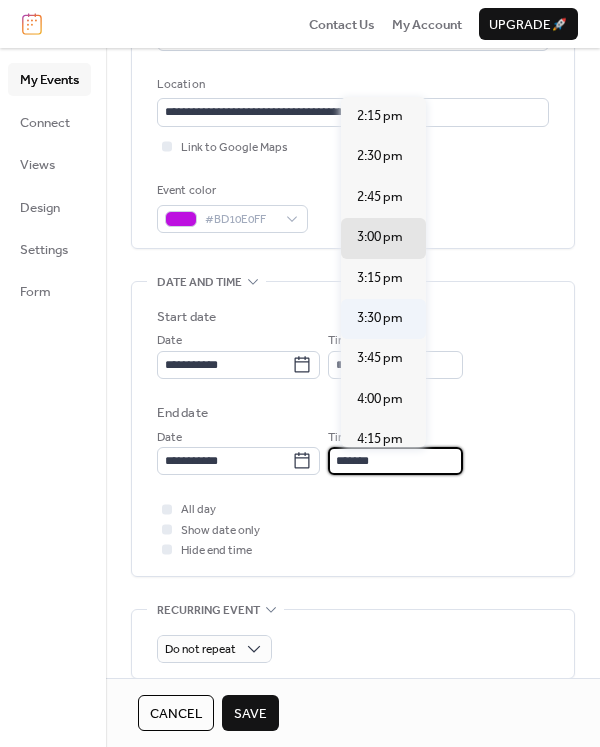 scroll, scrollTop: 100, scrollLeft: 0, axis: vertical 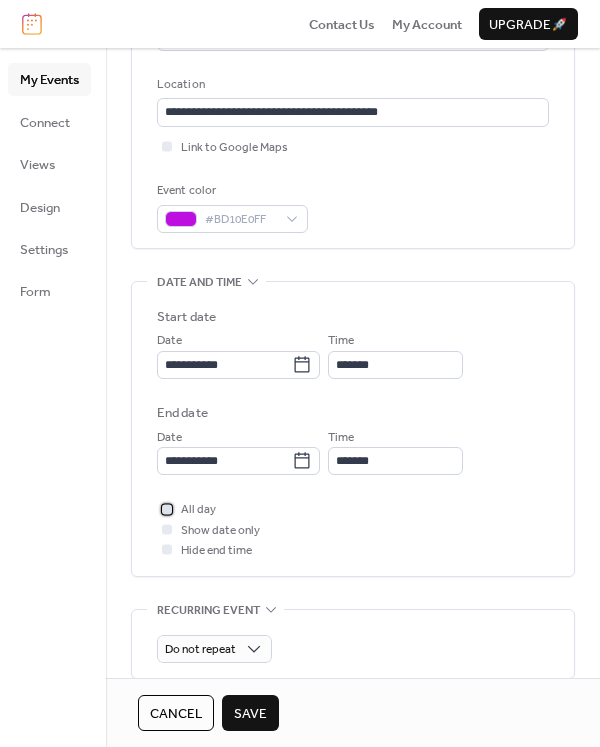 click at bounding box center (167, 509) 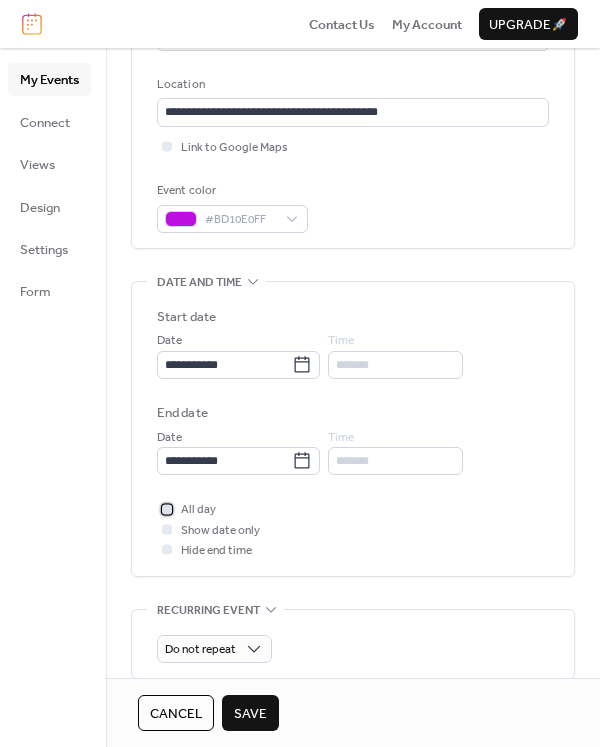 click 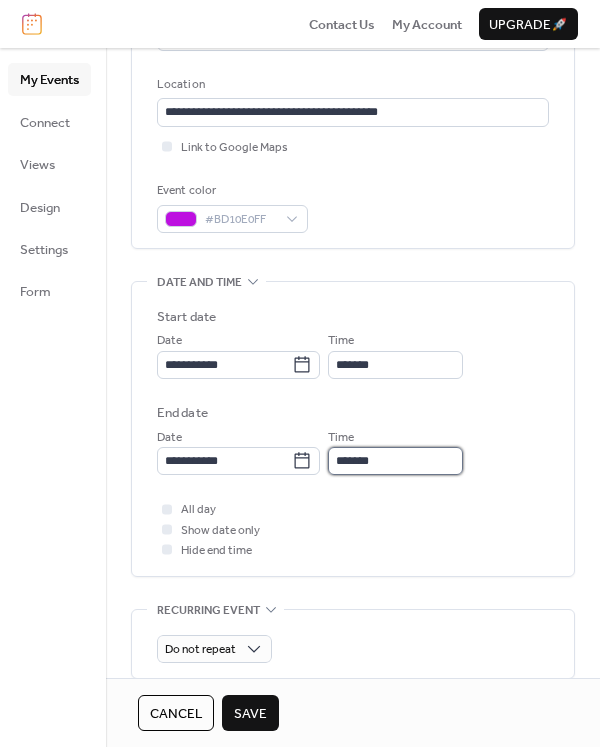 click on "*******" at bounding box center [395, 461] 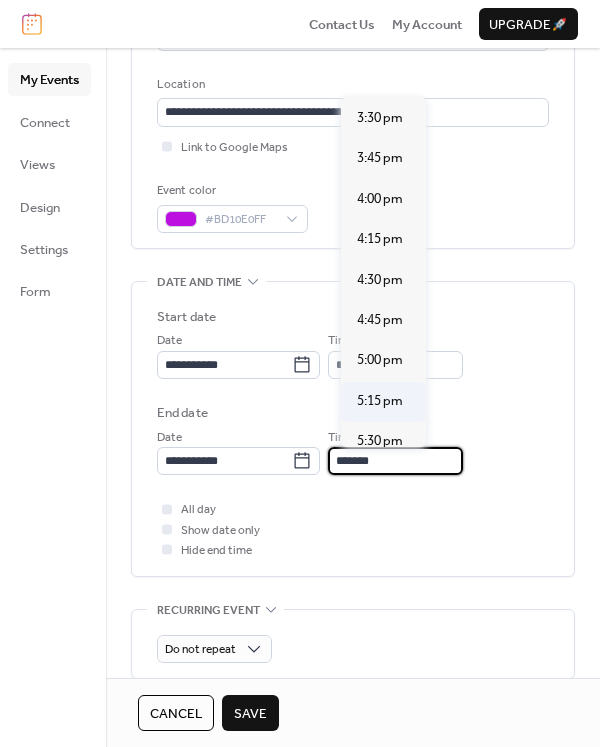 scroll, scrollTop: 400, scrollLeft: 0, axis: vertical 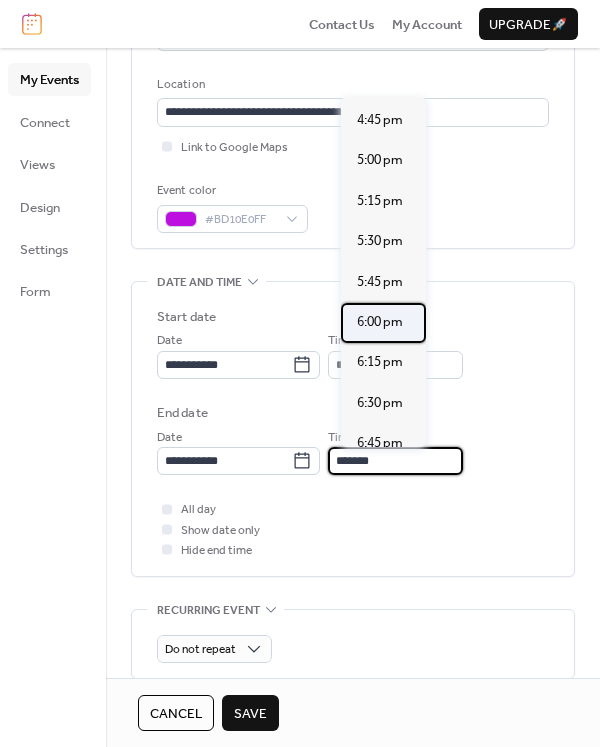 click on "6:00 pm" at bounding box center (380, 322) 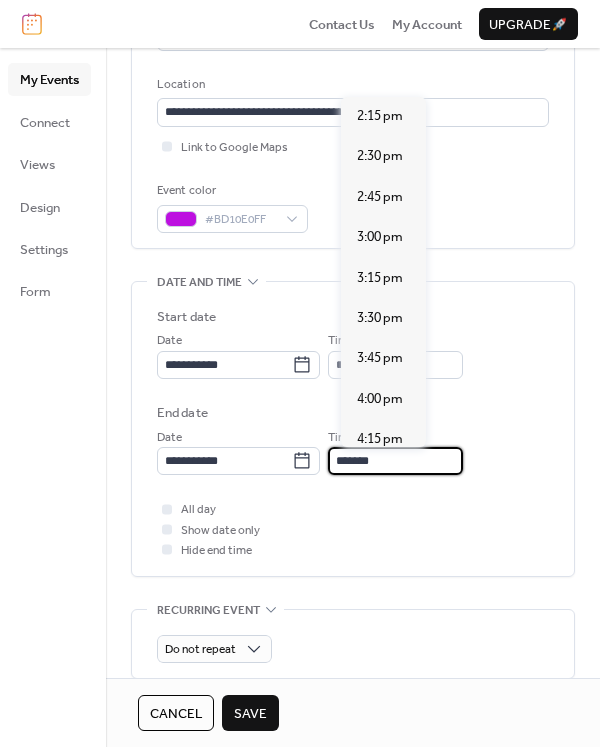 click on "*******" at bounding box center (395, 461) 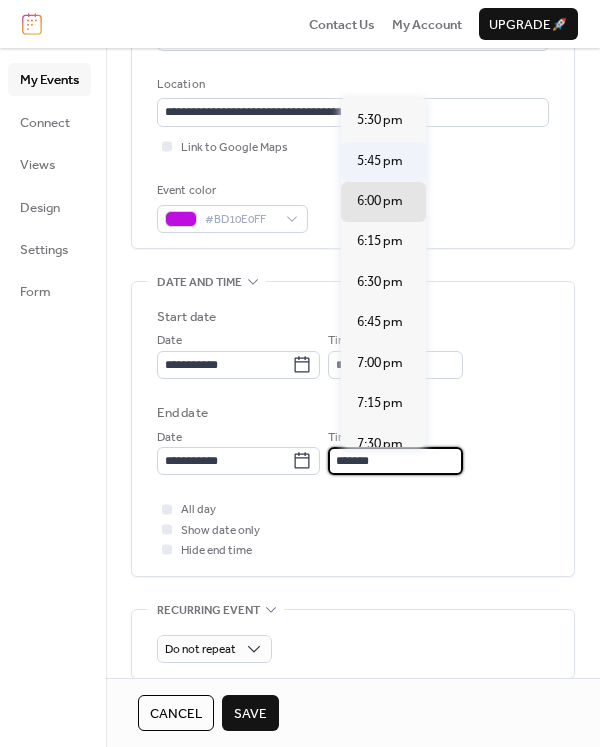 scroll, scrollTop: 406, scrollLeft: 0, axis: vertical 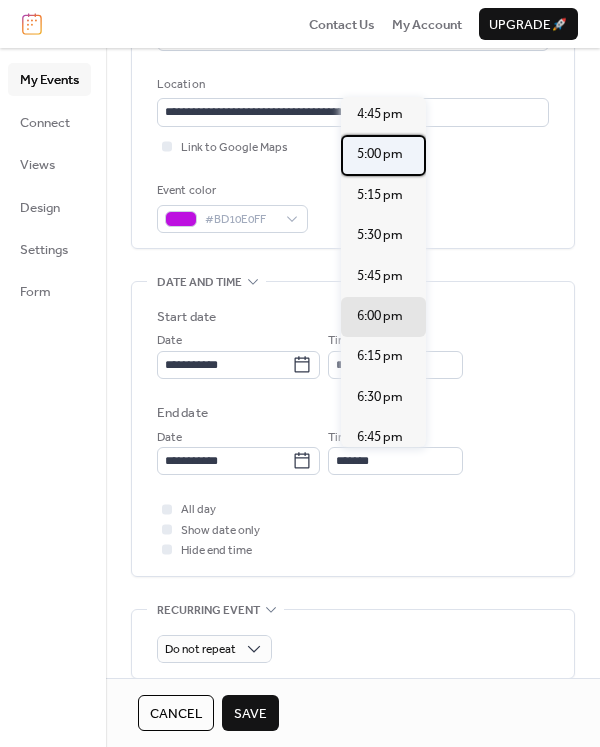 click on "5:00 pm" at bounding box center [383, 155] 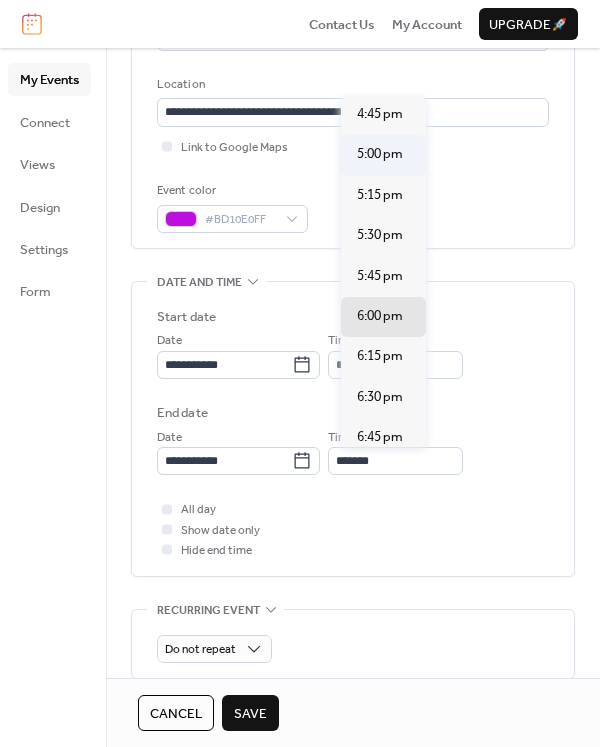 type on "*******" 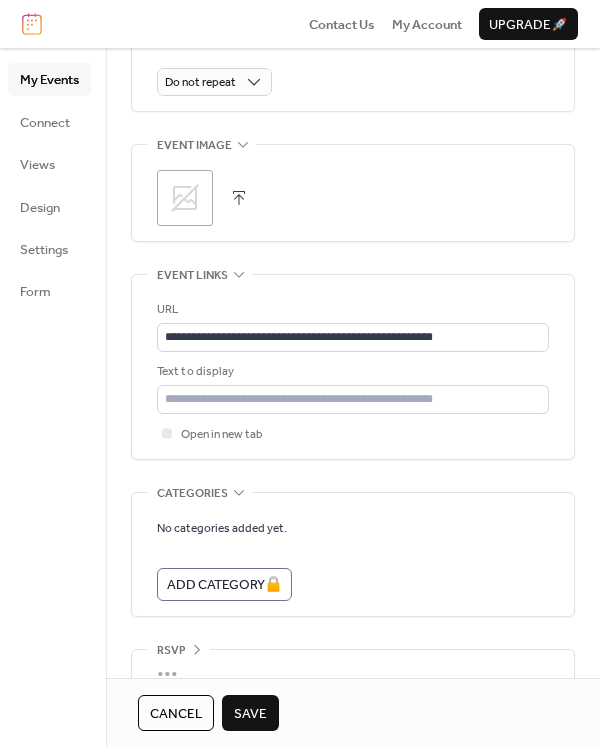 scroll, scrollTop: 1000, scrollLeft: 0, axis: vertical 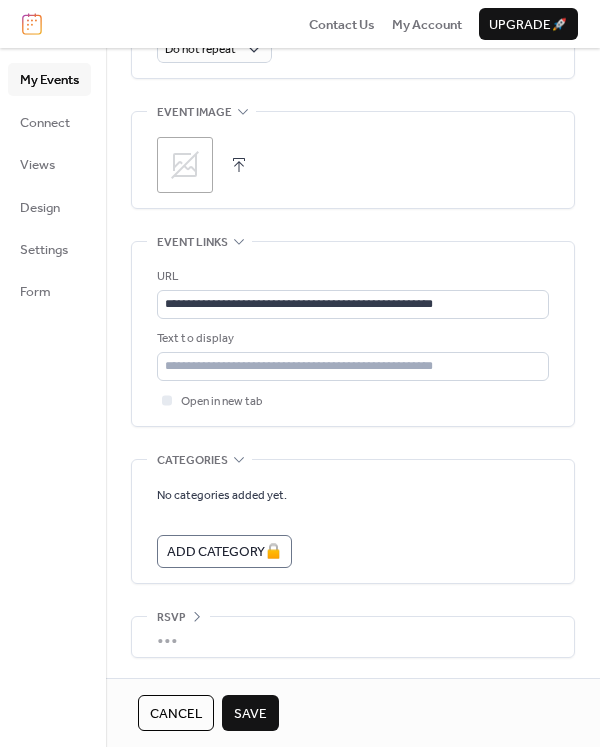 click at bounding box center (239, 165) 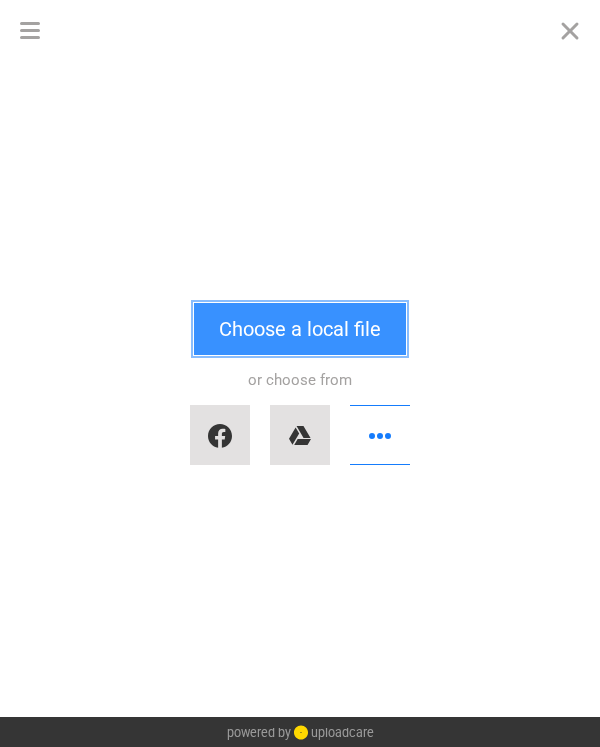 click on "Choose a local file" at bounding box center (300, 329) 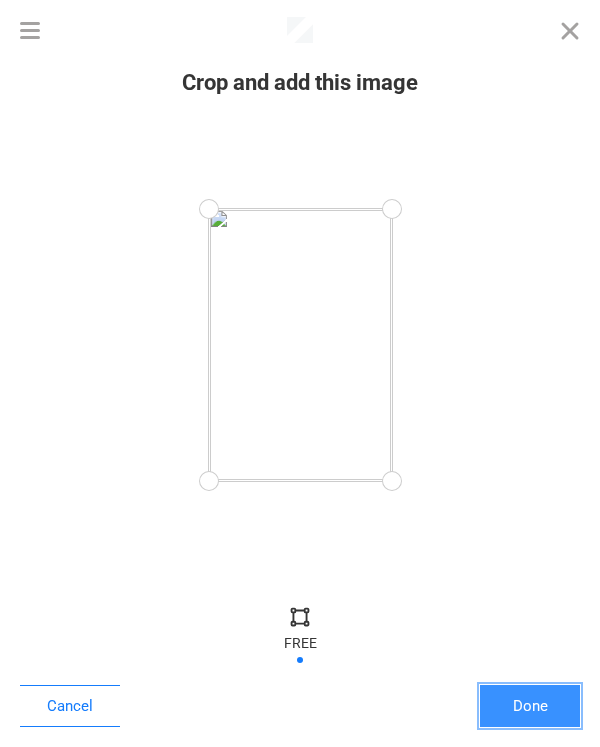 click on "Done" at bounding box center [530, 706] 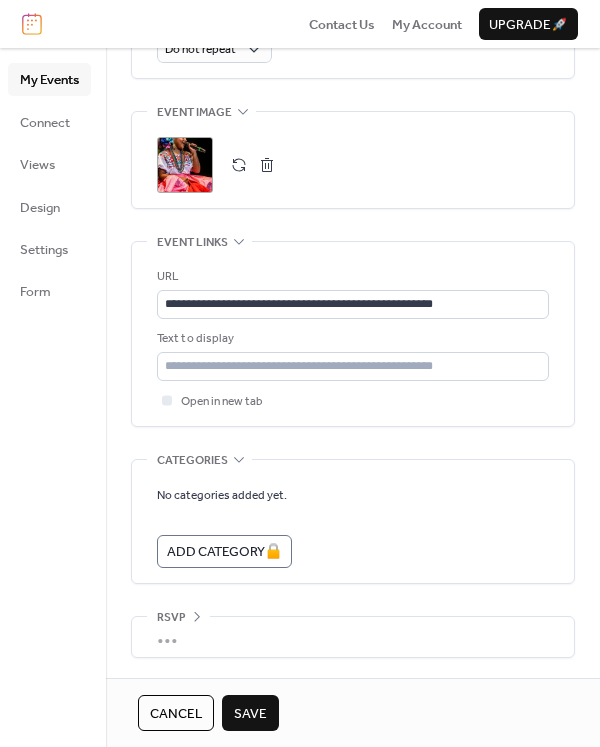 click on ";" at bounding box center [185, 165] 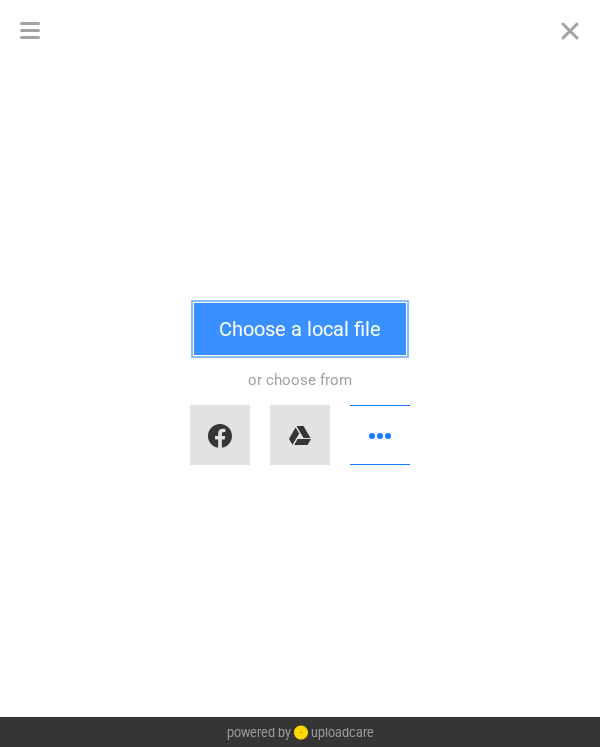 click on "Choose a local file" at bounding box center (300, 329) 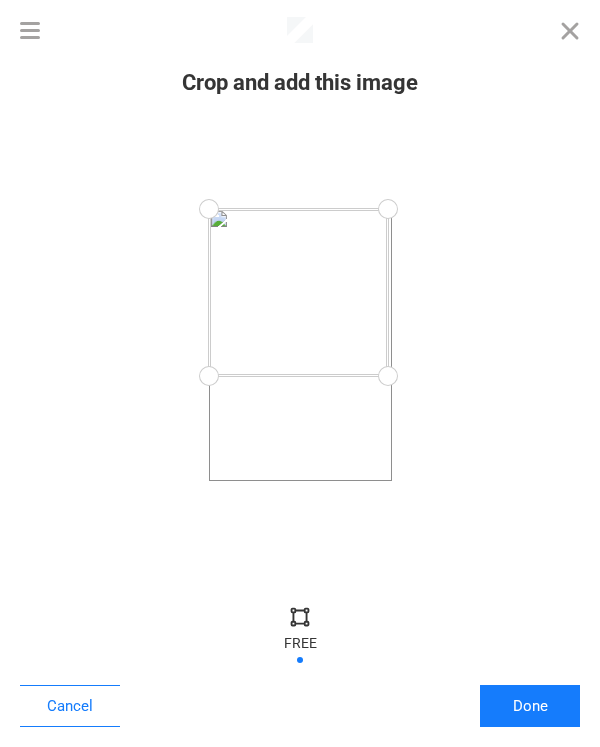 drag, startPoint x: 393, startPoint y: 481, endPoint x: 387, endPoint y: 376, distance: 105.17129 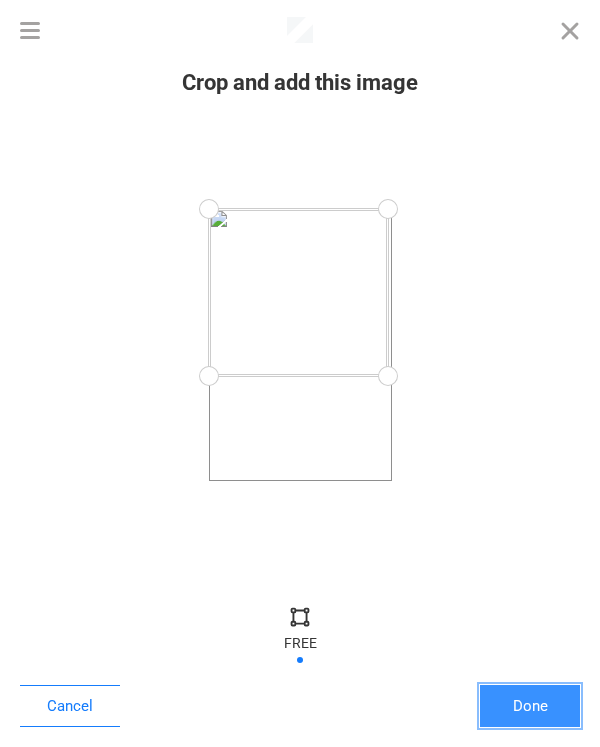 click on "Done" at bounding box center [530, 706] 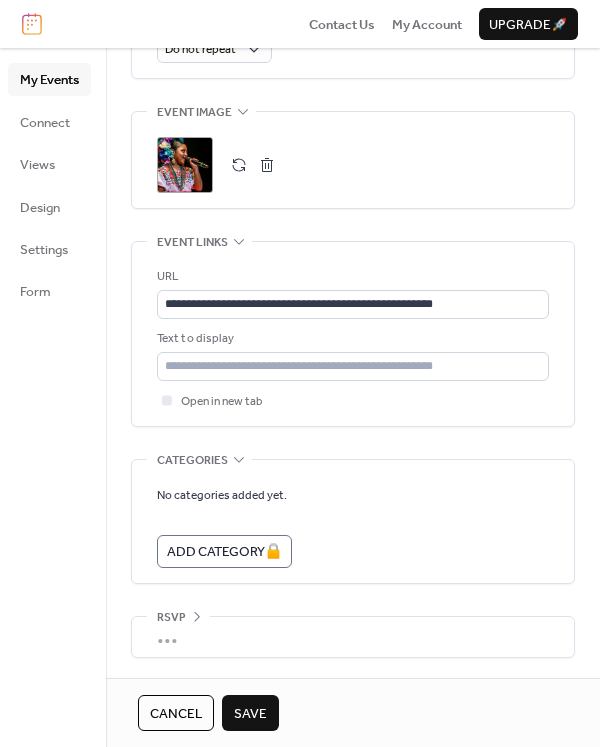 click on "Save" at bounding box center [250, 714] 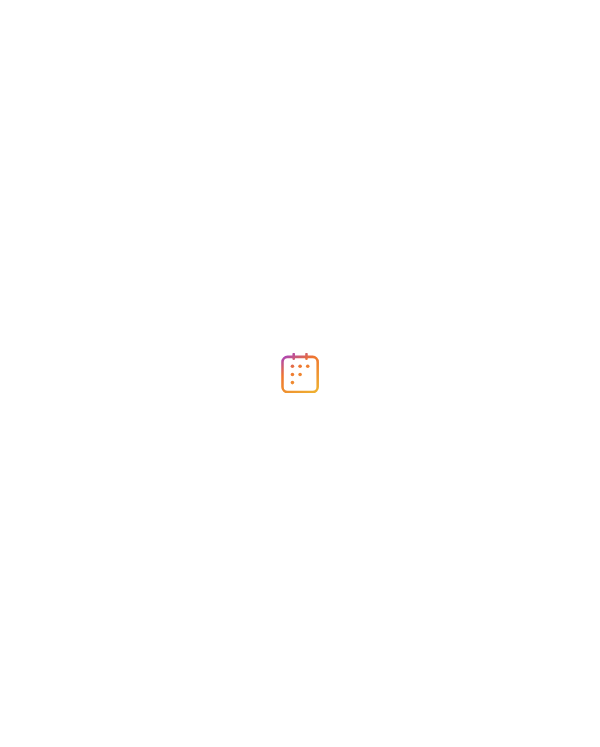 scroll, scrollTop: 0, scrollLeft: 0, axis: both 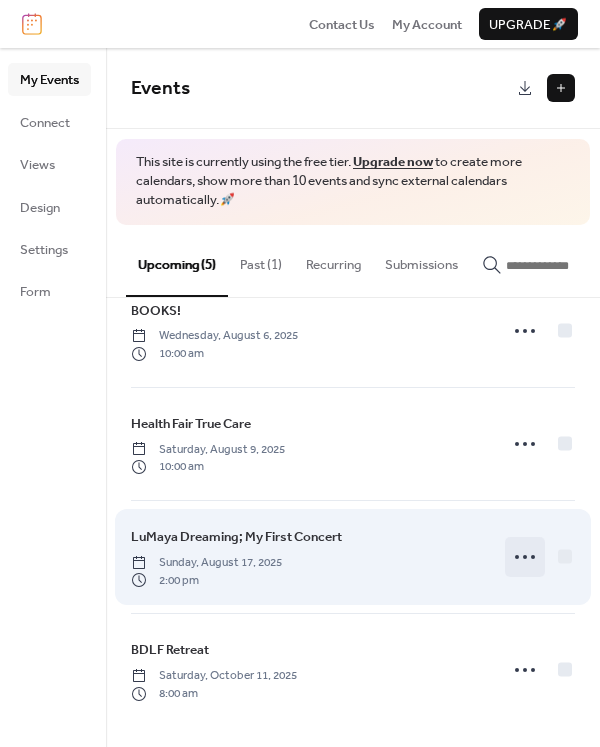 click 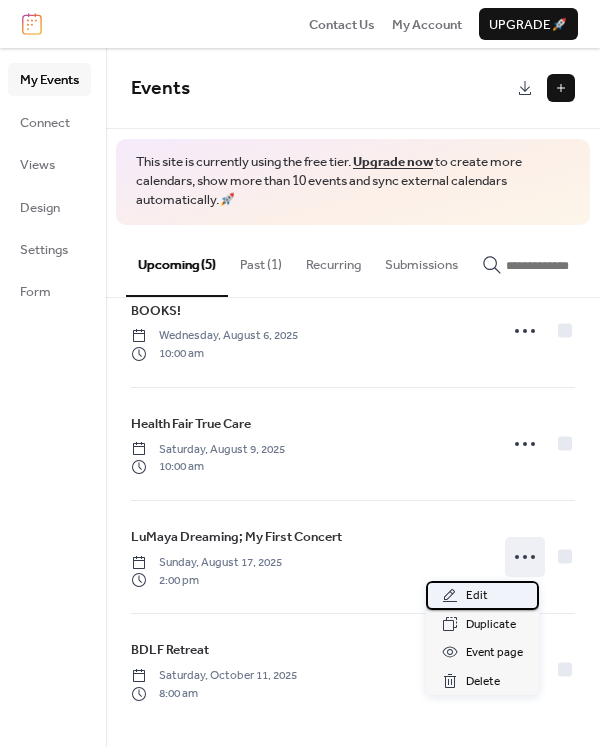 click on "Edit" at bounding box center (477, 596) 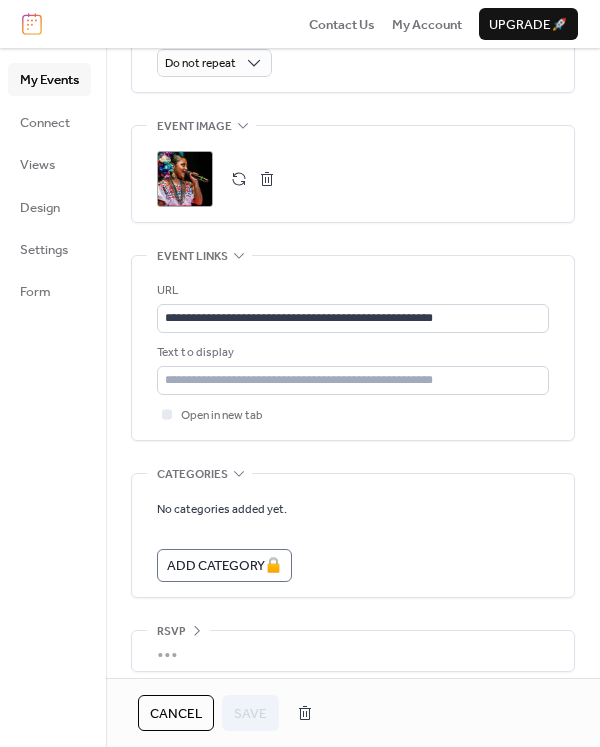 scroll, scrollTop: 1000, scrollLeft: 0, axis: vertical 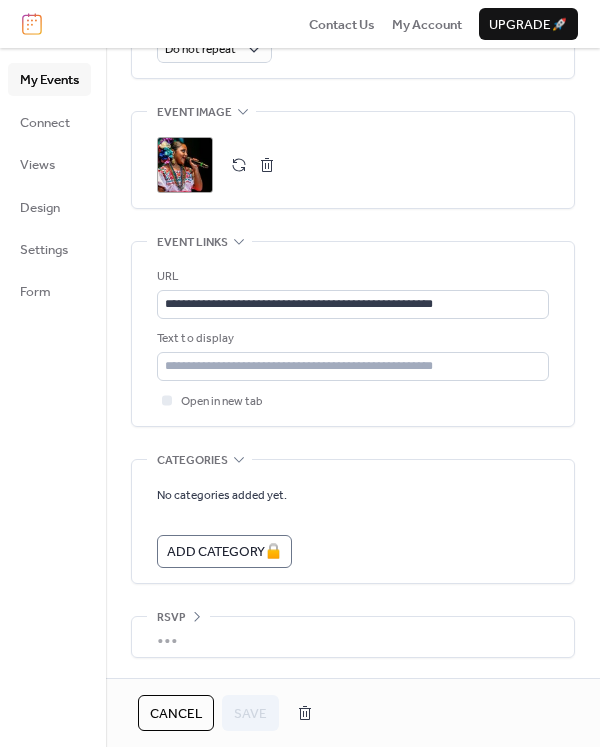 click at bounding box center [267, 165] 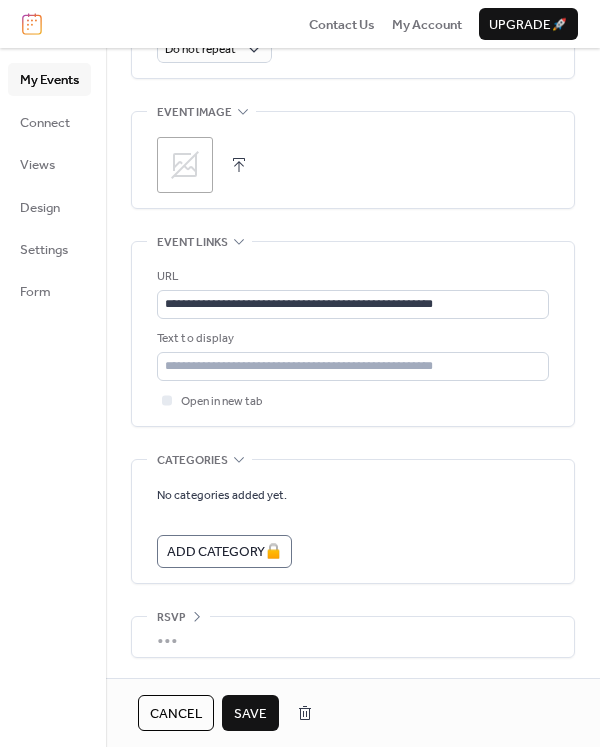 click at bounding box center (239, 165) 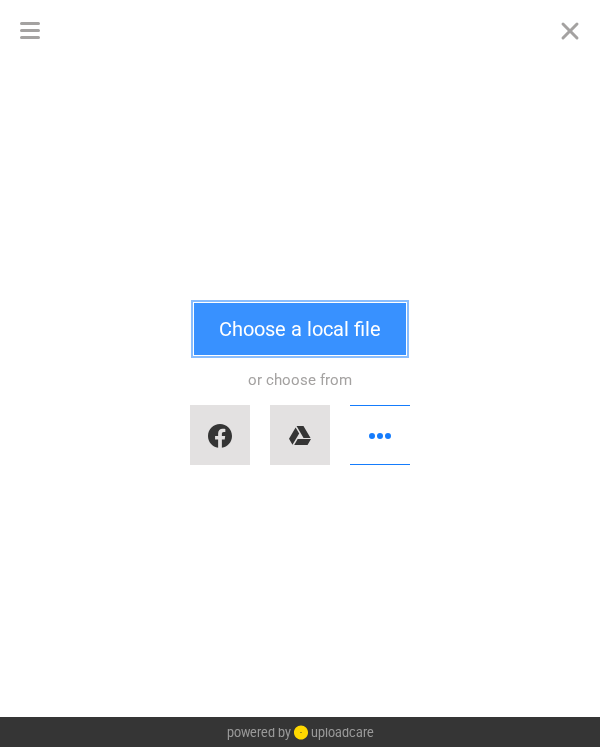 click on "Choose a local file" at bounding box center [300, 329] 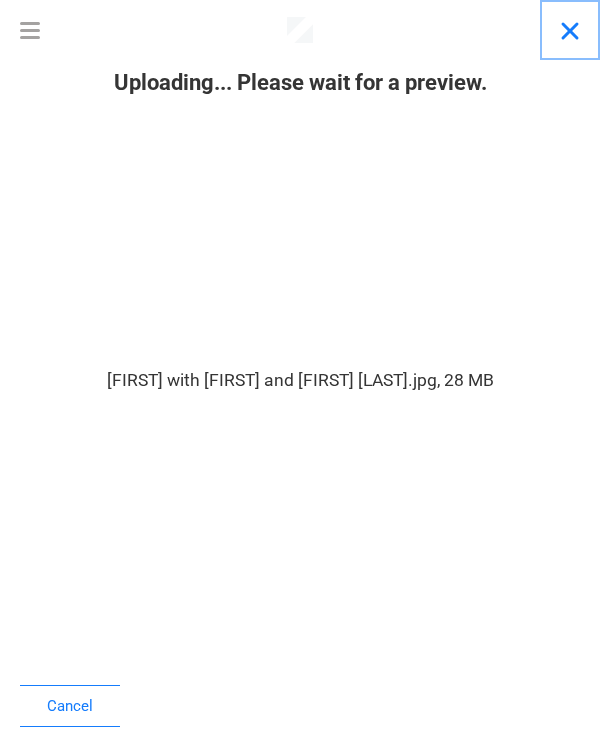 click at bounding box center (570, 30) 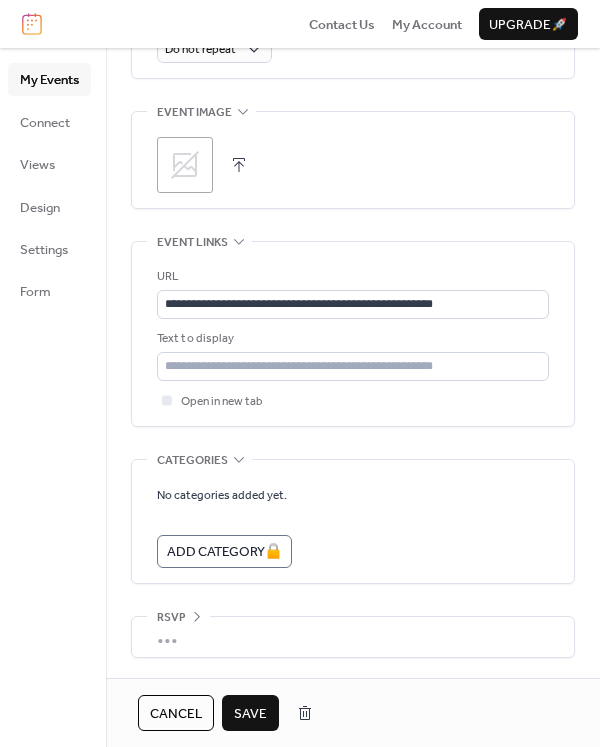 click on "Save" at bounding box center (250, 714) 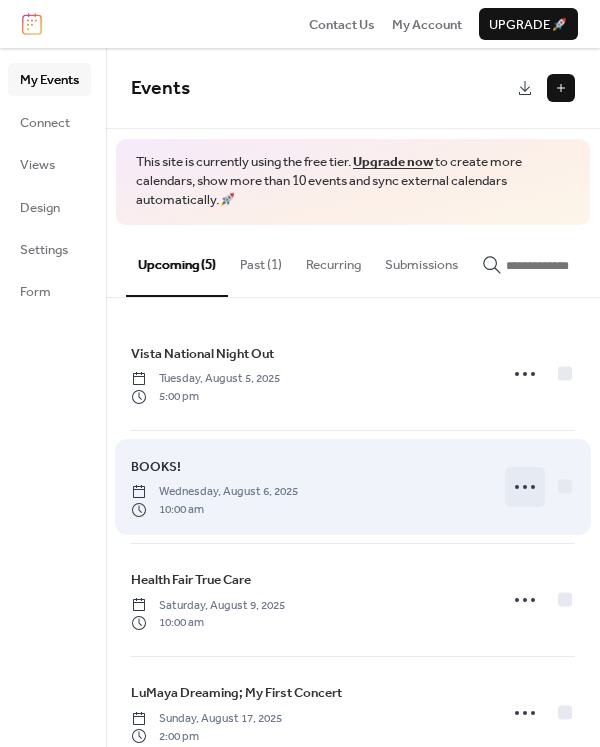 click 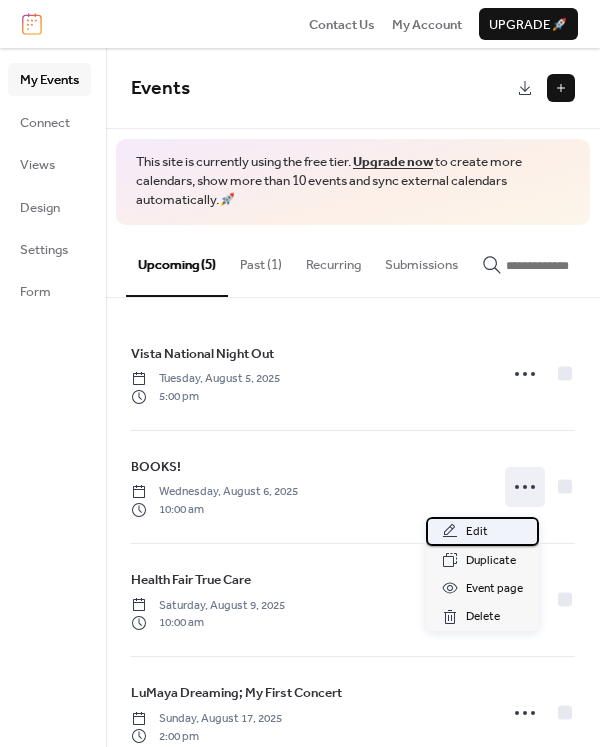 click on "Edit" at bounding box center (482, 531) 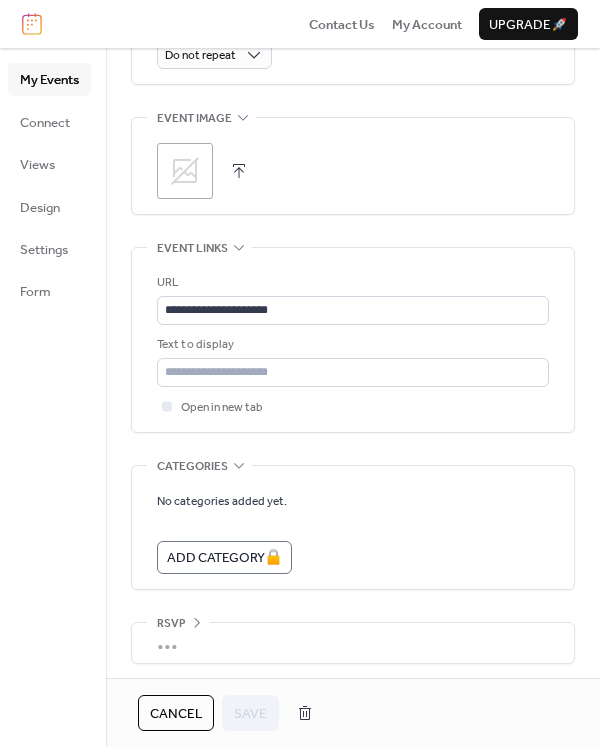 scroll, scrollTop: 1000, scrollLeft: 0, axis: vertical 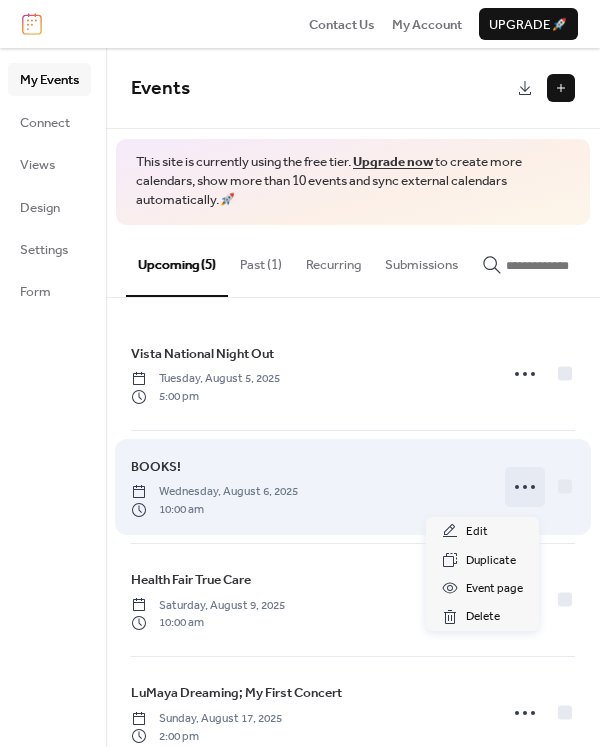 click 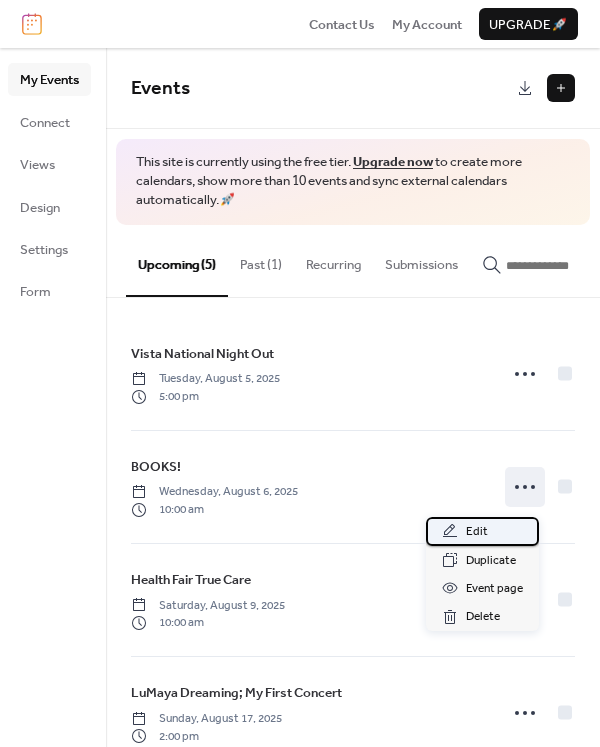 click on "Edit" at bounding box center [477, 532] 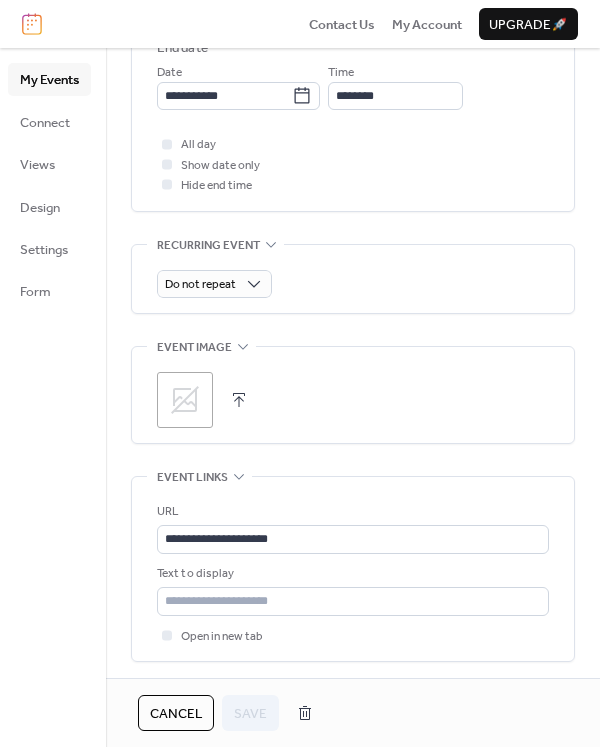 scroll, scrollTop: 800, scrollLeft: 0, axis: vertical 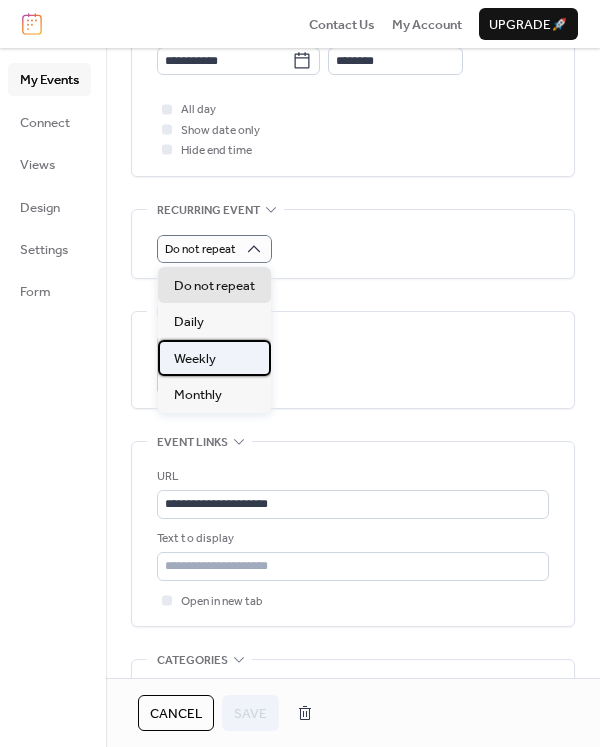 click on "Weekly" at bounding box center (214, 358) 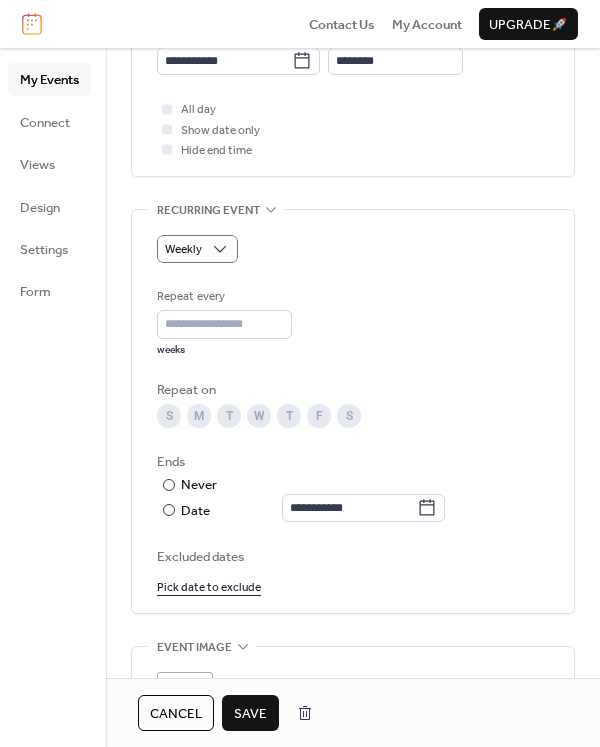 click on "F" at bounding box center (319, 416) 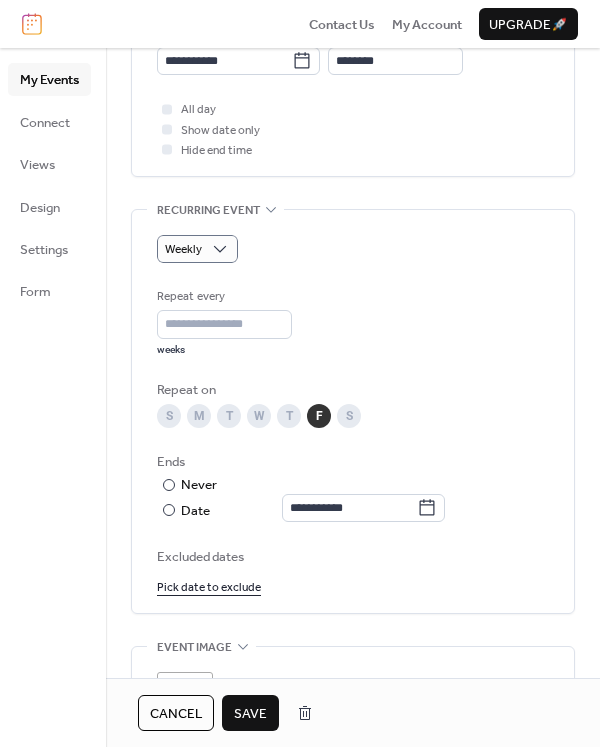 click on "Save" at bounding box center (250, 714) 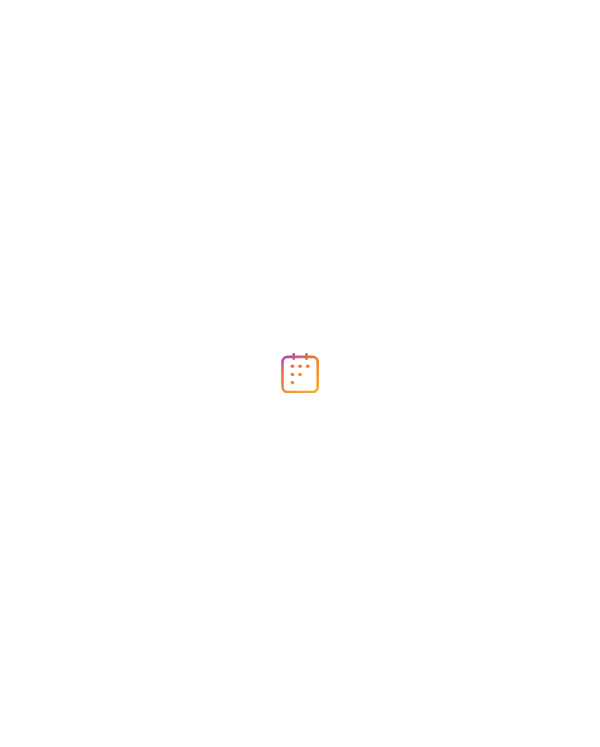 scroll, scrollTop: 0, scrollLeft: 0, axis: both 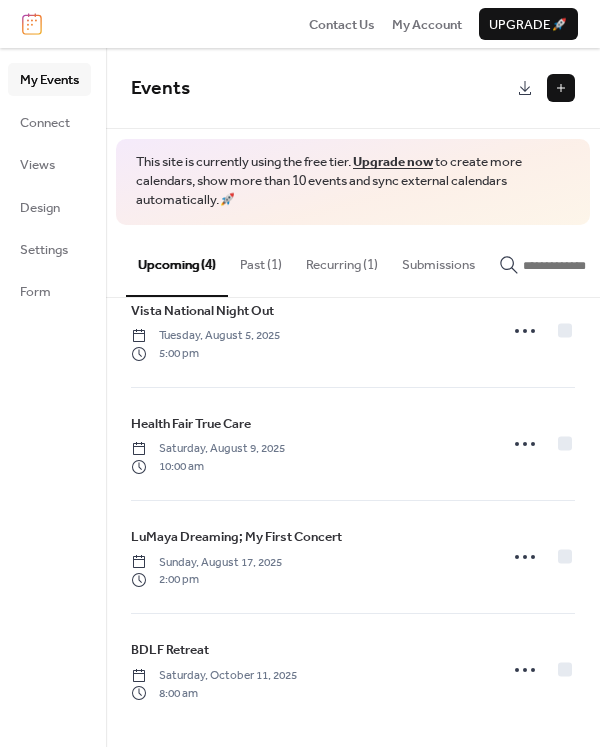 click on "Recurring (1)" at bounding box center [342, 260] 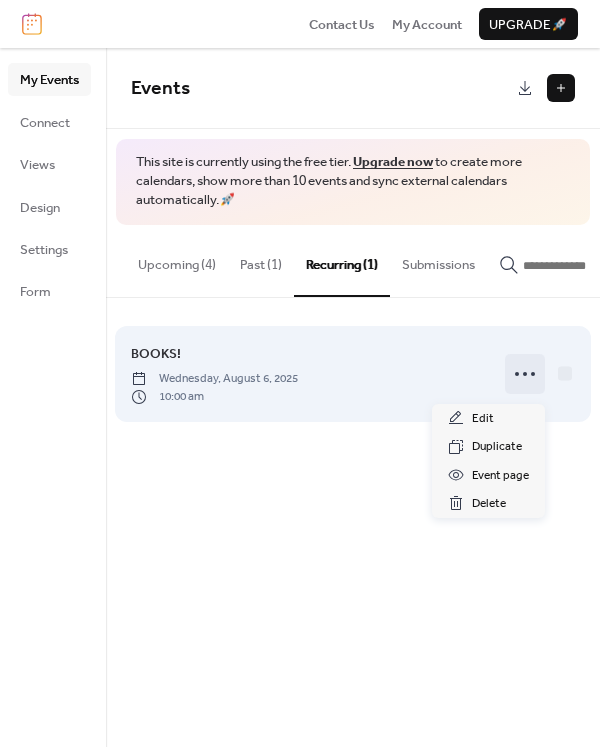 click 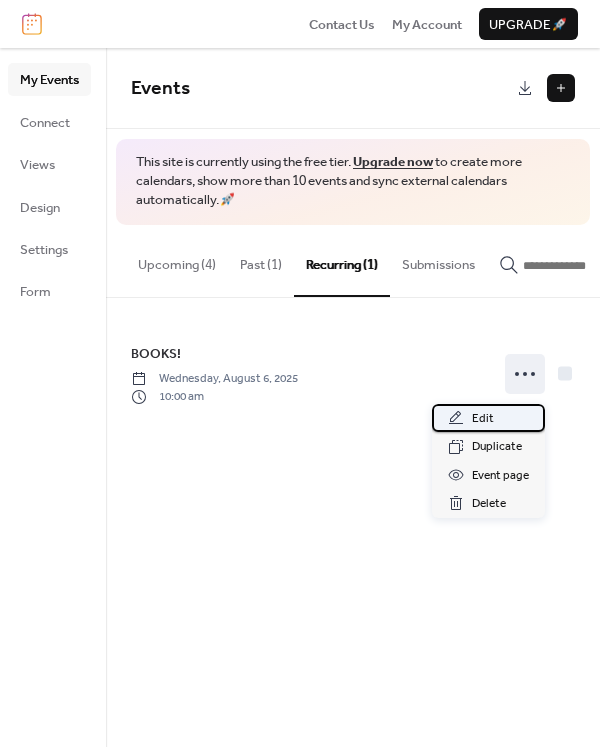 click on "Edit" at bounding box center [483, 419] 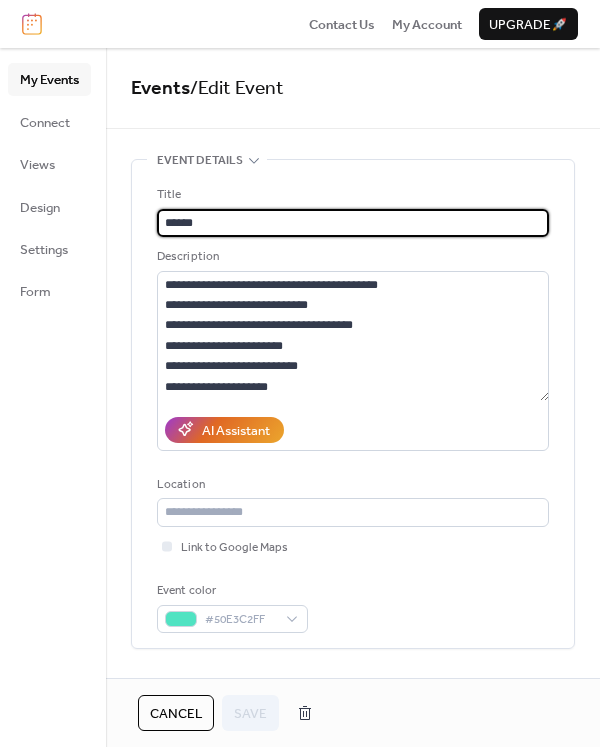type on "**********" 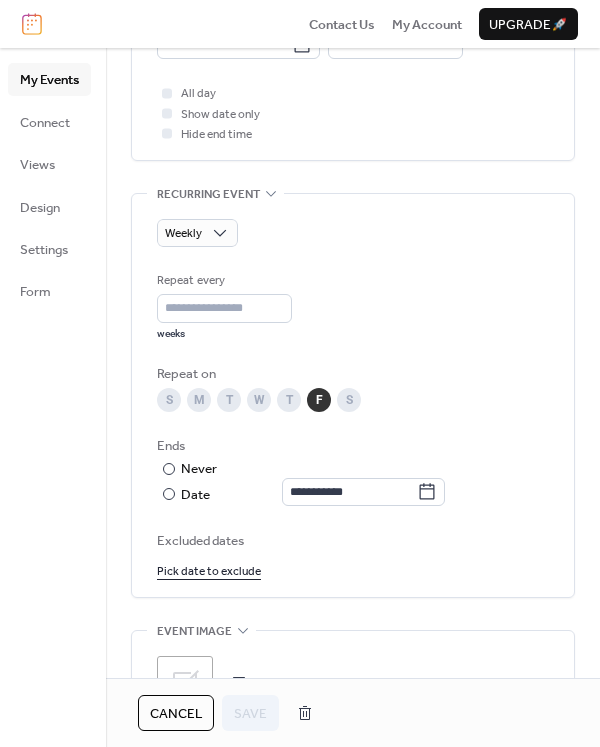 scroll, scrollTop: 1000, scrollLeft: 0, axis: vertical 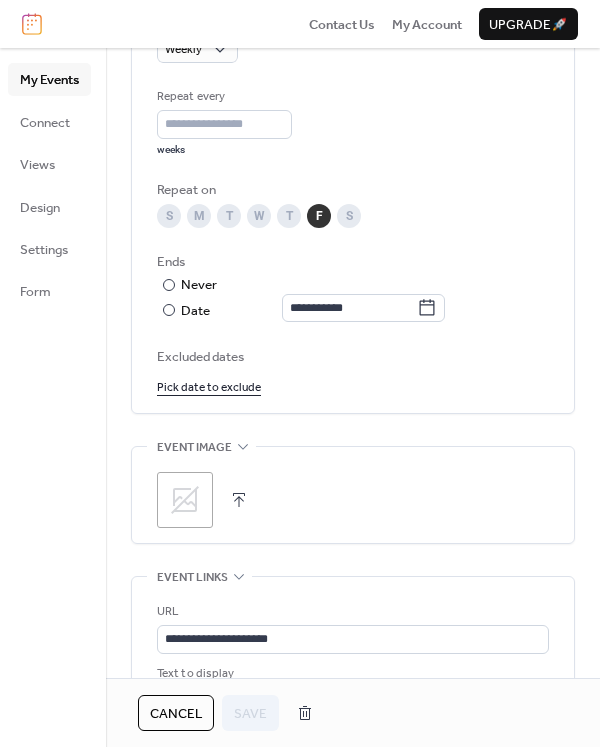 click on "Pick date to exclude" at bounding box center (209, 386) 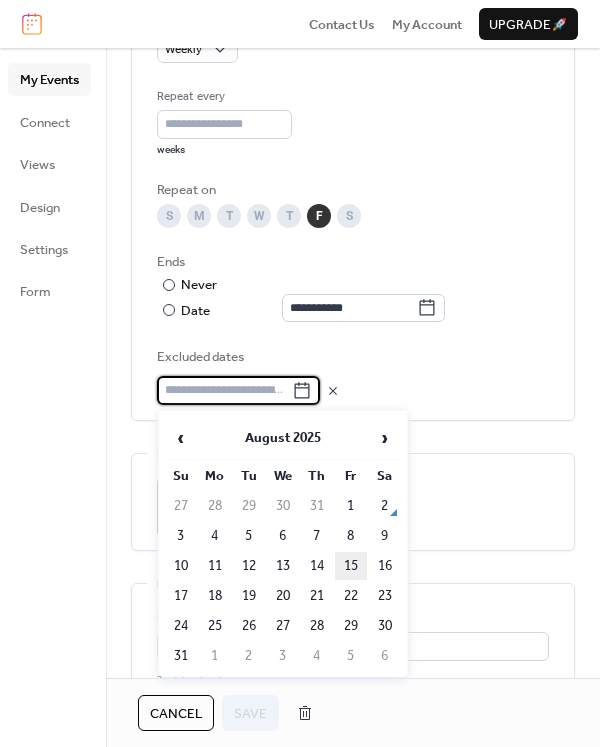 click on "15" at bounding box center (351, 566) 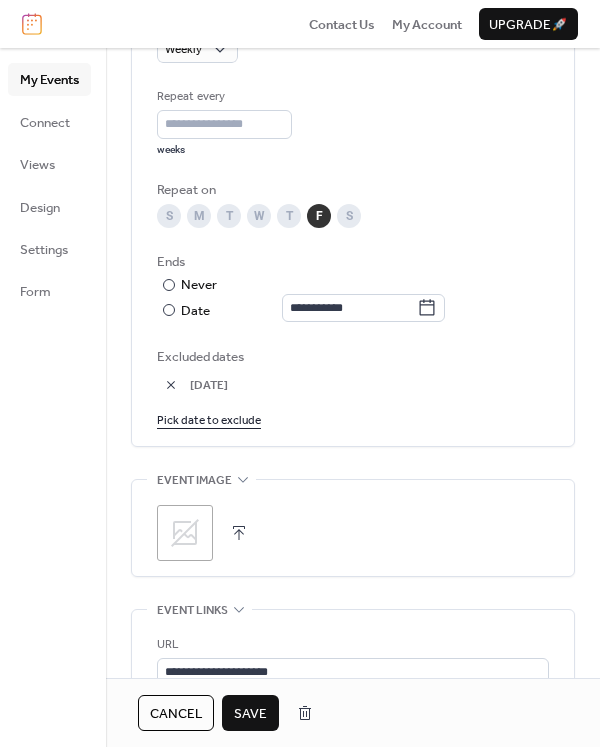click on "Save" at bounding box center (250, 714) 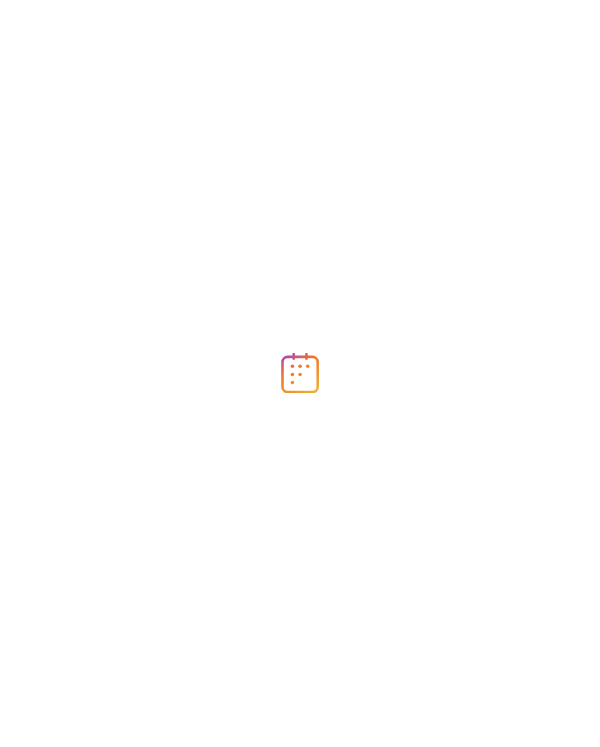 scroll, scrollTop: 0, scrollLeft: 0, axis: both 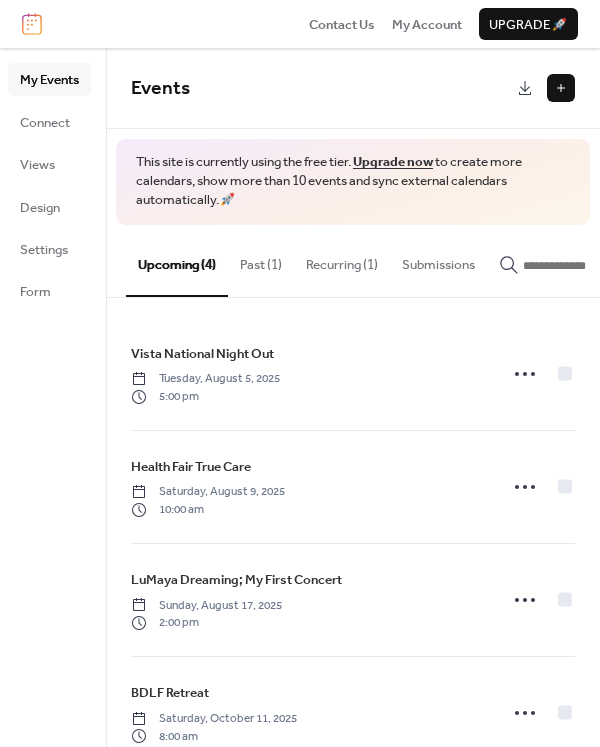 click on "Recurring (1)" at bounding box center (342, 260) 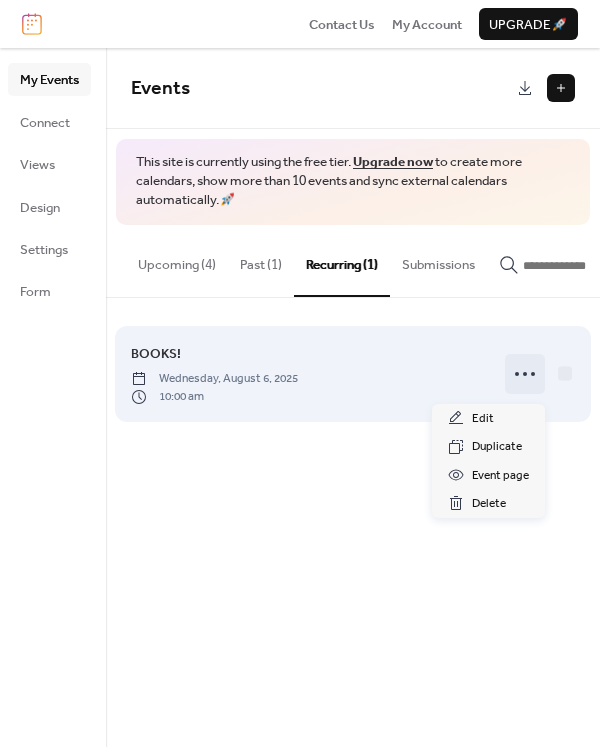 click 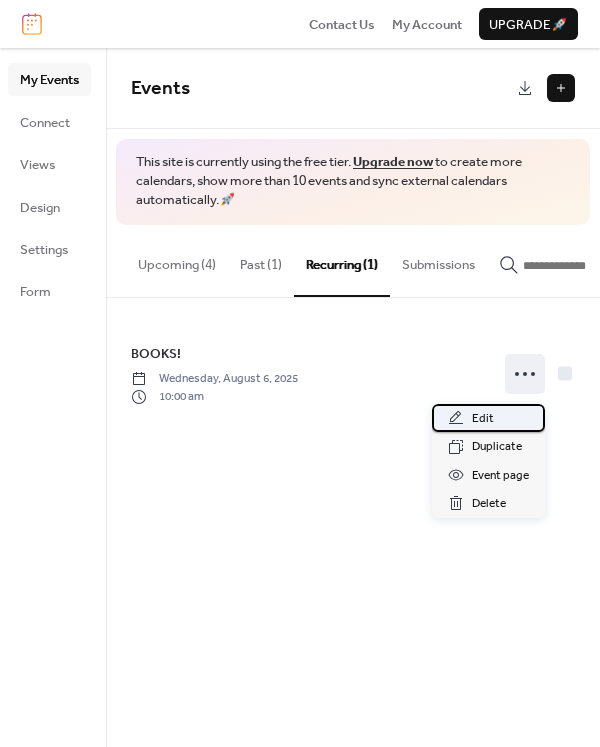 click on "Edit" at bounding box center (488, 418) 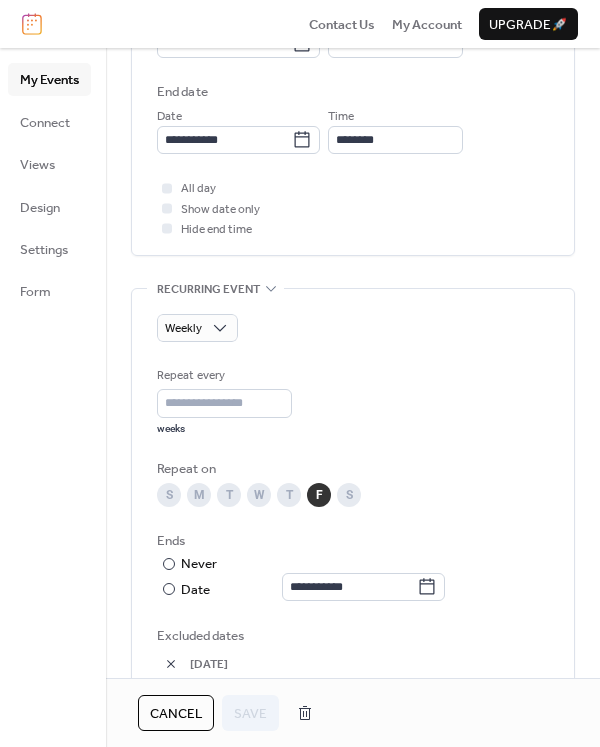 scroll, scrollTop: 900, scrollLeft: 0, axis: vertical 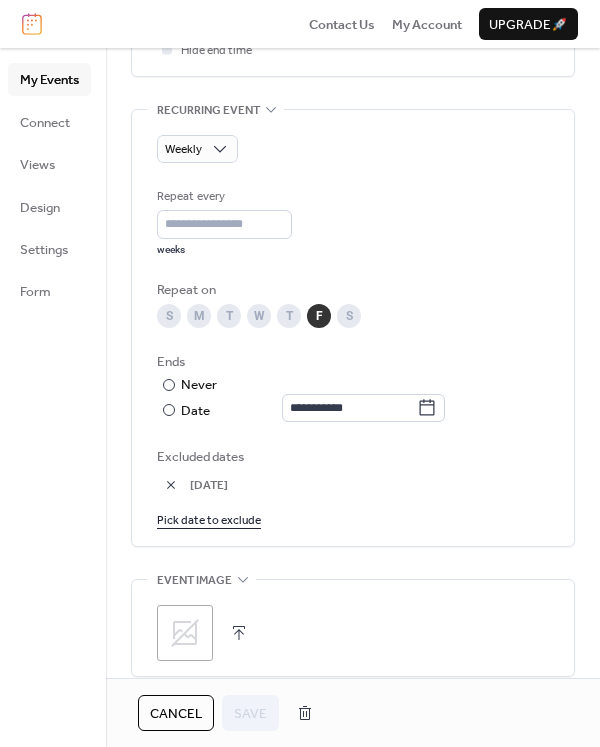 click on "T" at bounding box center [289, 316] 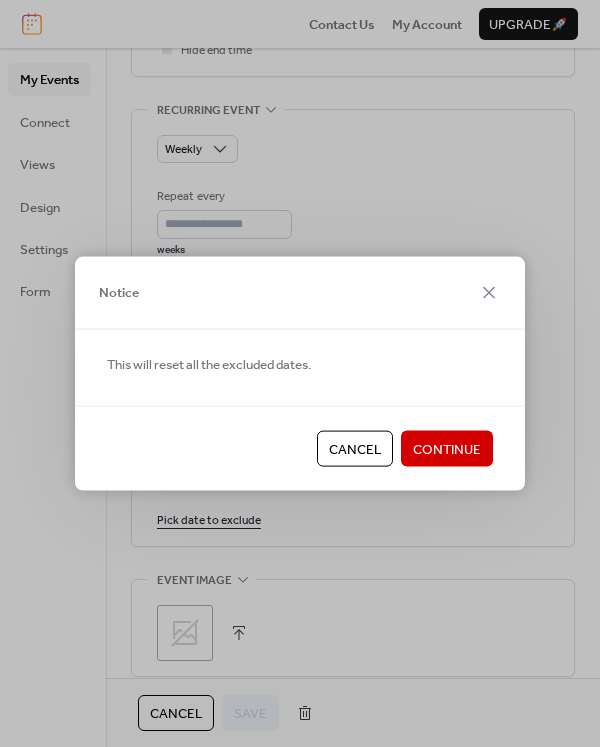 click on "Continue" at bounding box center [447, 450] 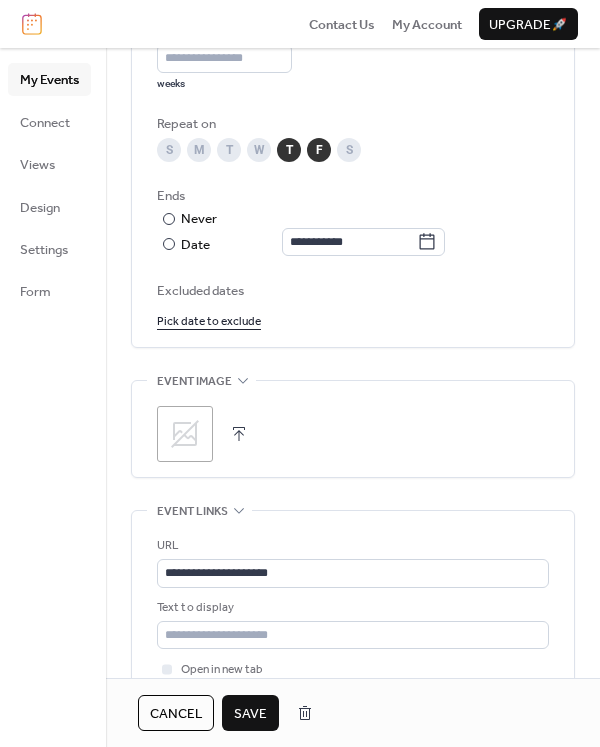 scroll, scrollTop: 1035, scrollLeft: 0, axis: vertical 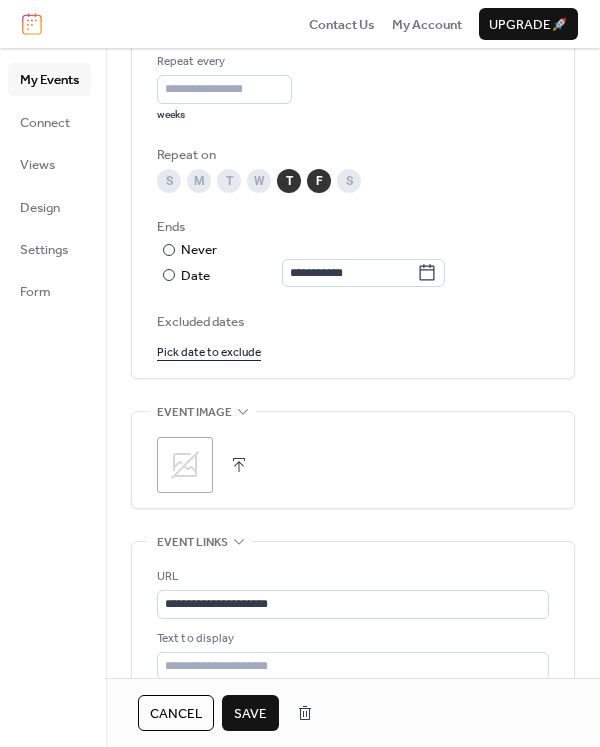 click on "Pick date to exclude" at bounding box center [209, 351] 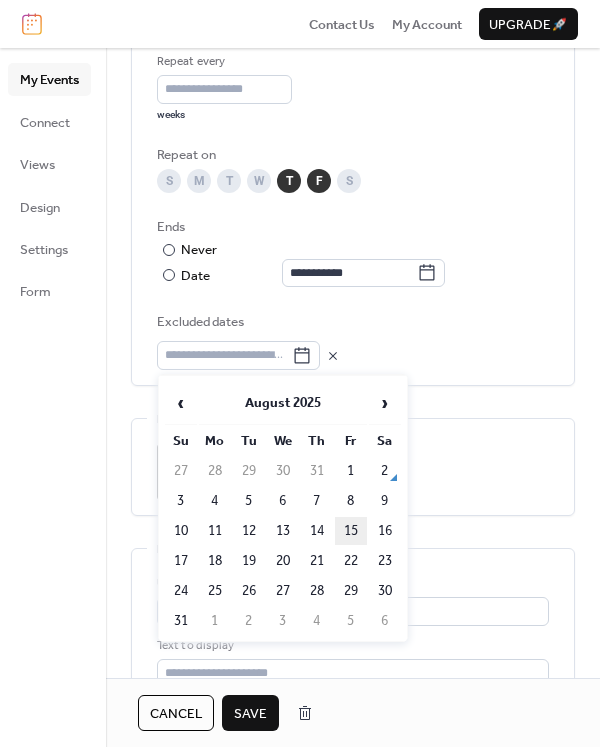click on "15" at bounding box center (351, 531) 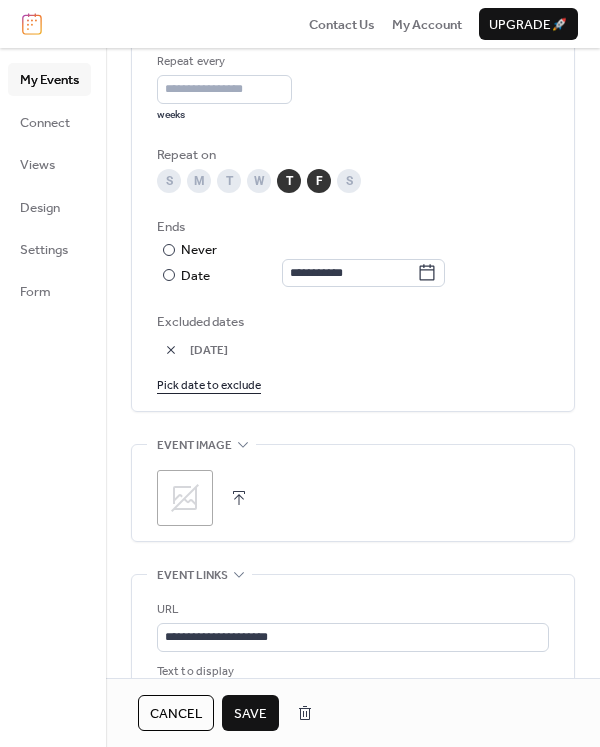 click on "Pick date to exclude" at bounding box center (209, 384) 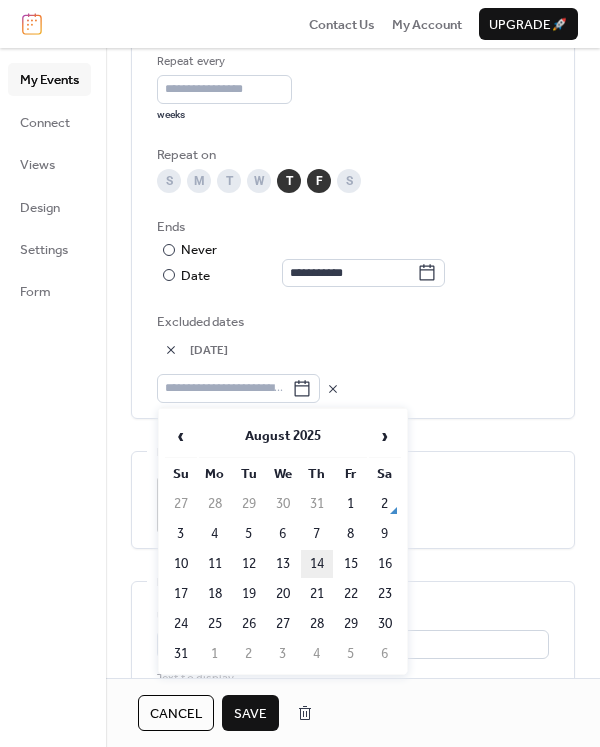 click on "14" at bounding box center (317, 564) 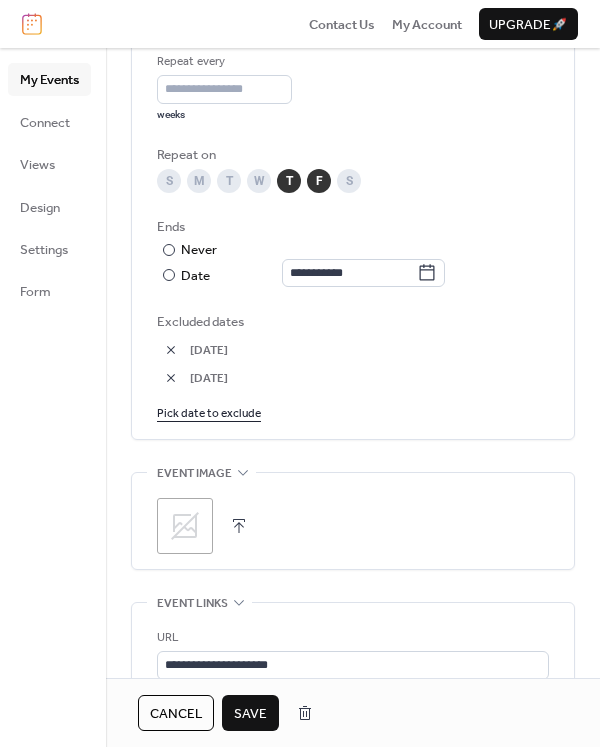 click on "Save" at bounding box center (250, 714) 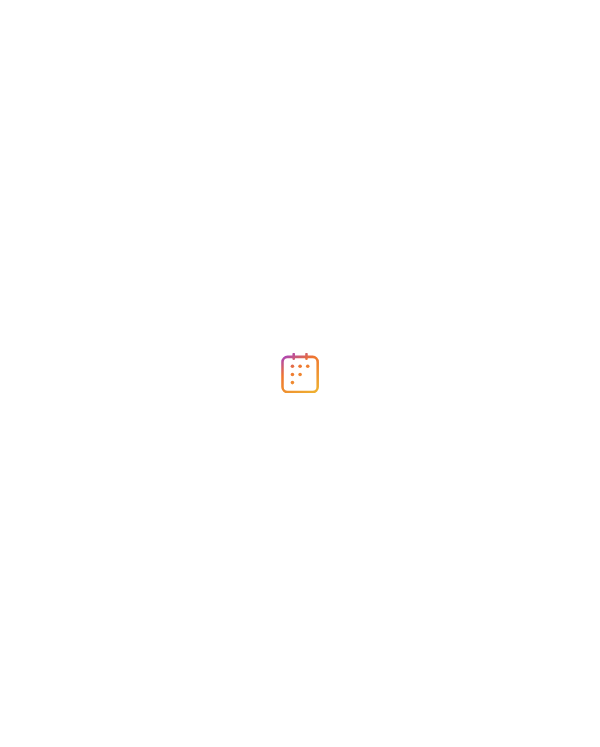 scroll, scrollTop: 0, scrollLeft: 0, axis: both 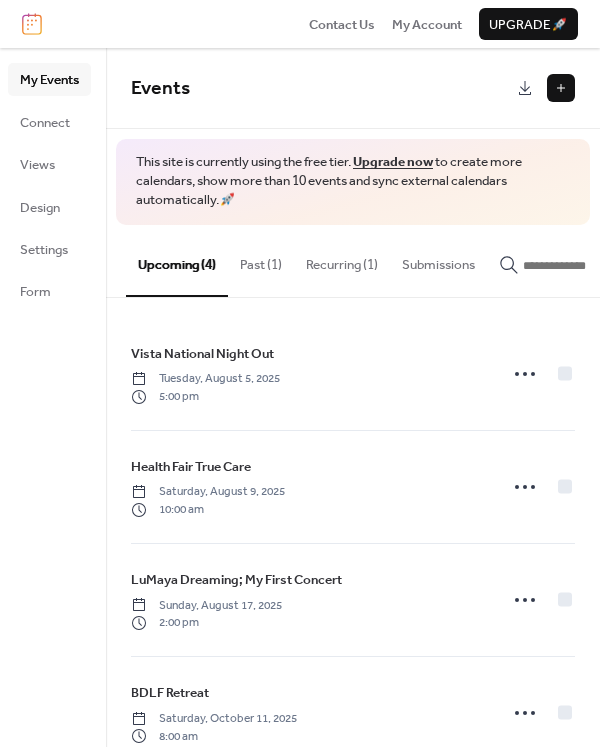 click on "Recurring (1)" at bounding box center [342, 260] 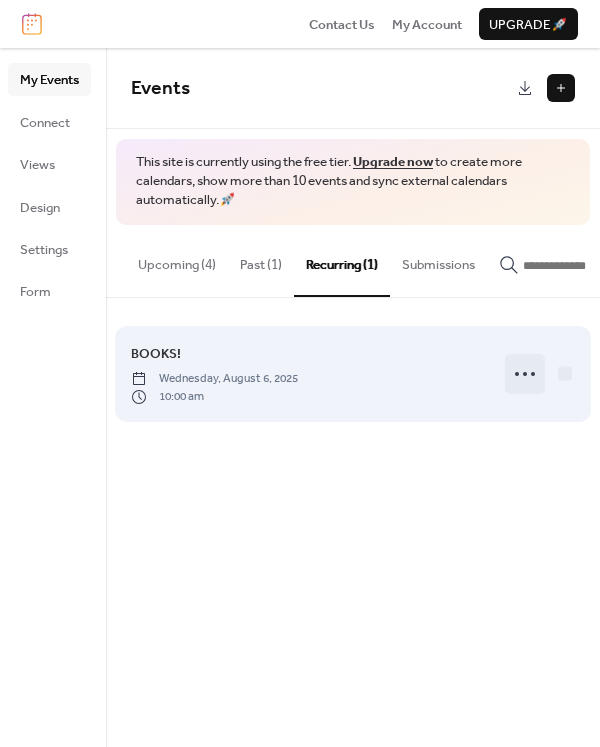 click 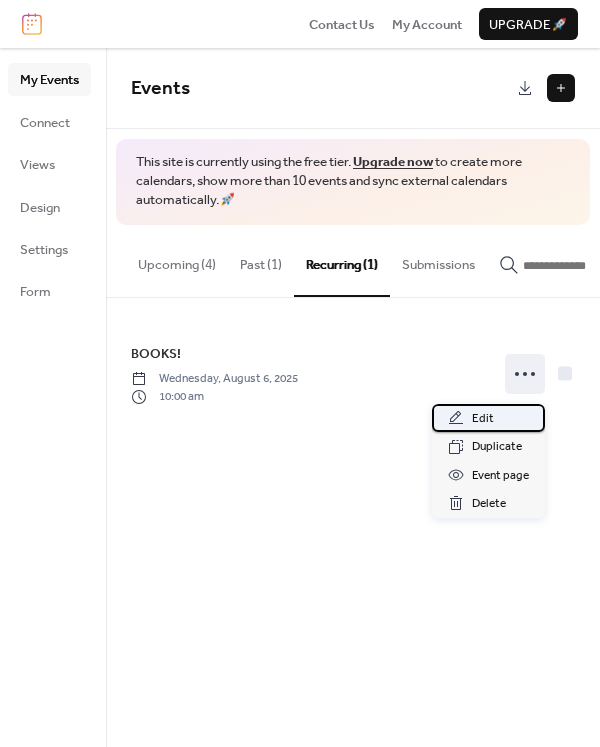 click on "Edit" at bounding box center (488, 418) 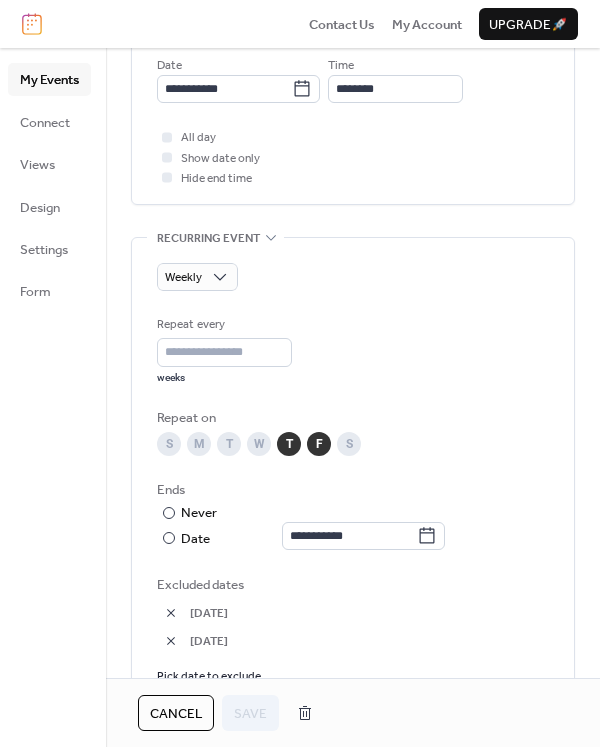 scroll, scrollTop: 800, scrollLeft: 0, axis: vertical 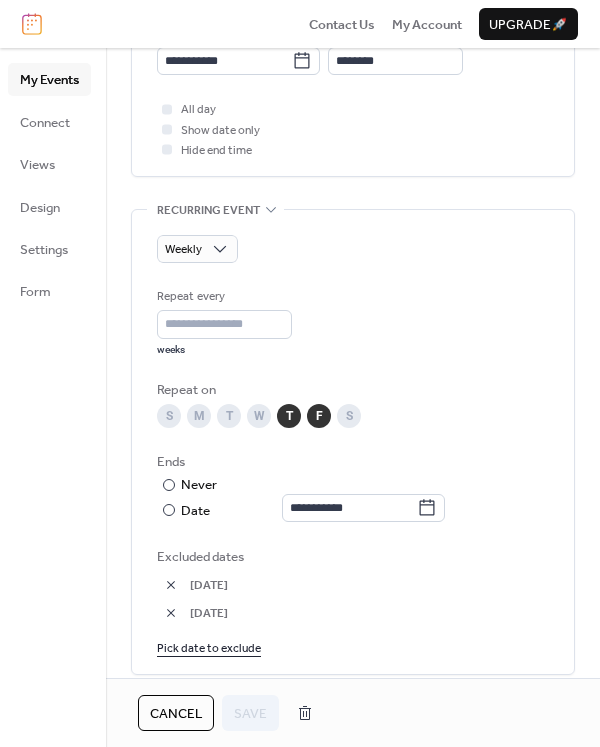 click on "Pick date to exclude" at bounding box center [209, 647] 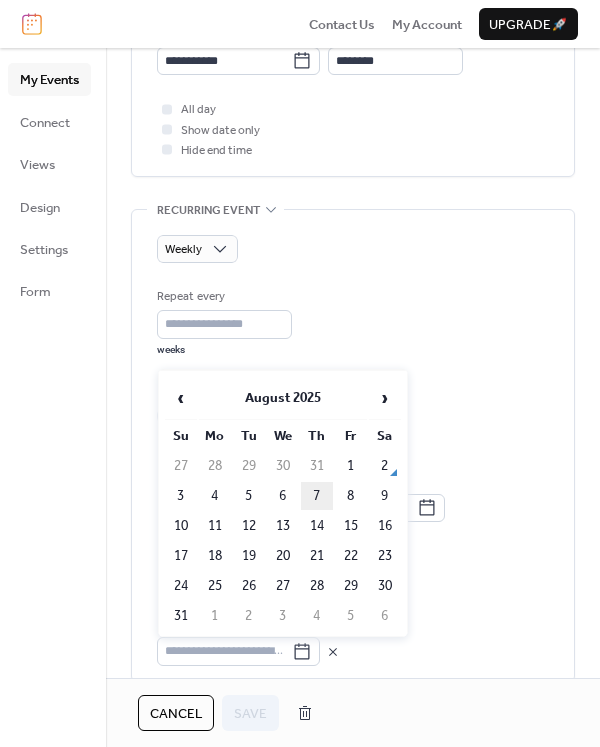 click on "7" at bounding box center [317, 496] 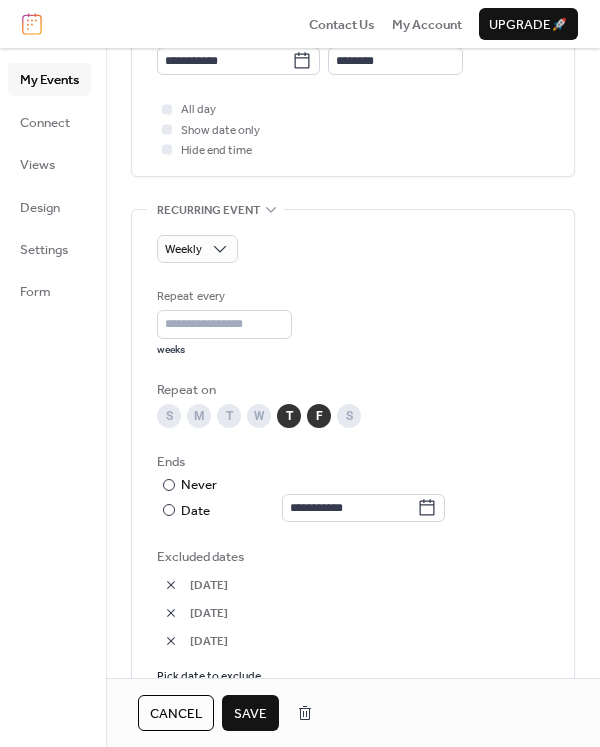 click on "Save" at bounding box center [250, 714] 